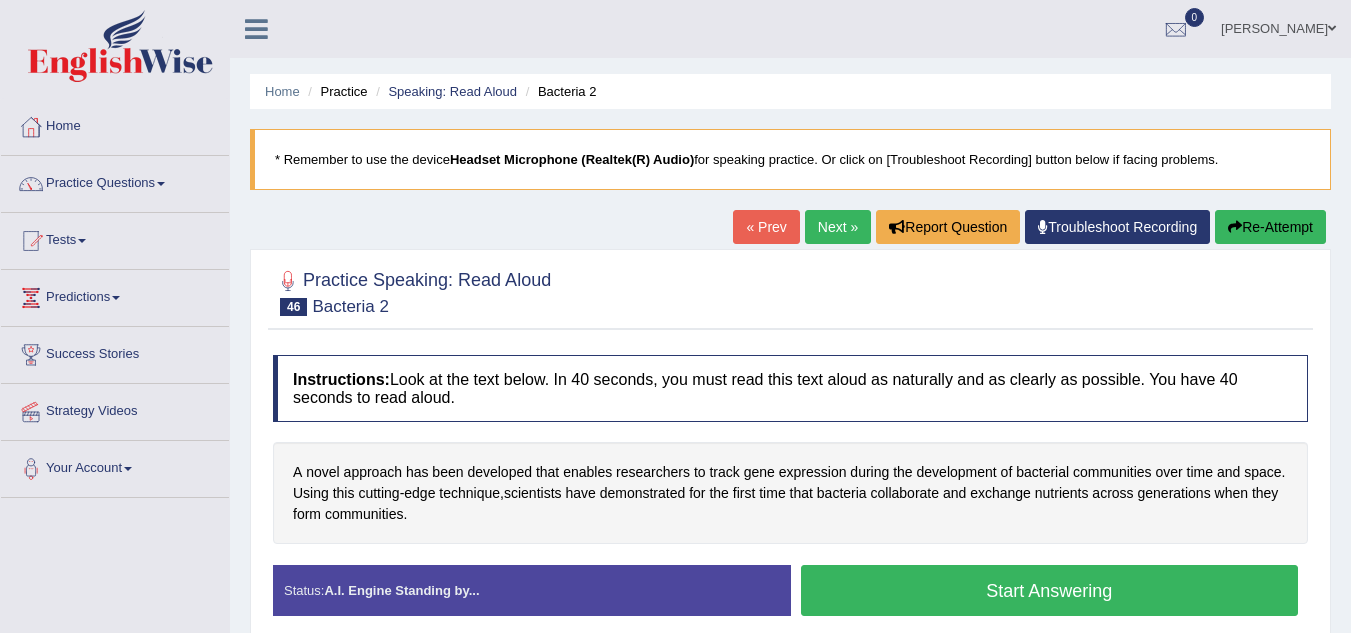 scroll, scrollTop: 289, scrollLeft: 0, axis: vertical 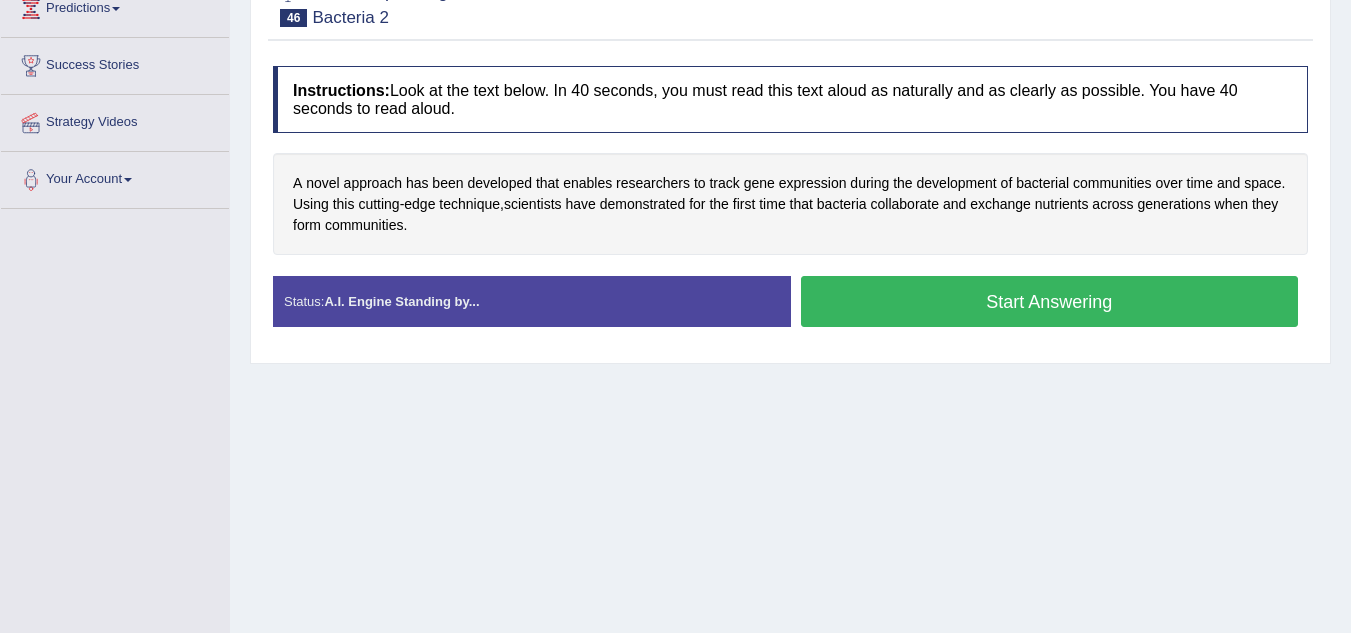click on "Start Answering" at bounding box center [1050, 301] 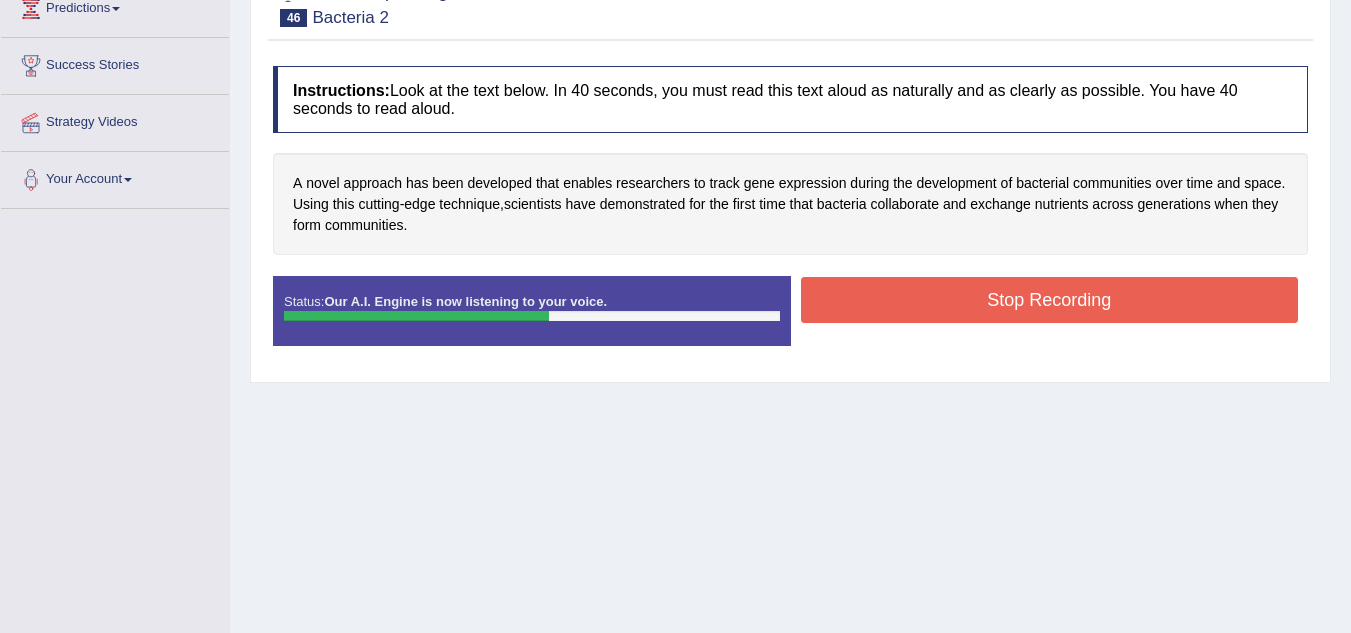 click on "Stop Recording" at bounding box center (1050, 300) 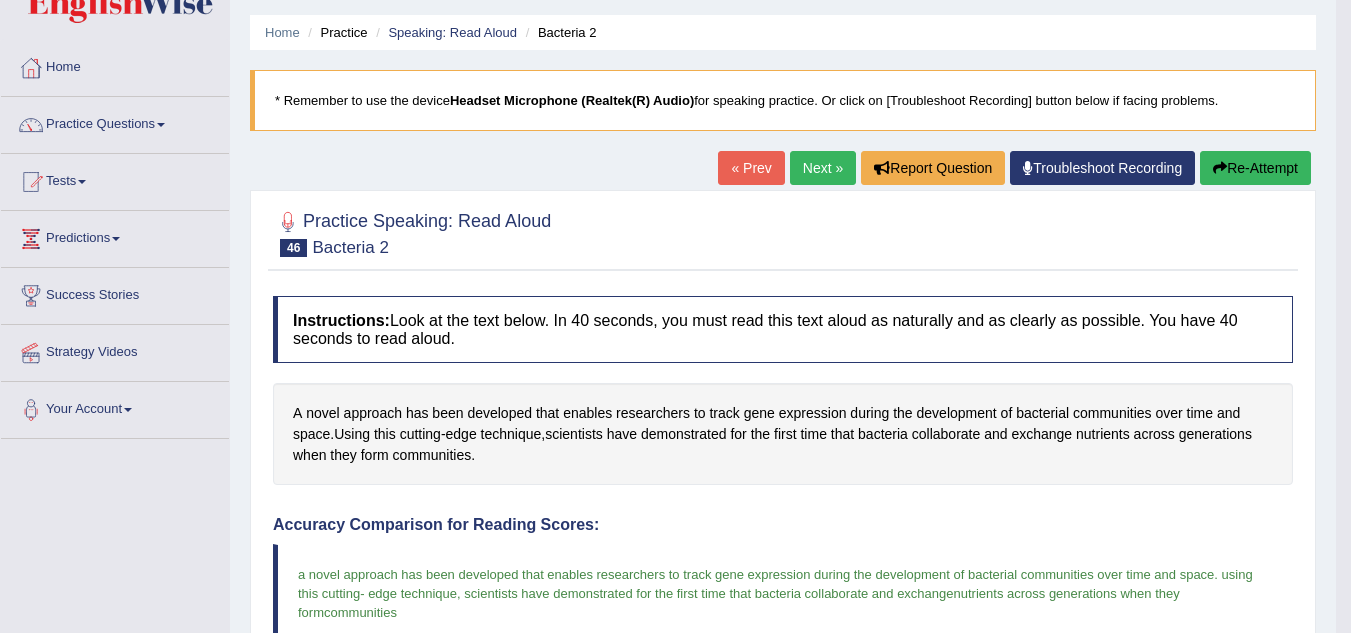 scroll, scrollTop: 0, scrollLeft: 0, axis: both 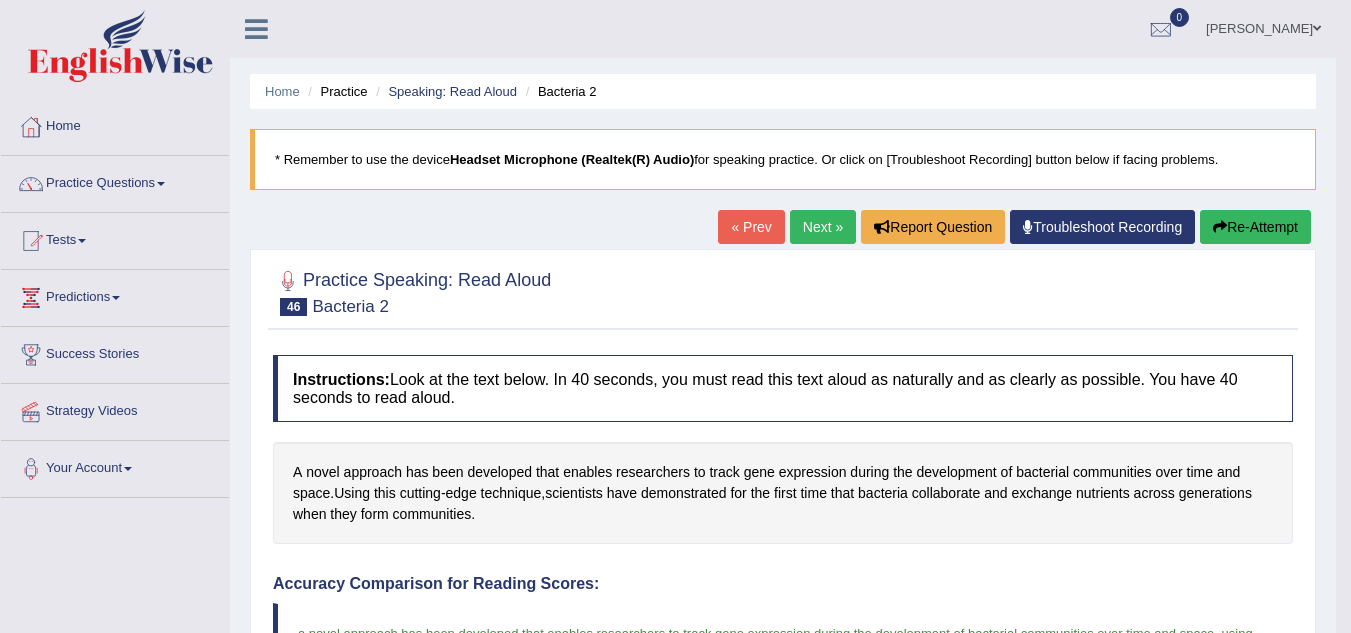click on "Next »" at bounding box center (823, 227) 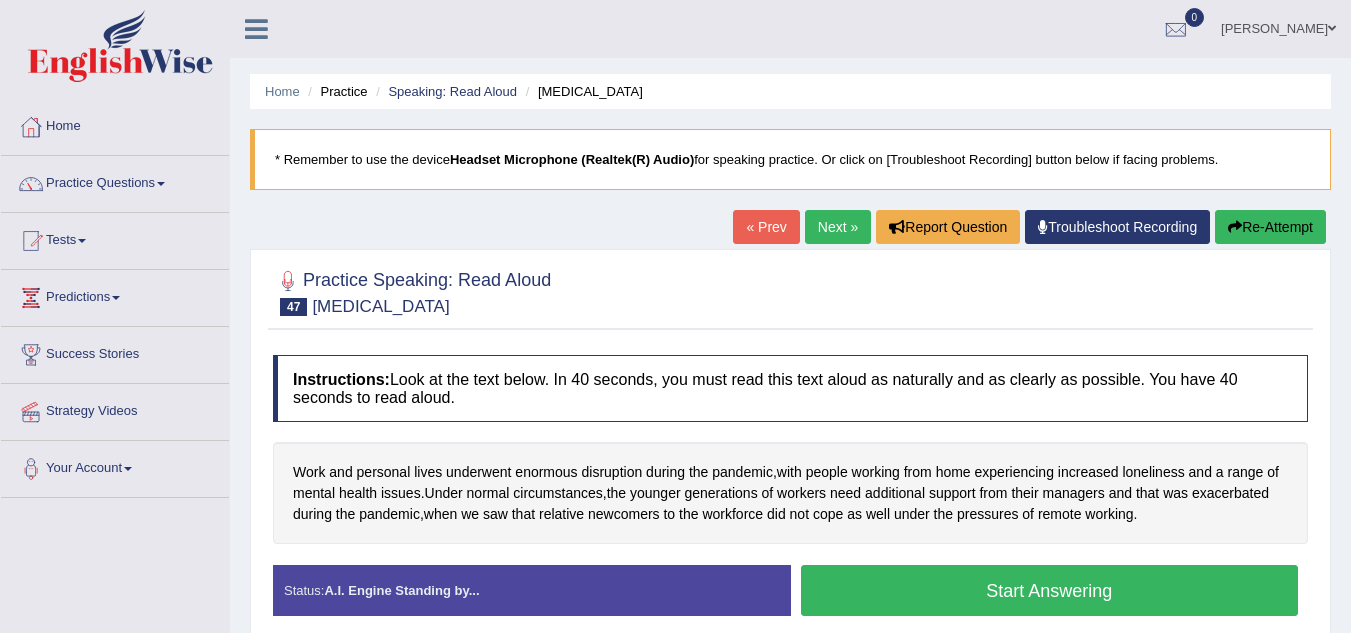 scroll, scrollTop: 299, scrollLeft: 0, axis: vertical 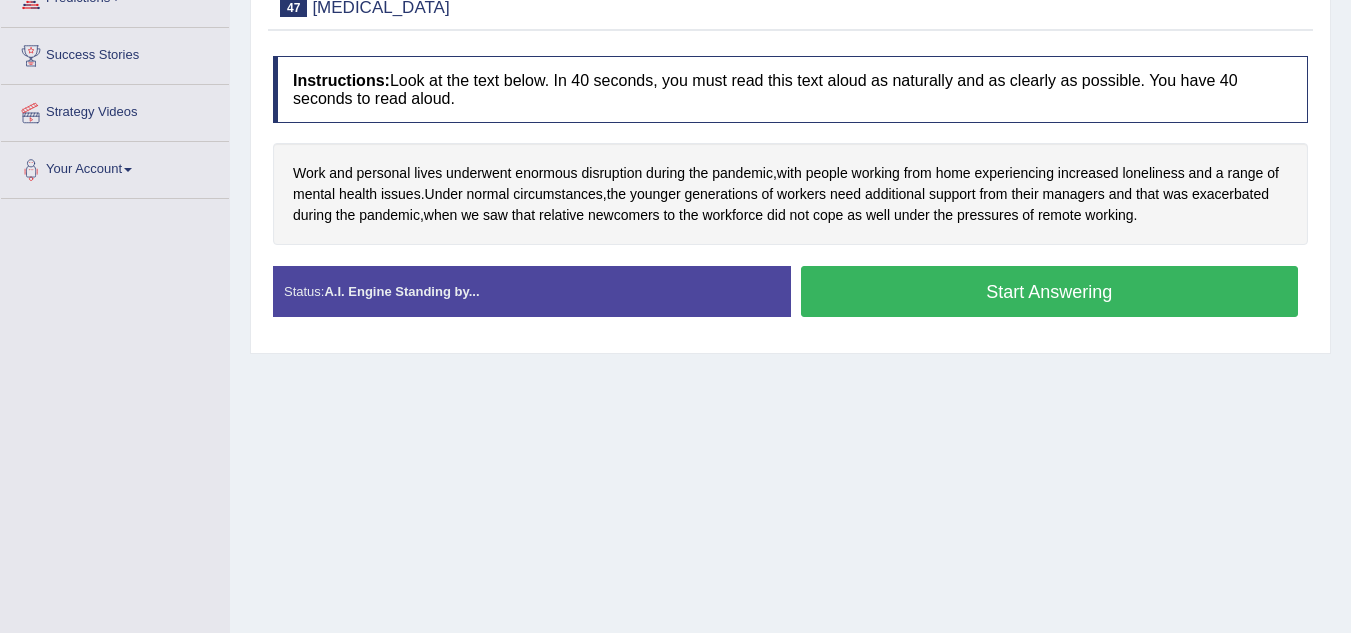 click on "Start Answering" at bounding box center [1050, 291] 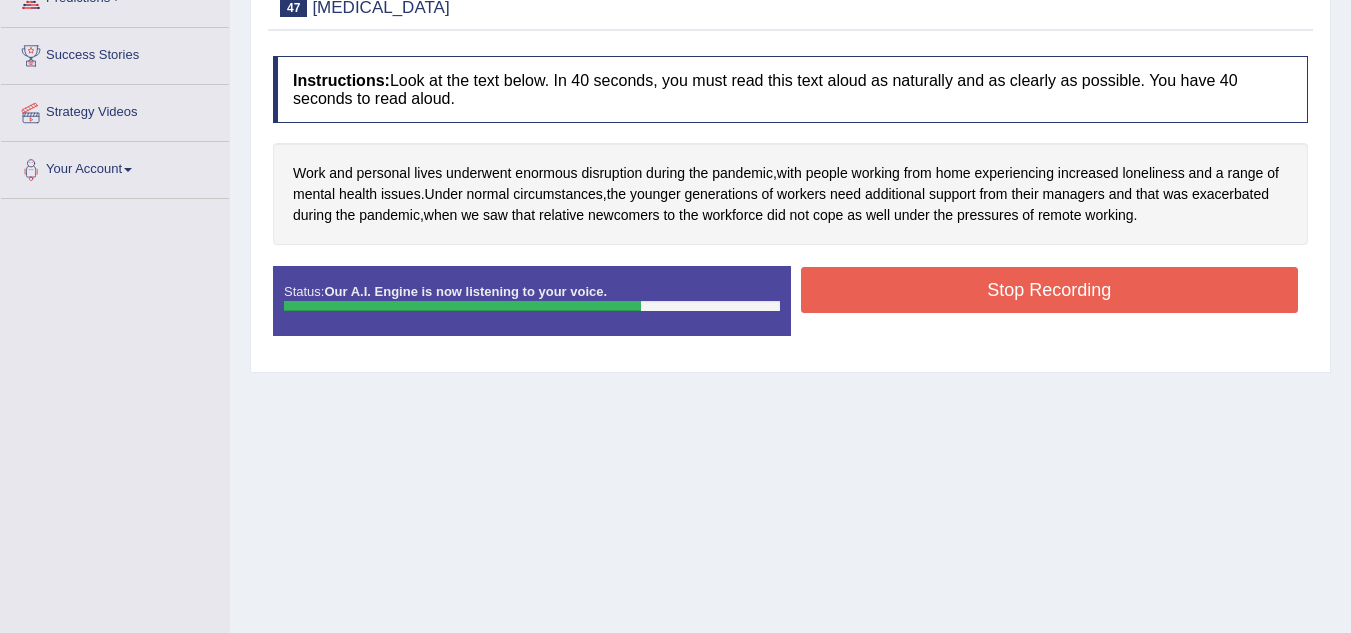 click on "Stop Recording" at bounding box center [1050, 290] 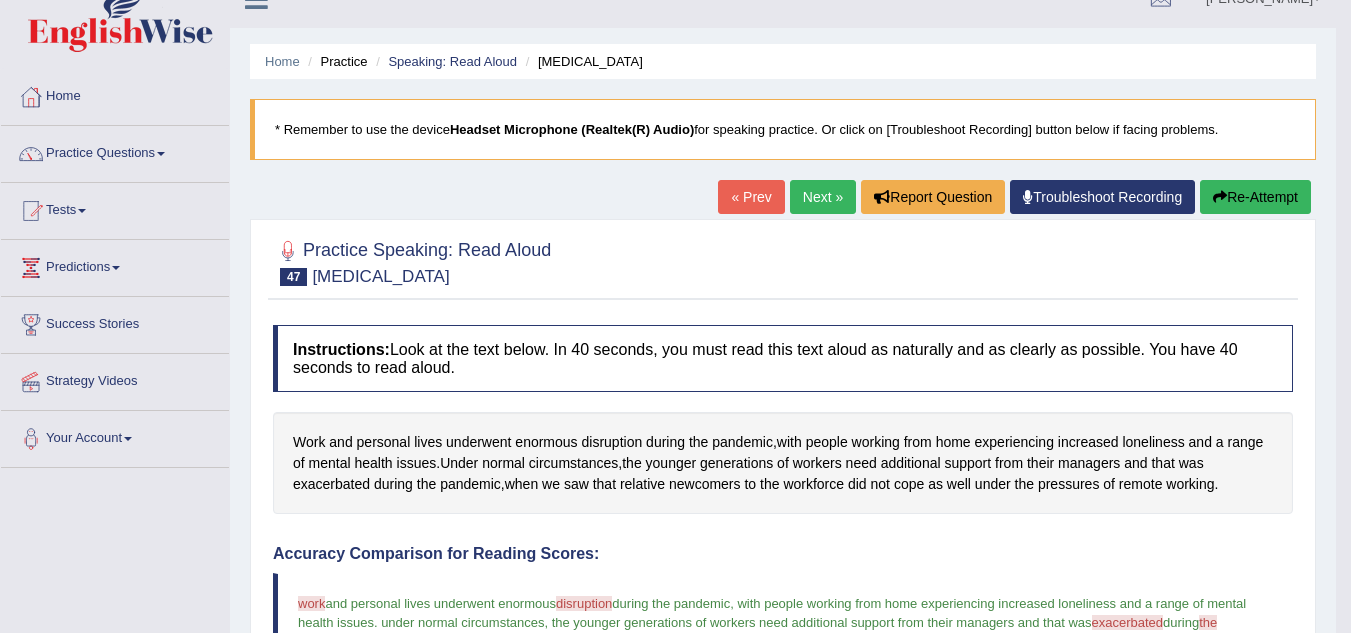 scroll, scrollTop: 24, scrollLeft: 0, axis: vertical 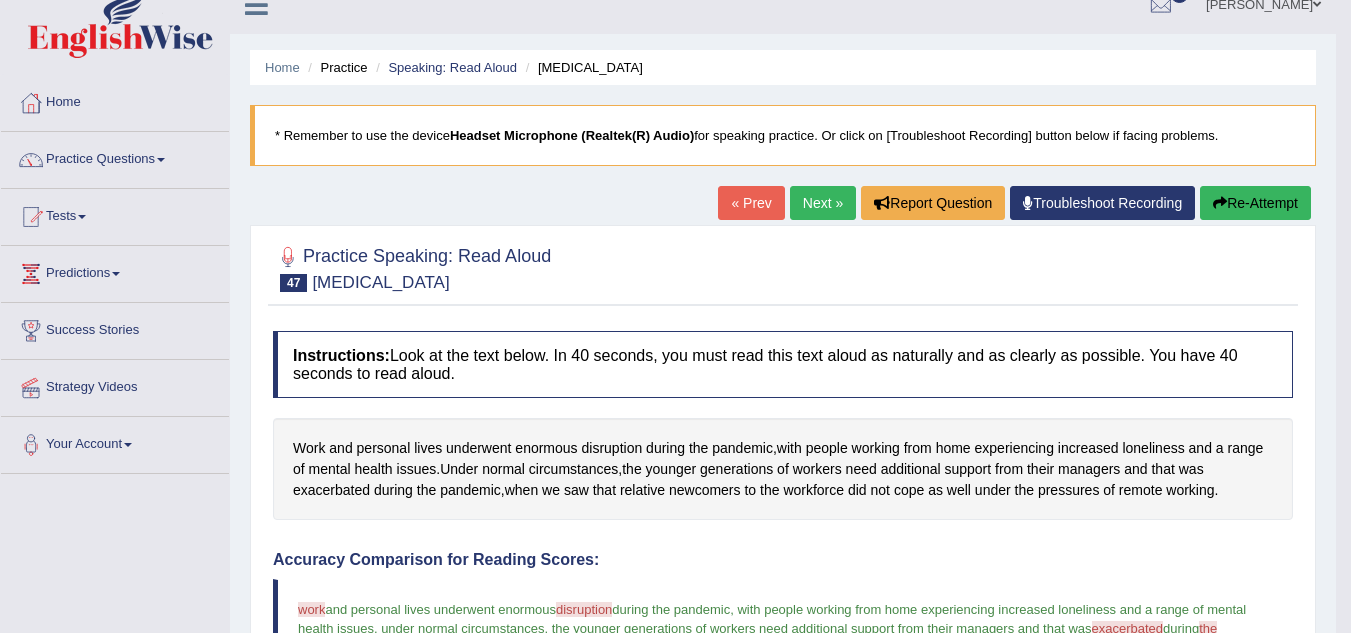 click on "Re-Attempt" at bounding box center (1255, 203) 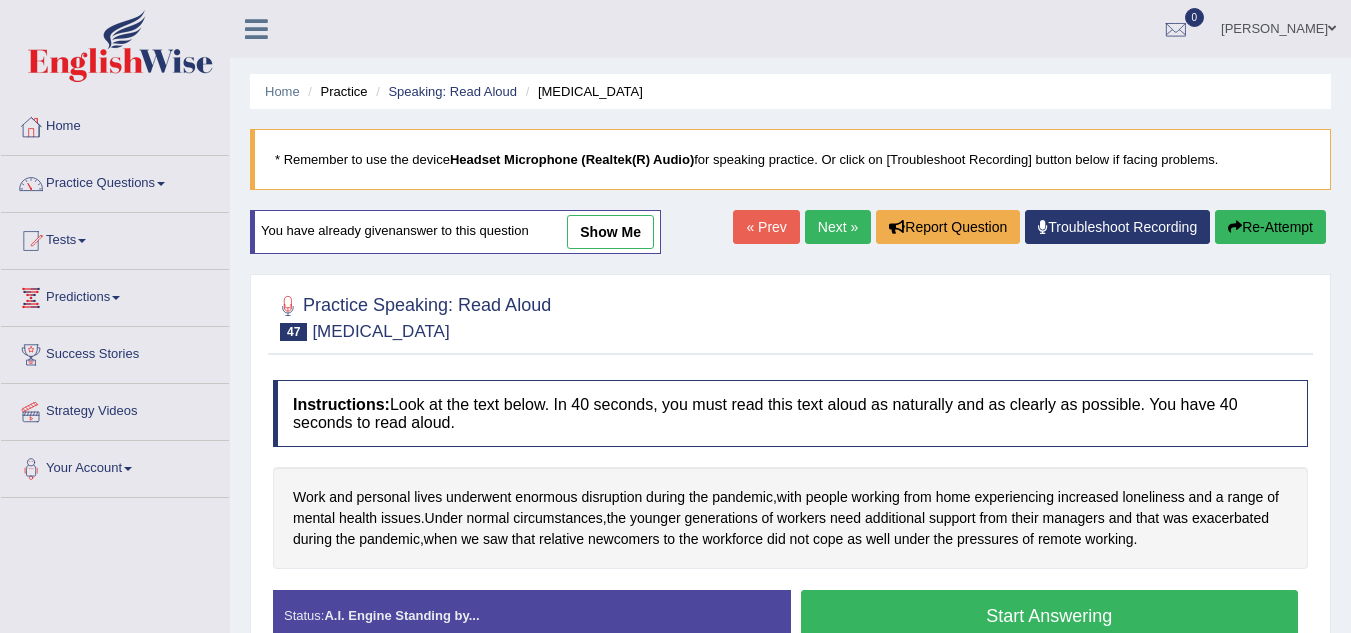 click on "Start Answering" at bounding box center [1050, 615] 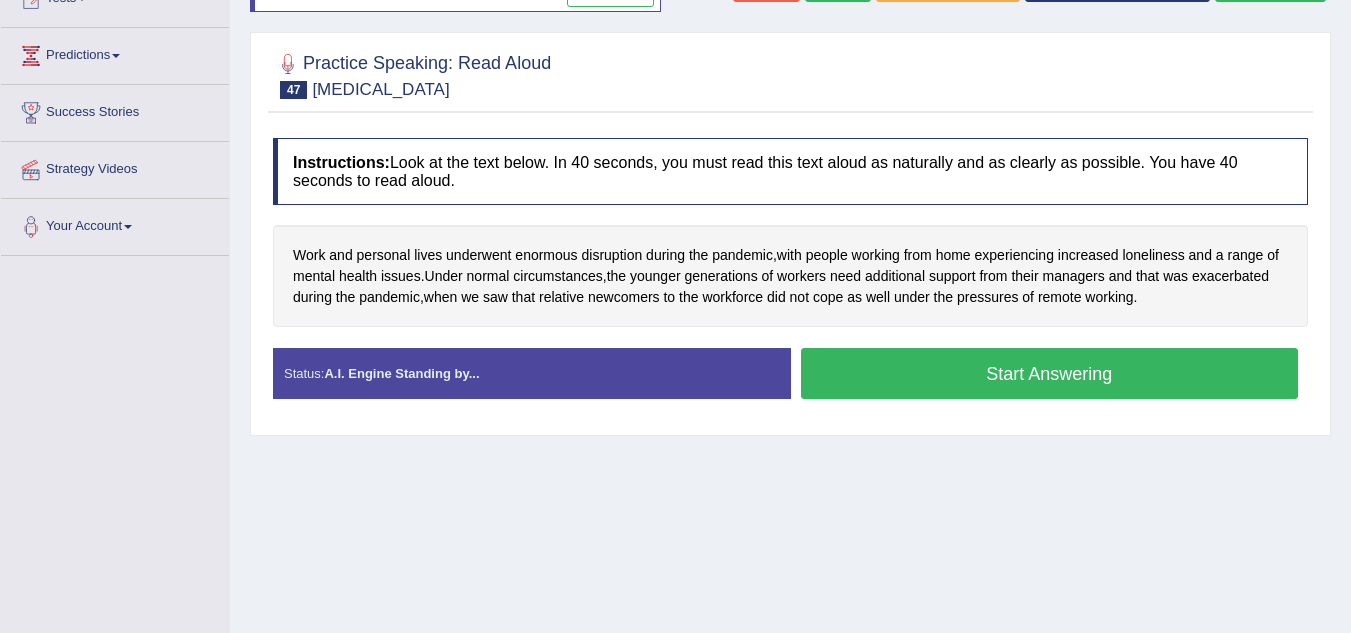 scroll, scrollTop: 0, scrollLeft: 0, axis: both 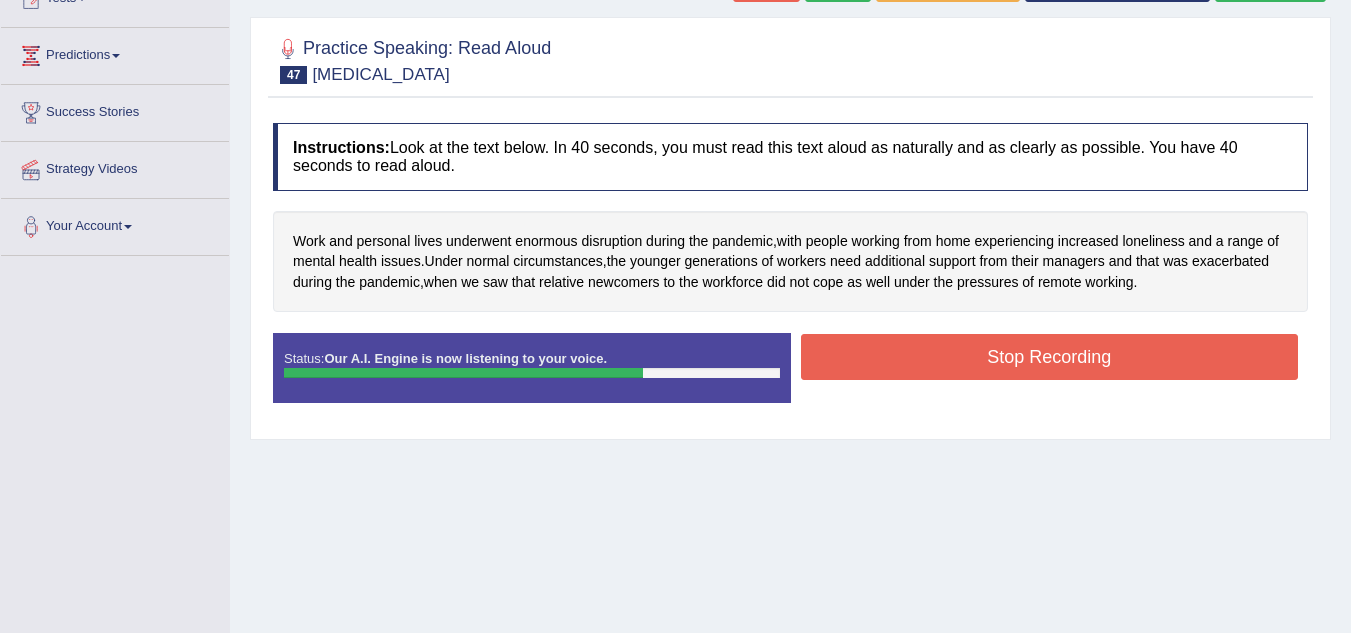 click on "Stop Recording" at bounding box center [1050, 357] 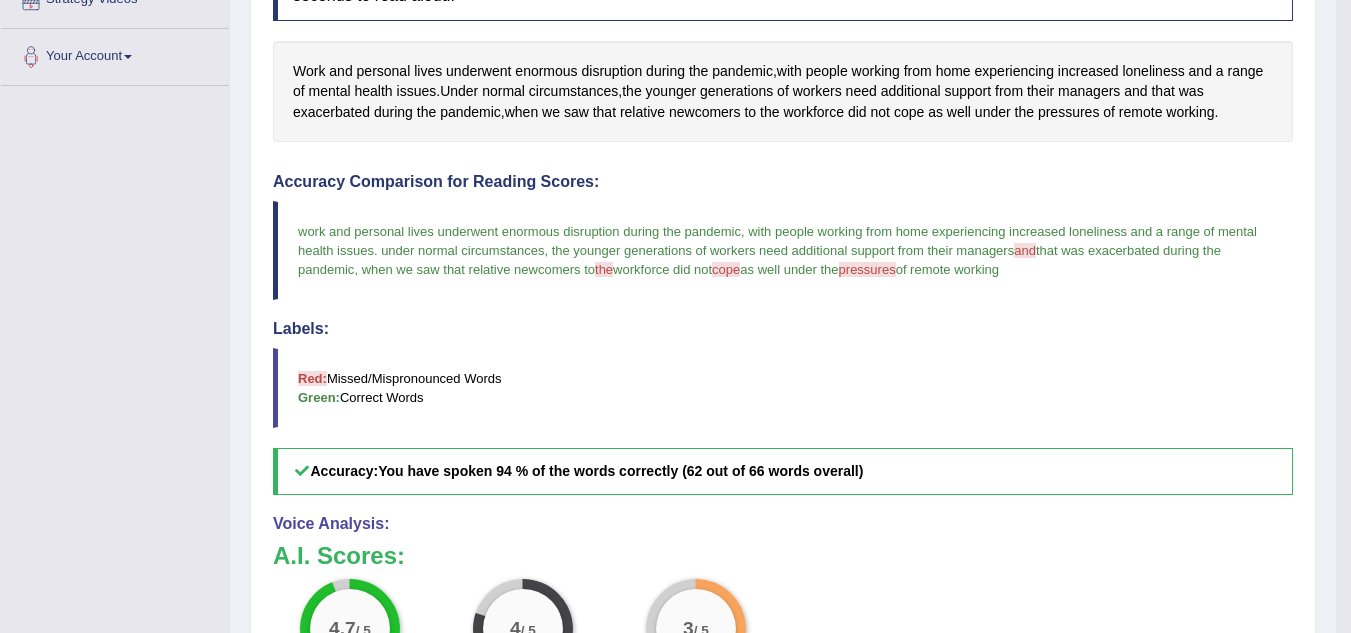 scroll, scrollTop: 0, scrollLeft: 0, axis: both 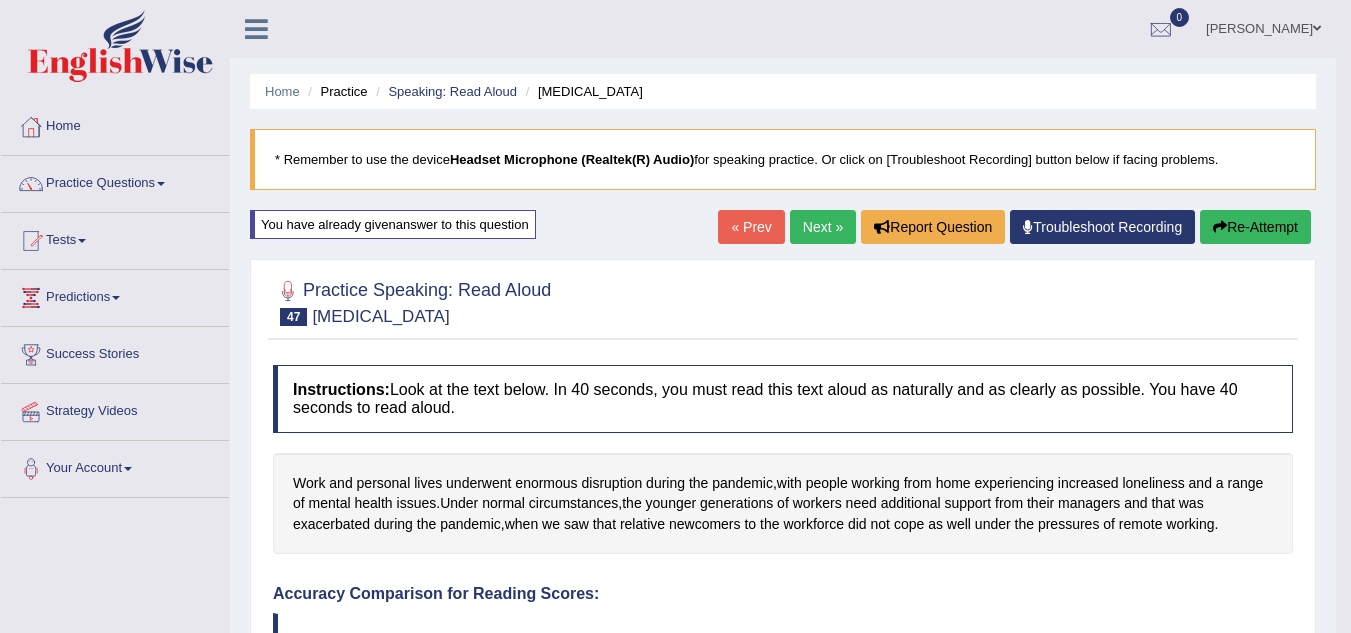 click on "Next »" at bounding box center [823, 227] 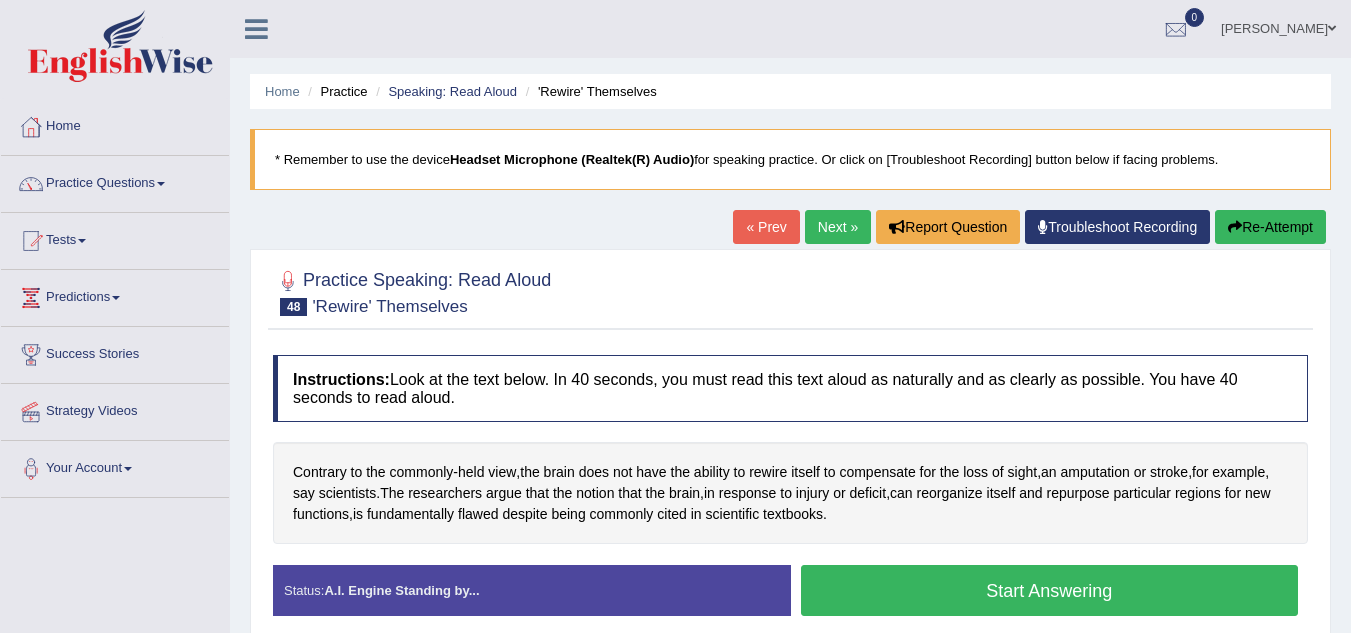 scroll, scrollTop: 246, scrollLeft: 0, axis: vertical 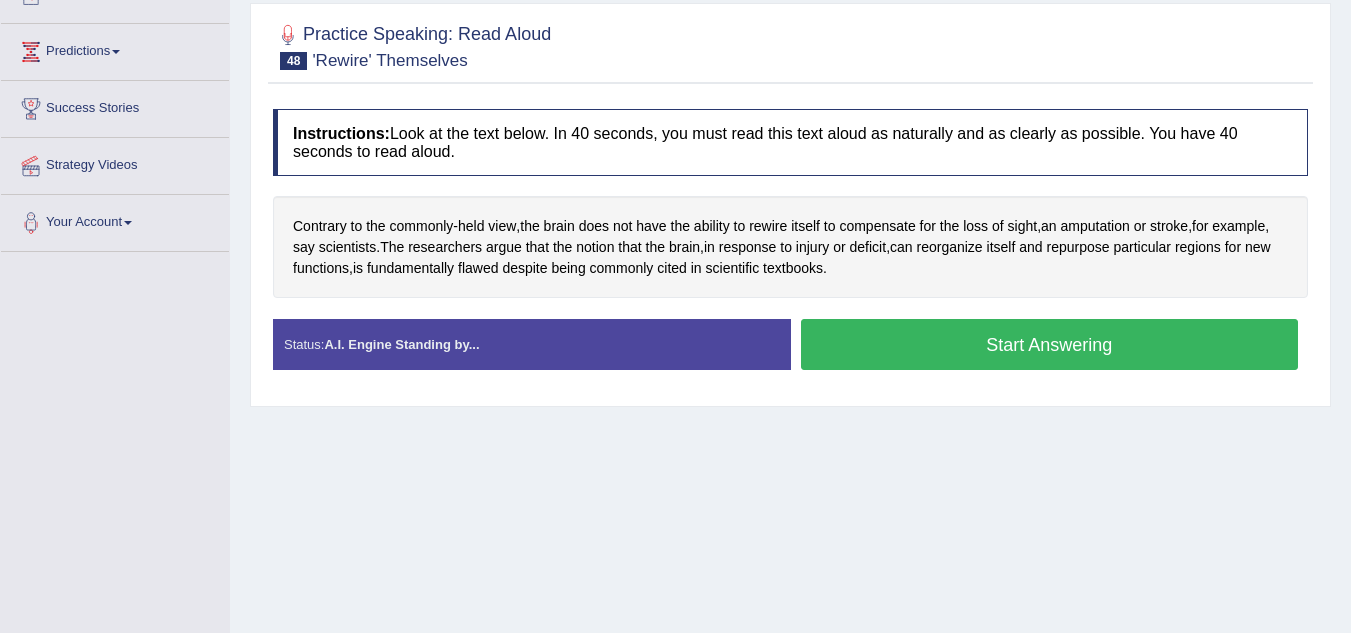 click on "Start Answering" at bounding box center [1050, 344] 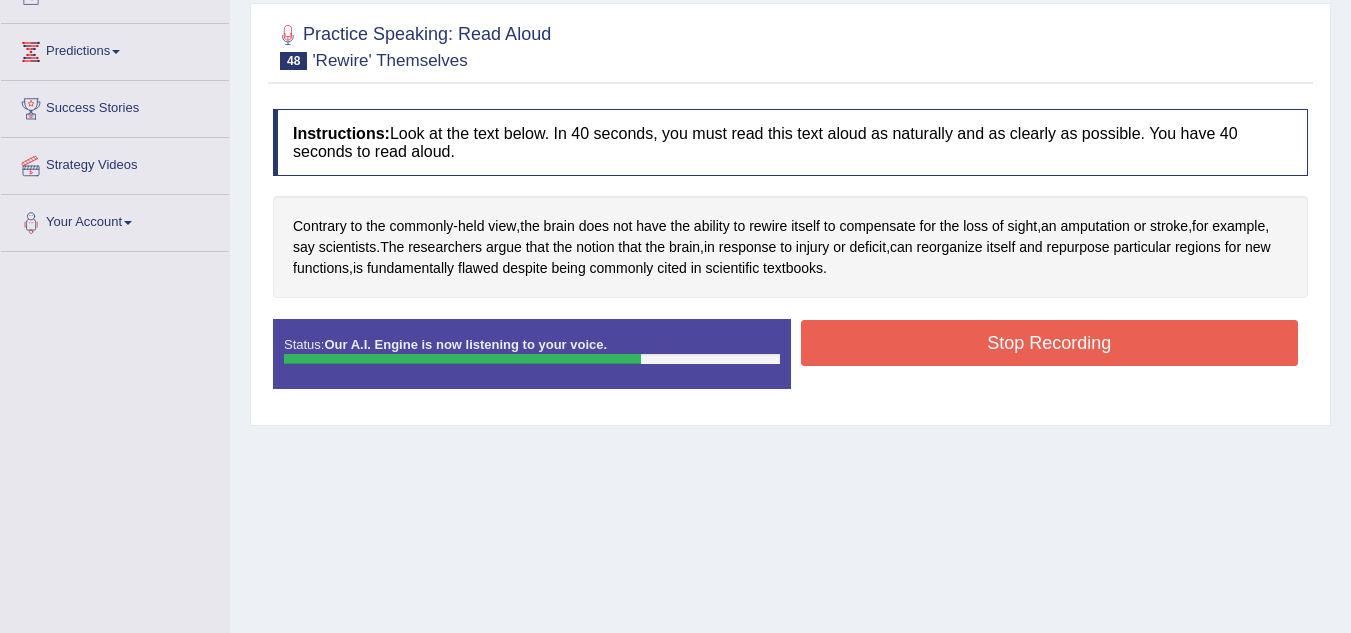 click on "Stop Recording" at bounding box center [1050, 343] 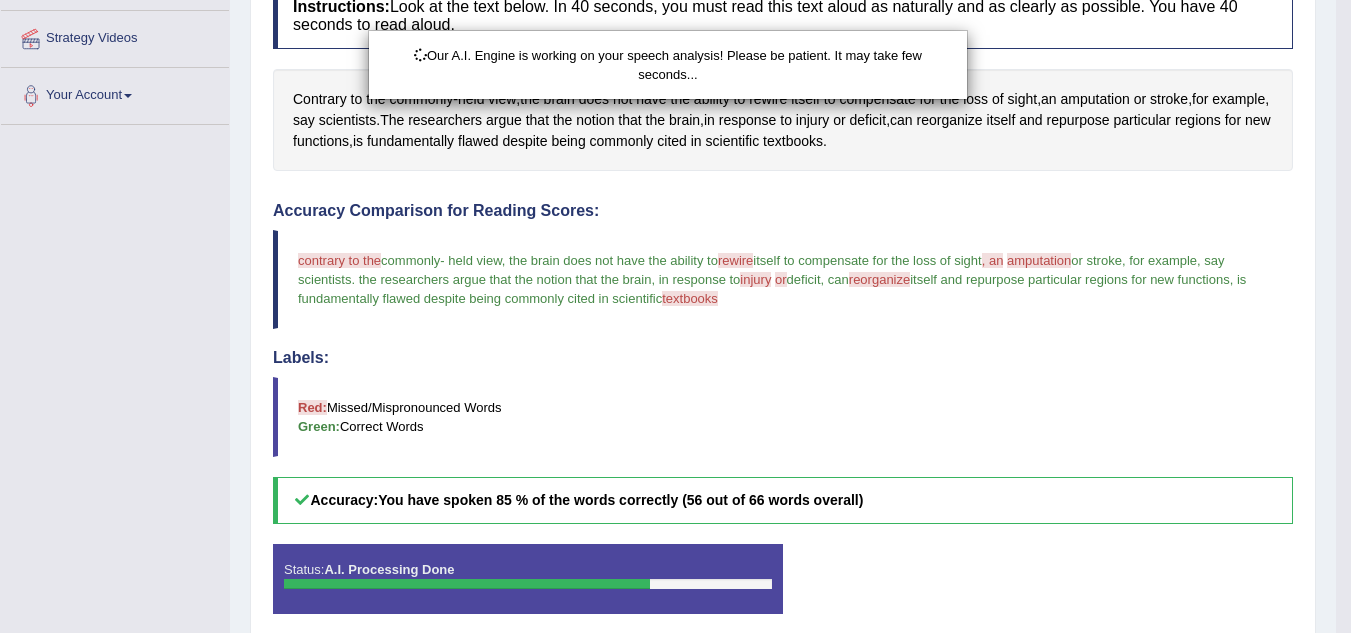 scroll, scrollTop: 457, scrollLeft: 0, axis: vertical 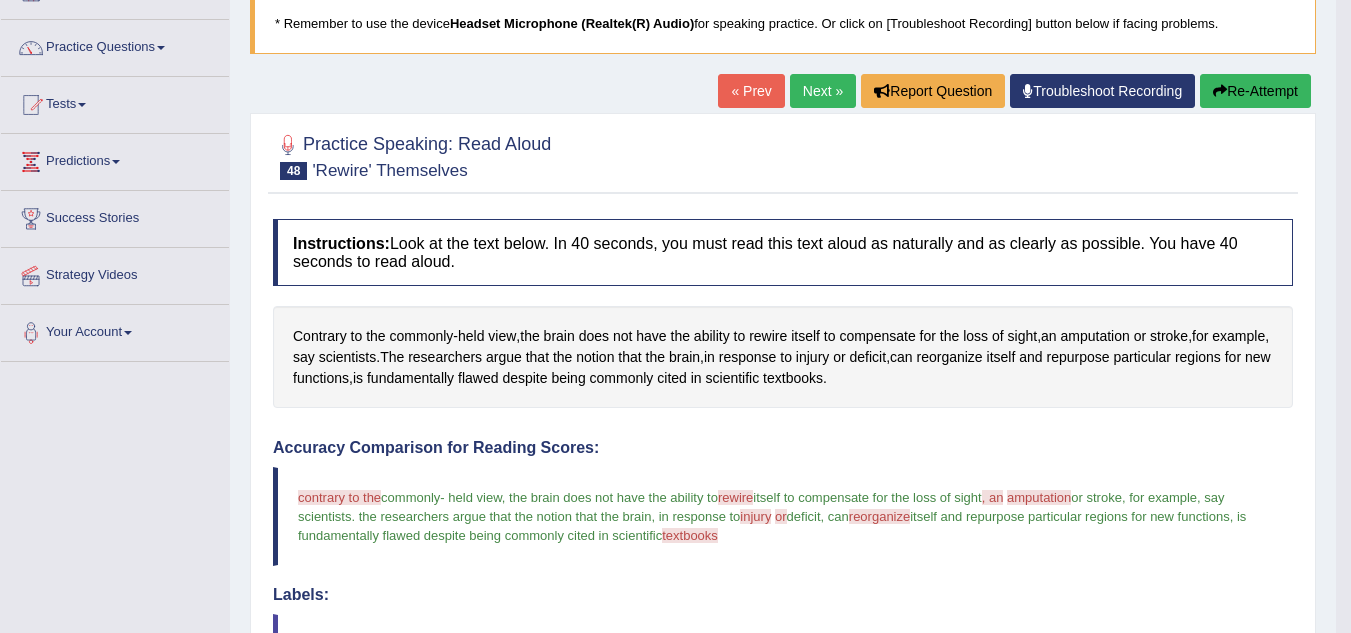 click on "Next »" at bounding box center [823, 91] 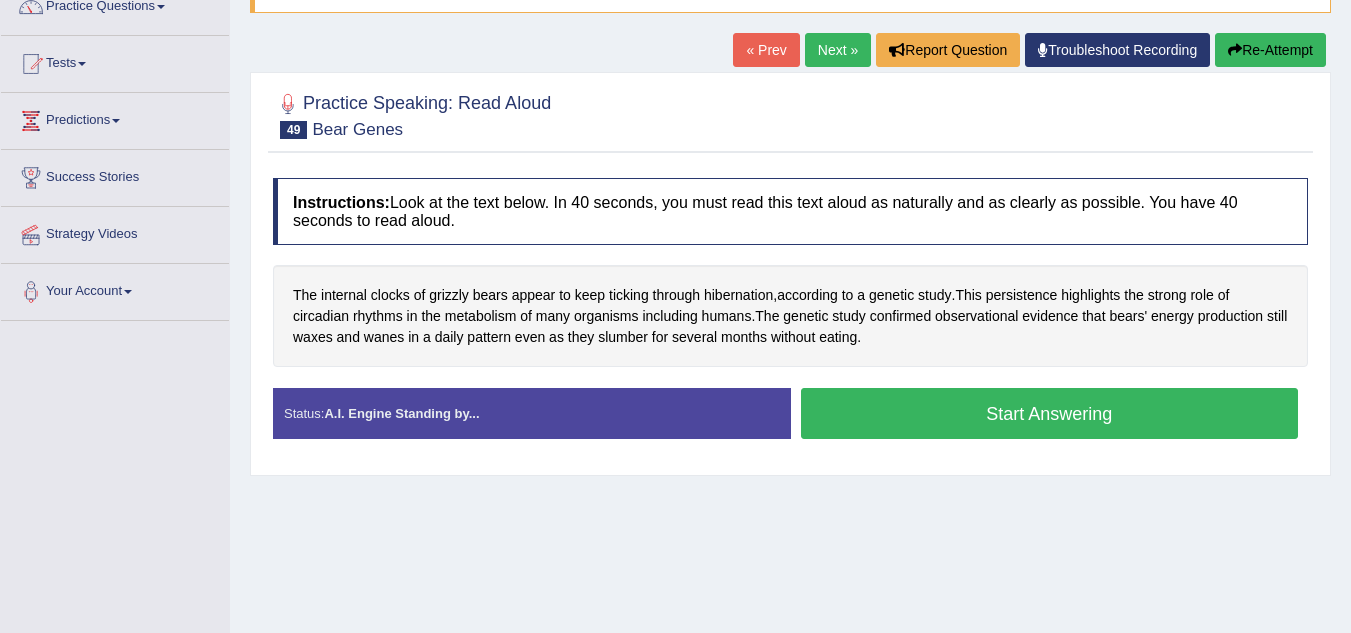 scroll, scrollTop: 0, scrollLeft: 0, axis: both 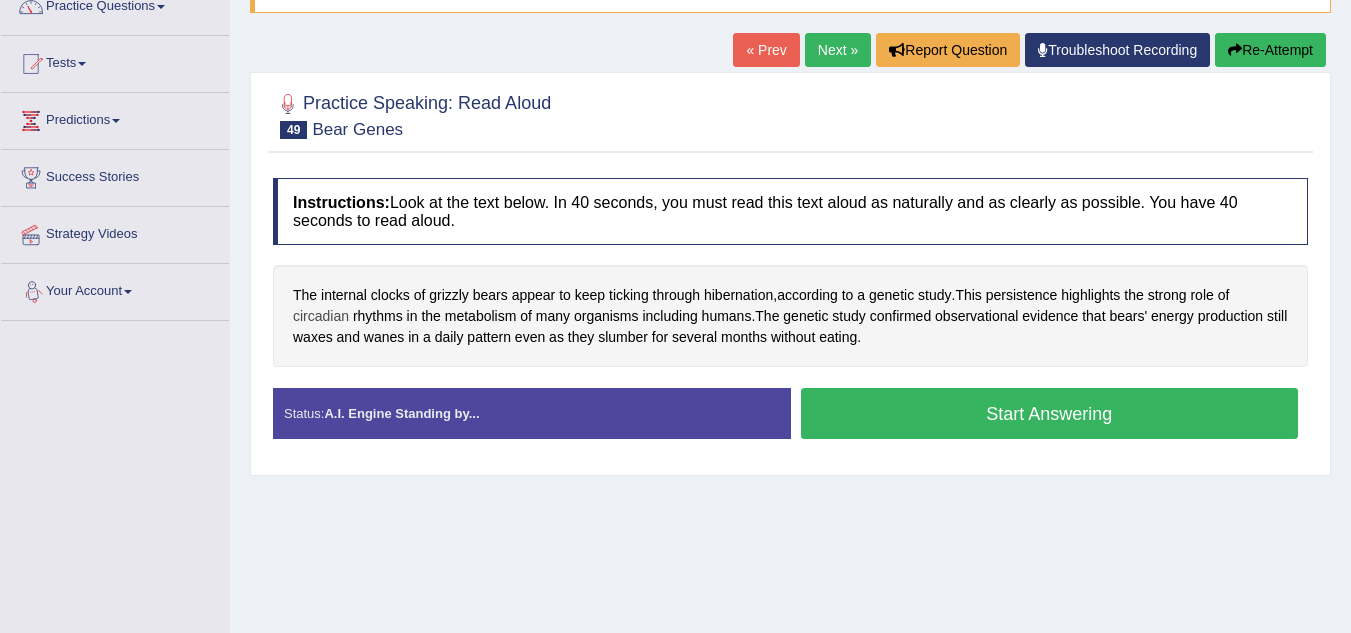 click on "circadian" at bounding box center (321, 316) 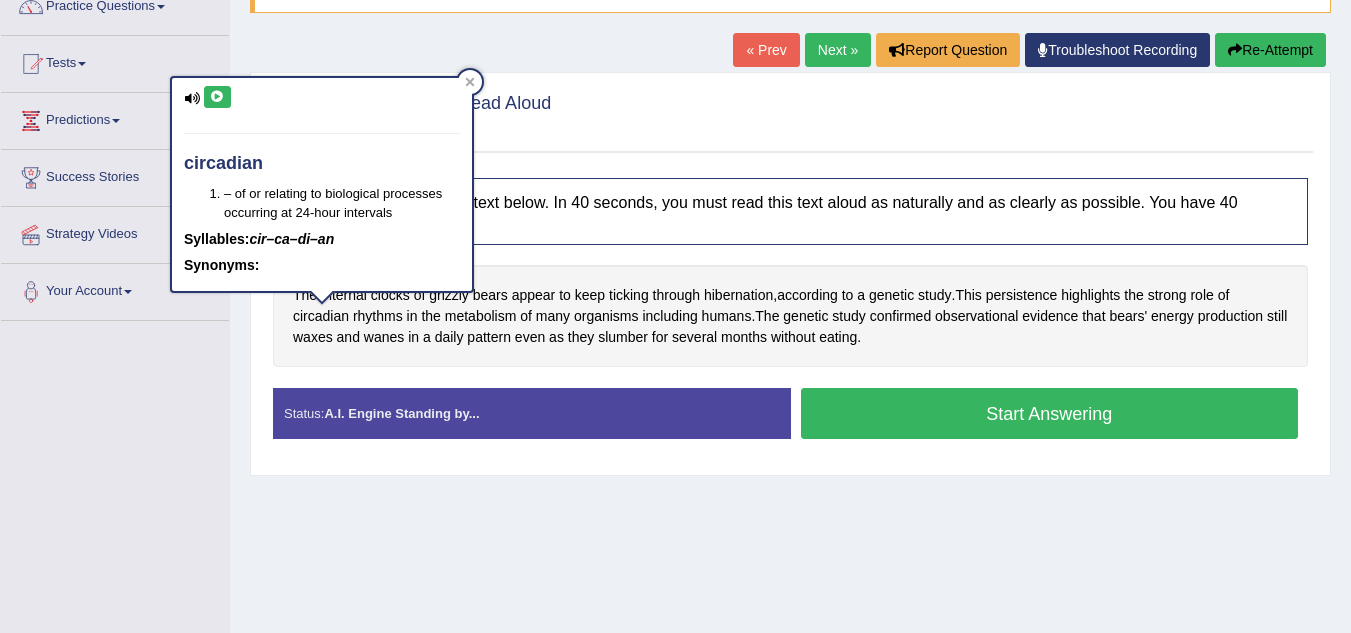 click at bounding box center [217, 97] 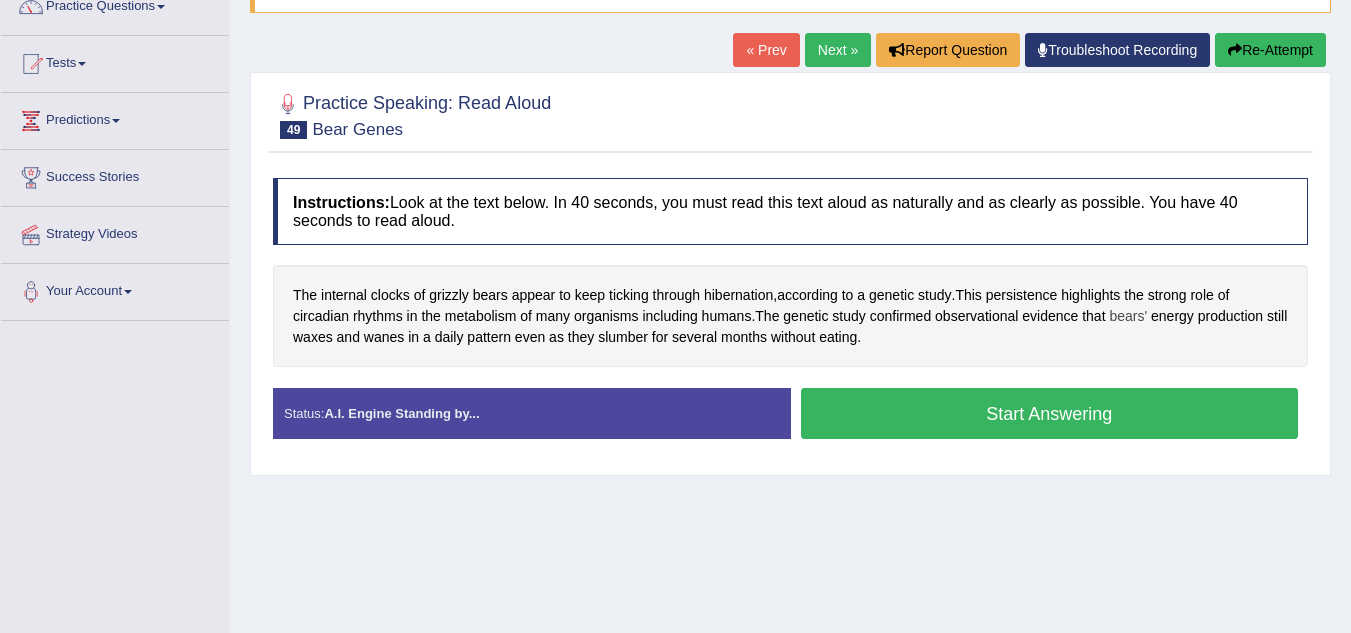 click on "bears'" at bounding box center (1128, 316) 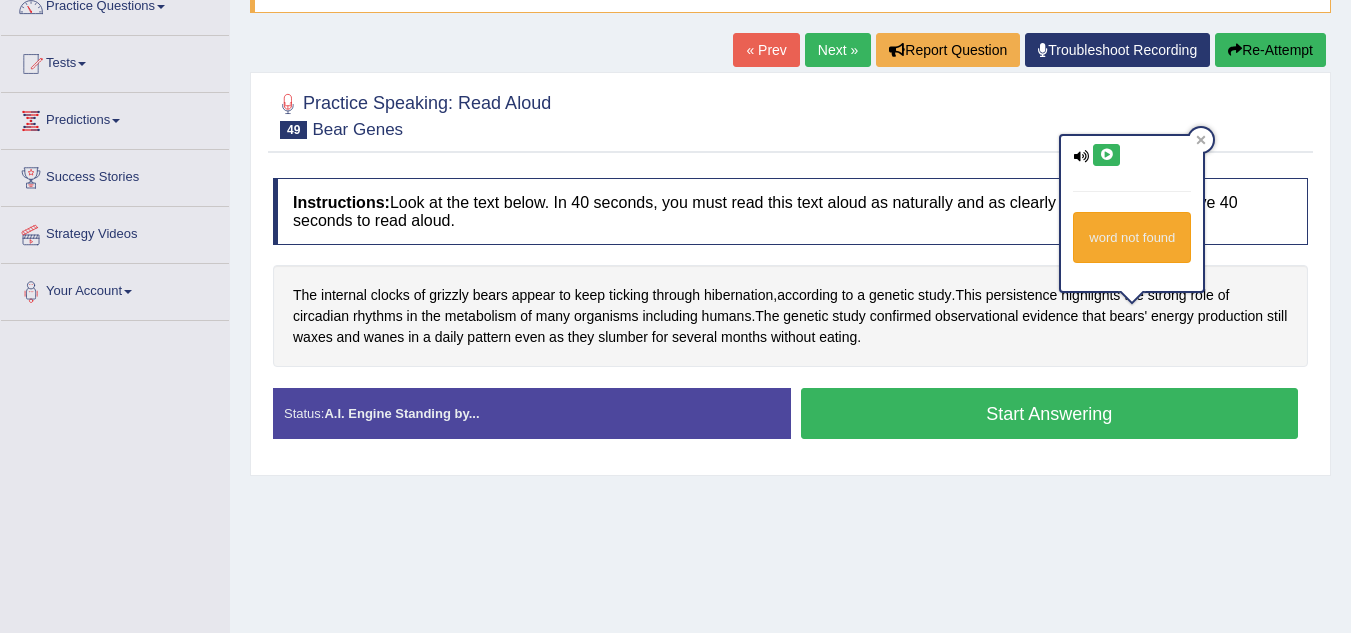 click at bounding box center (1081, 156) 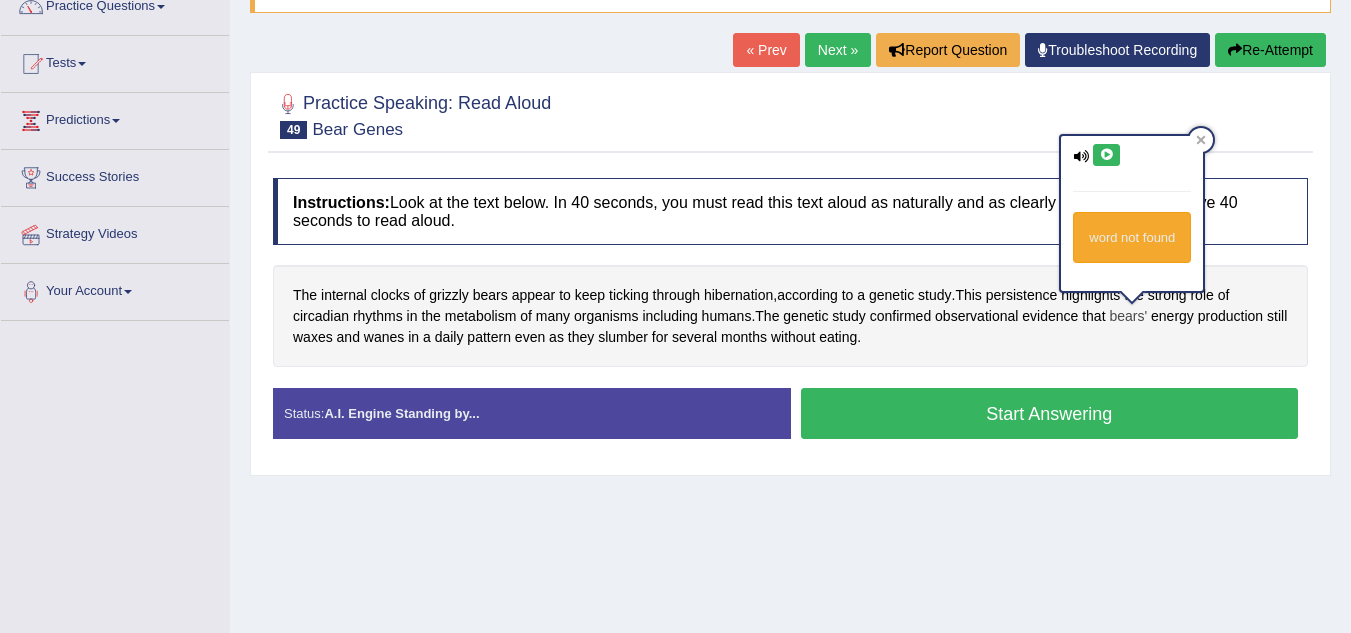 click on "bears'" at bounding box center [1128, 316] 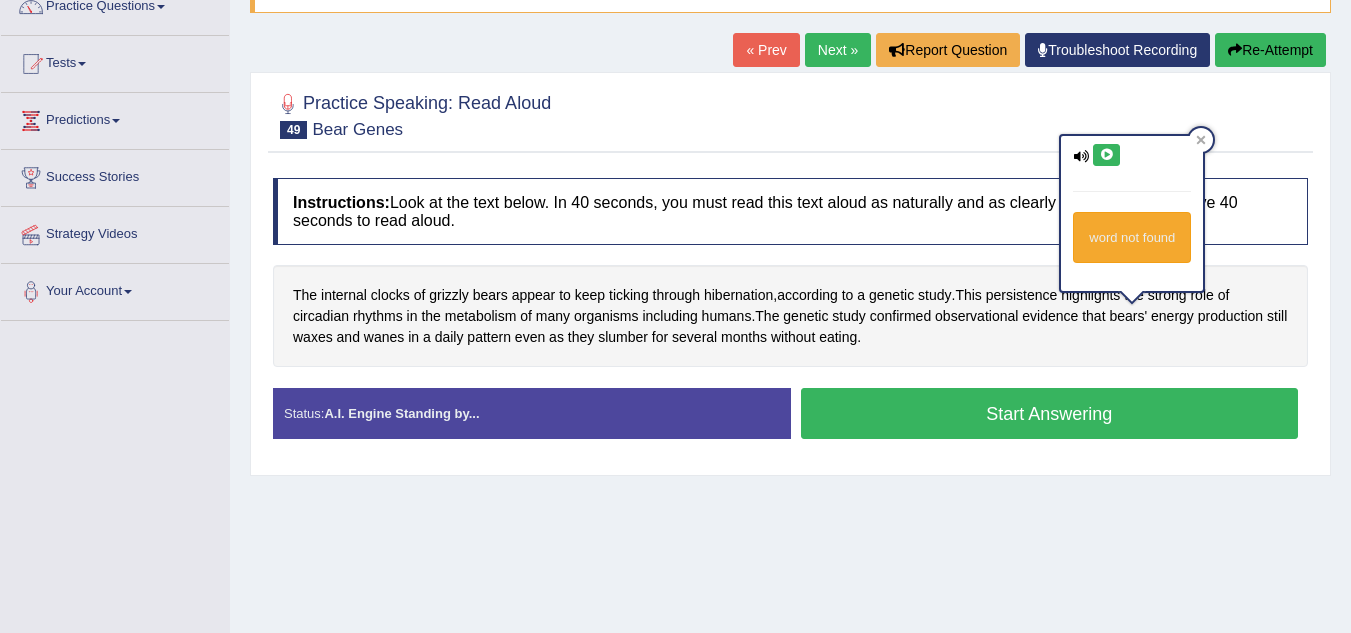 click on "The   internal   clocks   of   grizzly   bears   appear   to   keep   ticking   through   hibernation ,  according   to   a   genetic   study .  This   persistence   highlights   the   strong   role   of   circadian   rhythms   in   the   metabolism   of   many   organisms   including   humans .  The   genetic   study   confirmed   observational   evidence   that   bears'   energy   production   still   waxes   and   wanes   in   a   daily   pattern   even   as   they   slumber   for   several   months   without   eating ." at bounding box center (790, 316) 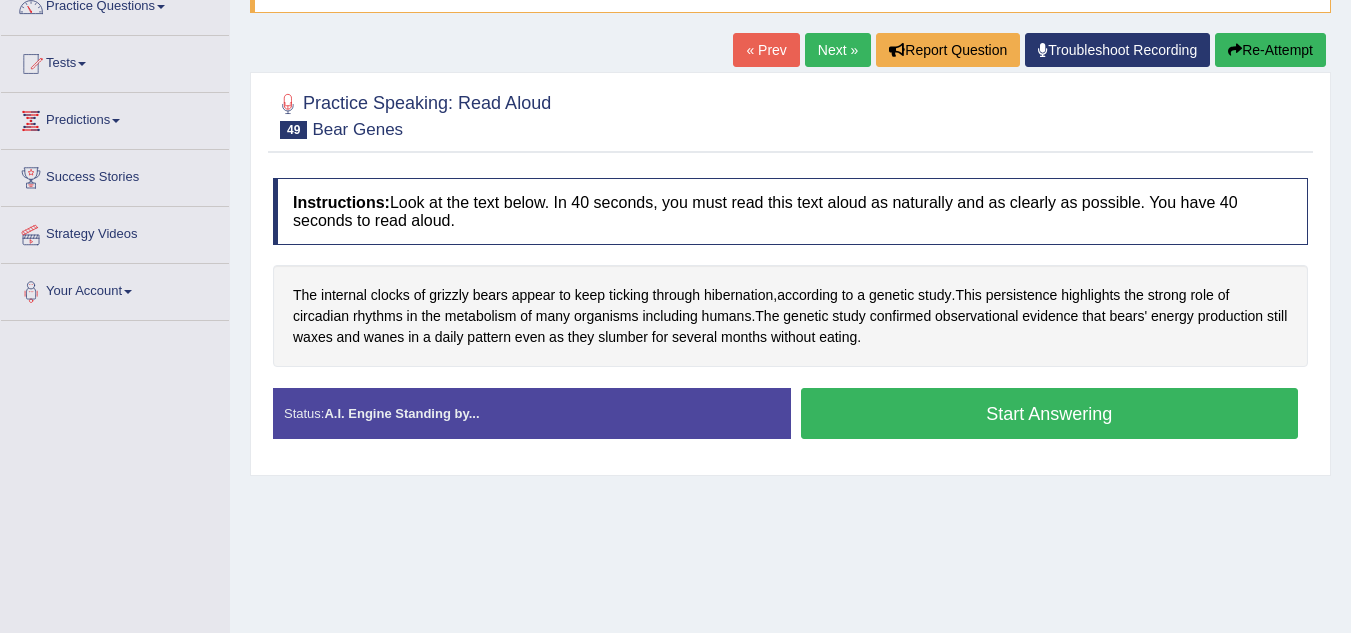 click on "Start Answering" at bounding box center [1050, 413] 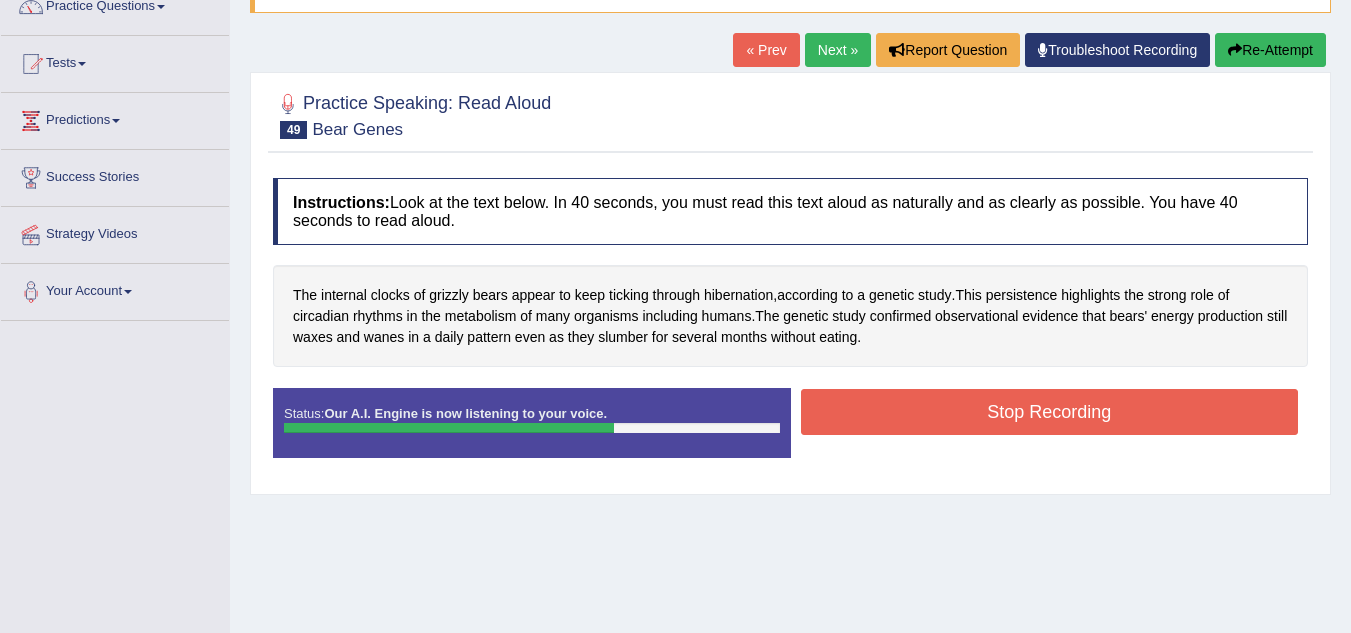 click on "Stop Recording" at bounding box center [1050, 412] 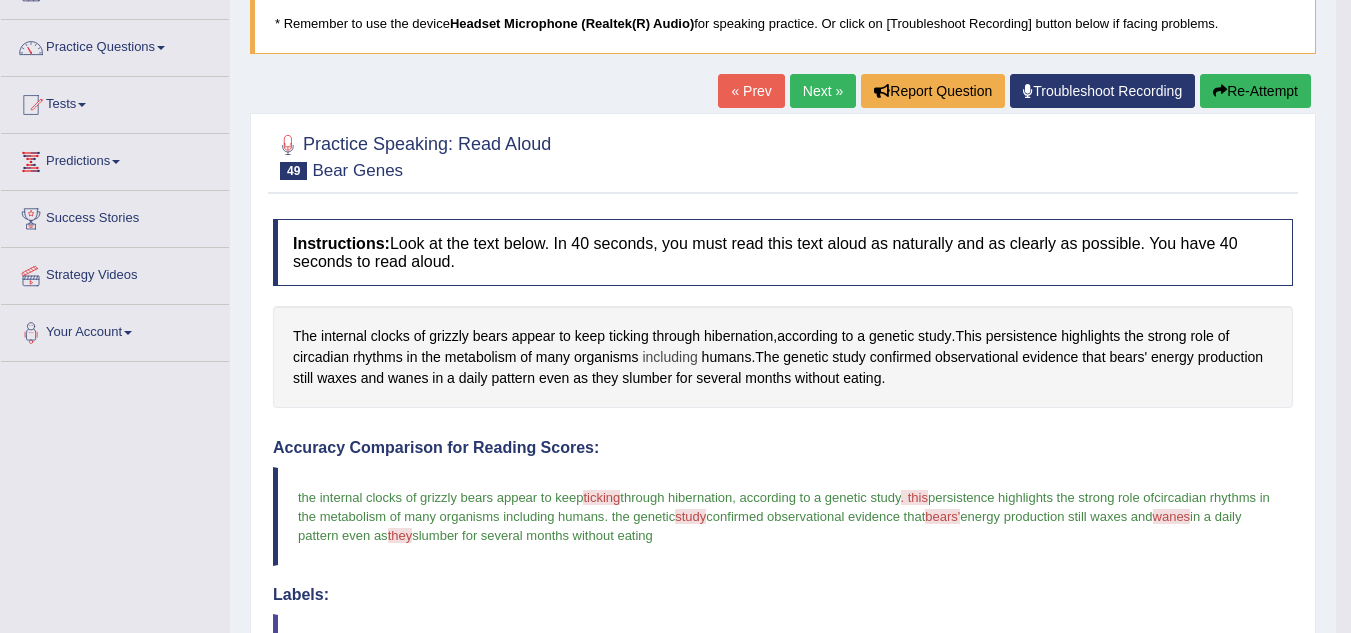 scroll, scrollTop: 100, scrollLeft: 0, axis: vertical 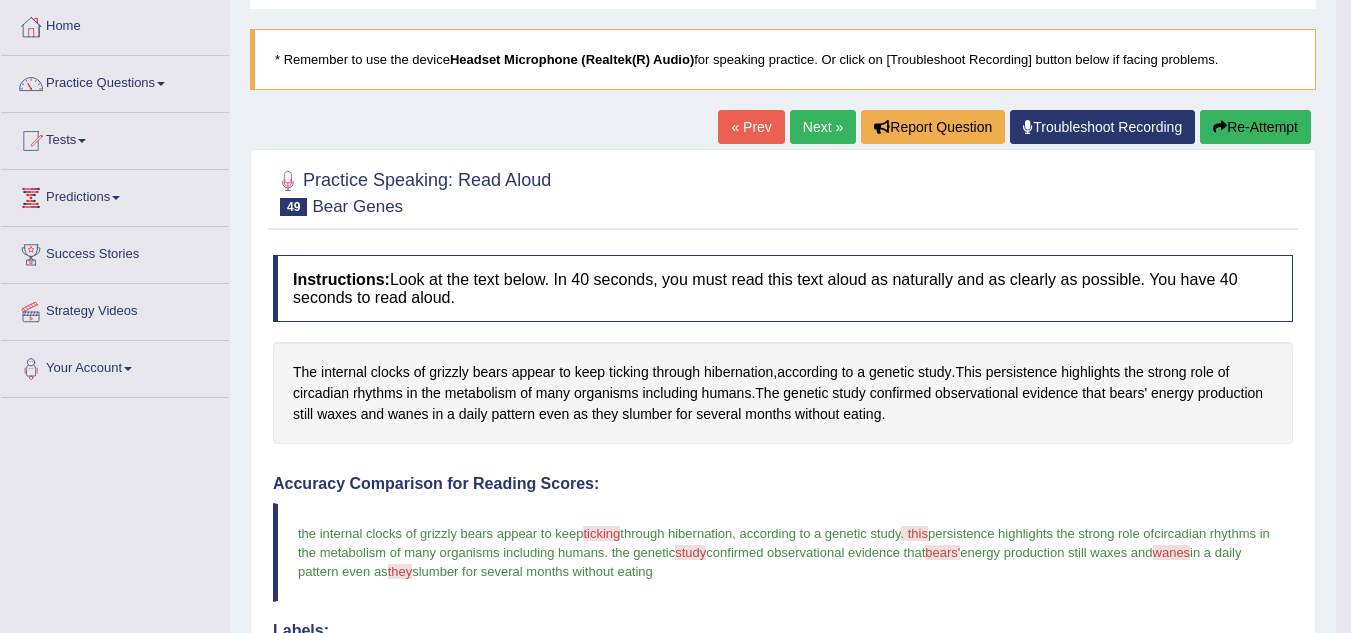 click on "Next »" at bounding box center [823, 127] 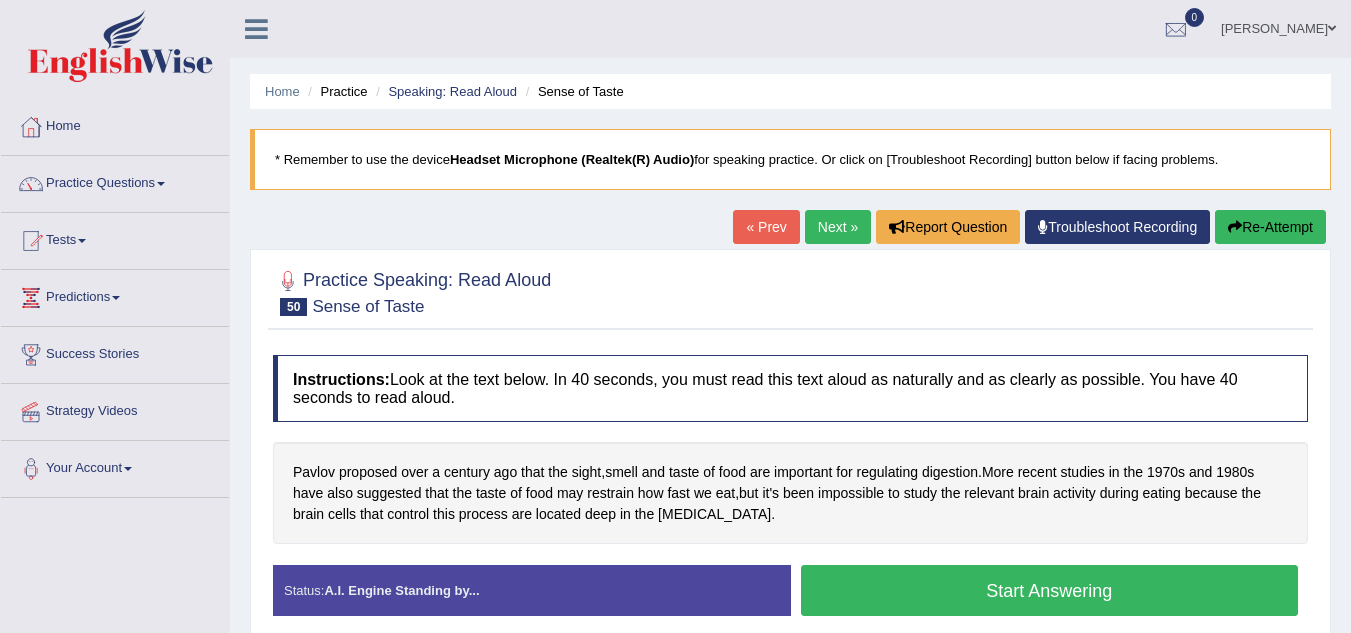 scroll, scrollTop: 299, scrollLeft: 0, axis: vertical 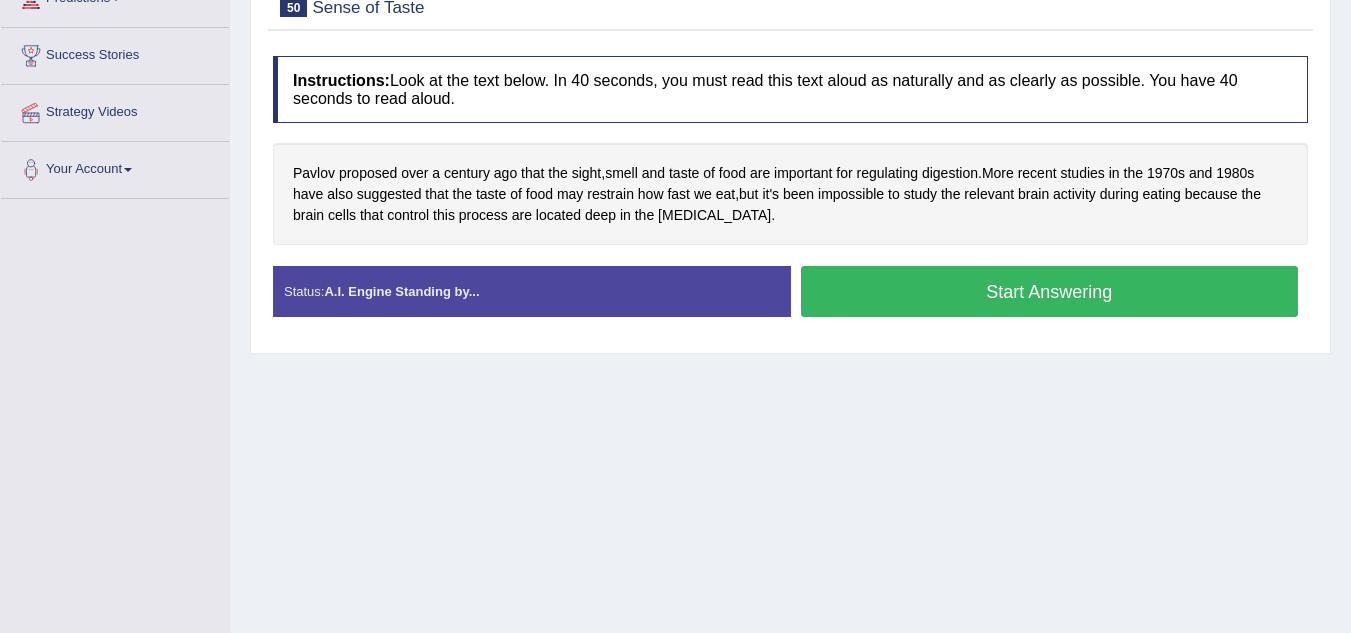 click on "Start Answering" at bounding box center [1050, 291] 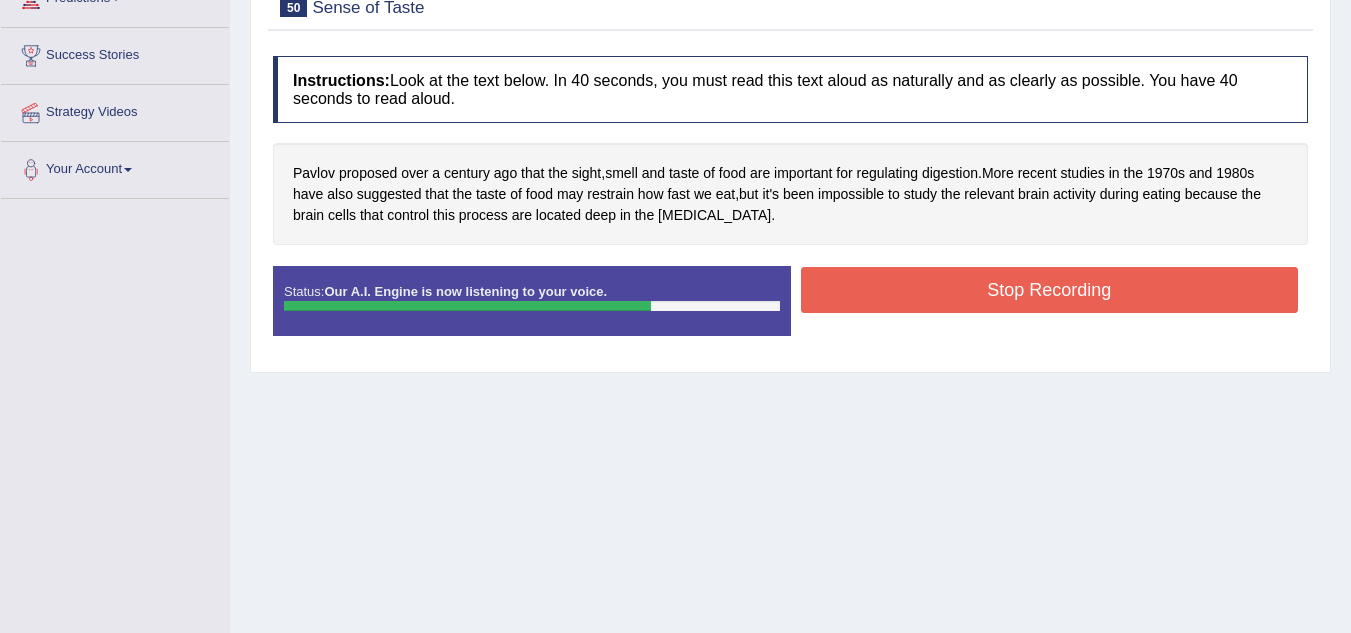 click on "Stop Recording" at bounding box center [1050, 290] 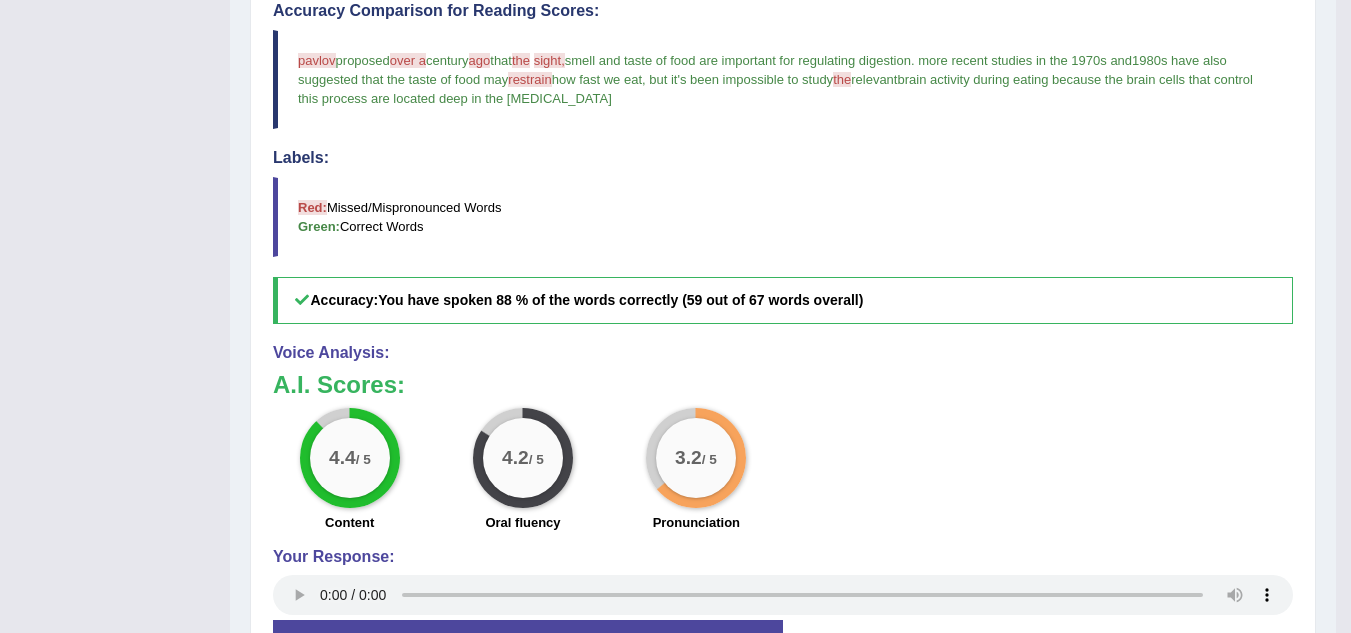 scroll, scrollTop: 572, scrollLeft: 0, axis: vertical 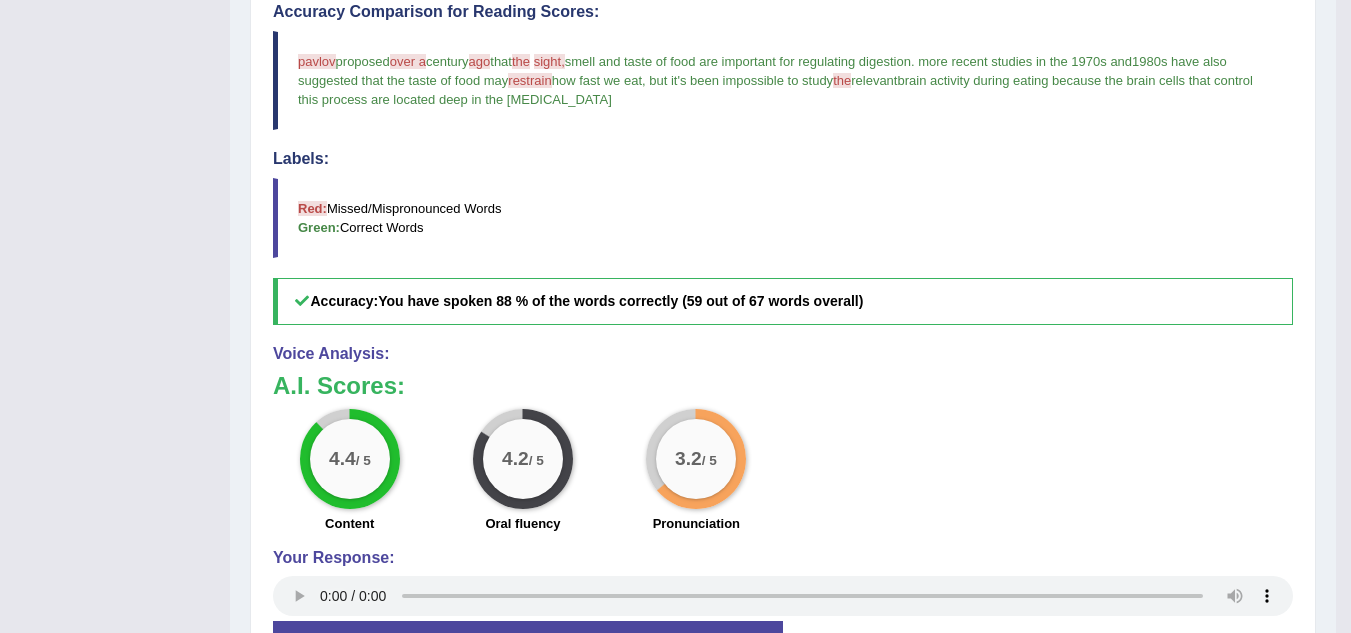 click on "restrain" at bounding box center [529, 80] 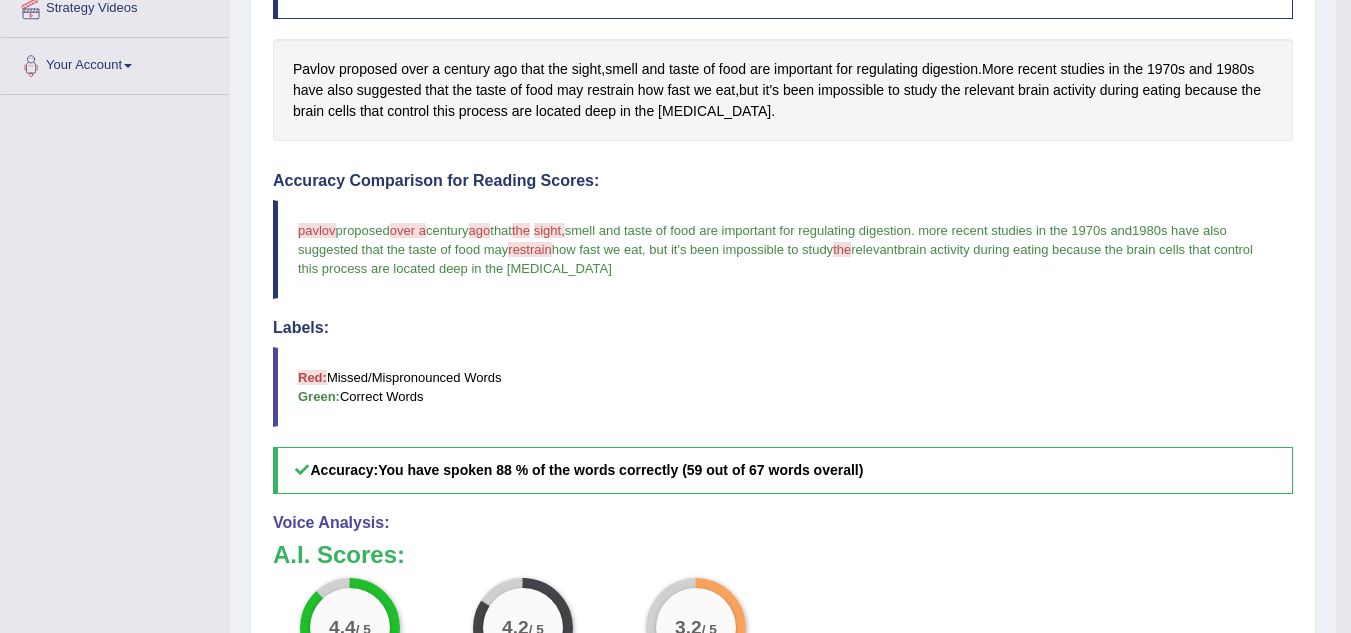 scroll, scrollTop: 402, scrollLeft: 0, axis: vertical 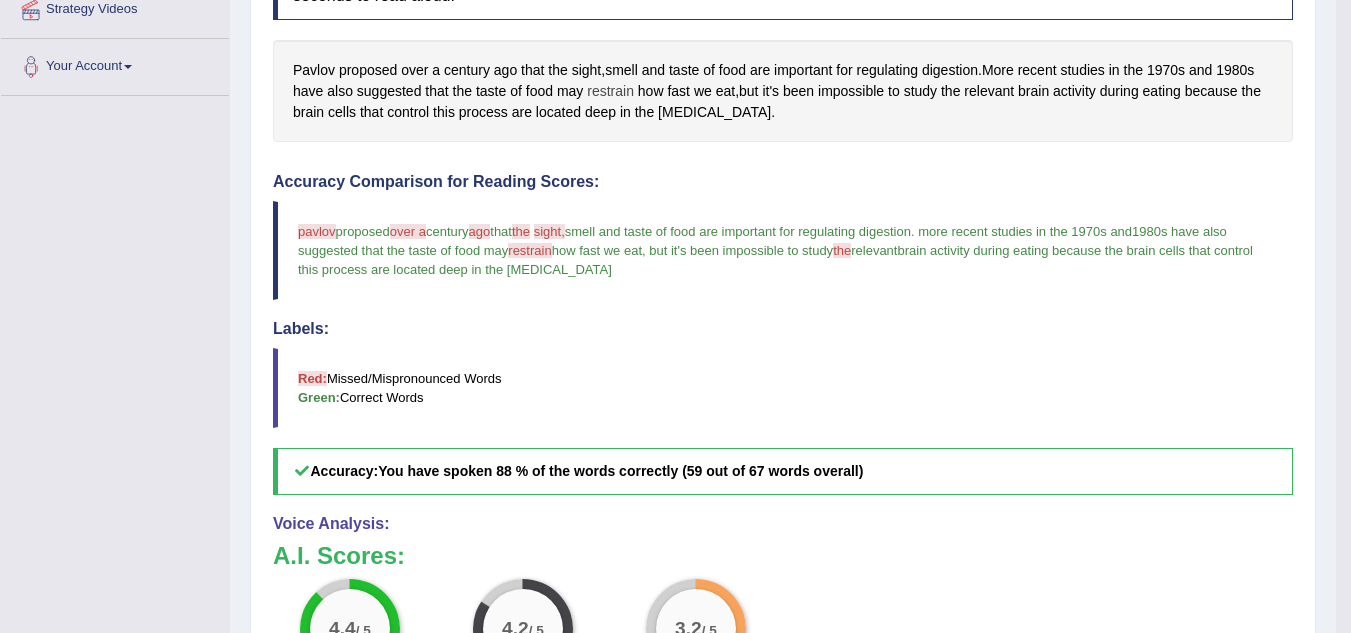 click on "restrain" at bounding box center [610, 91] 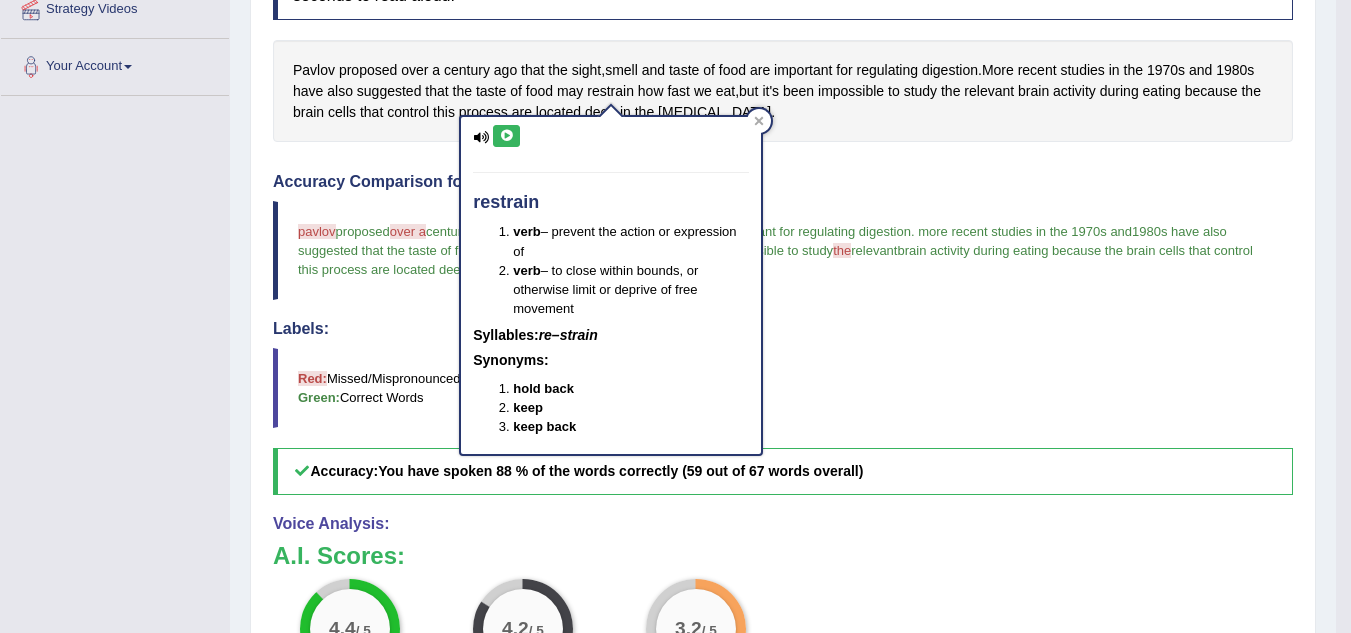 click at bounding box center (506, 136) 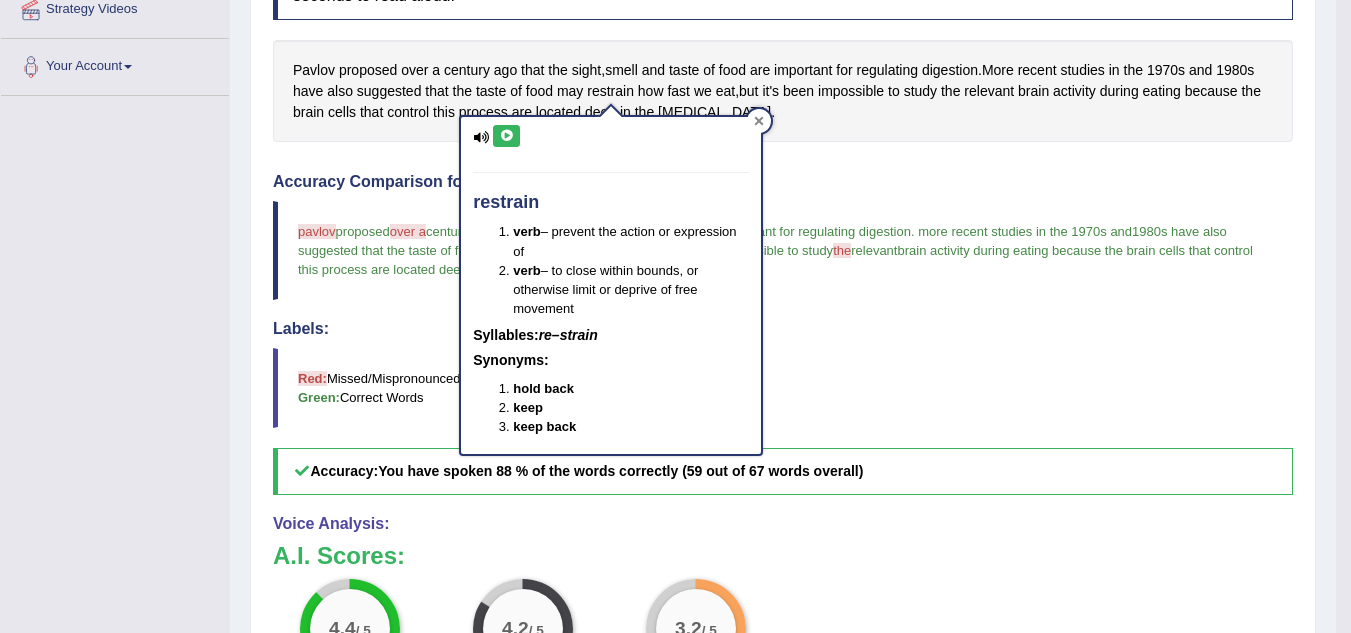 click 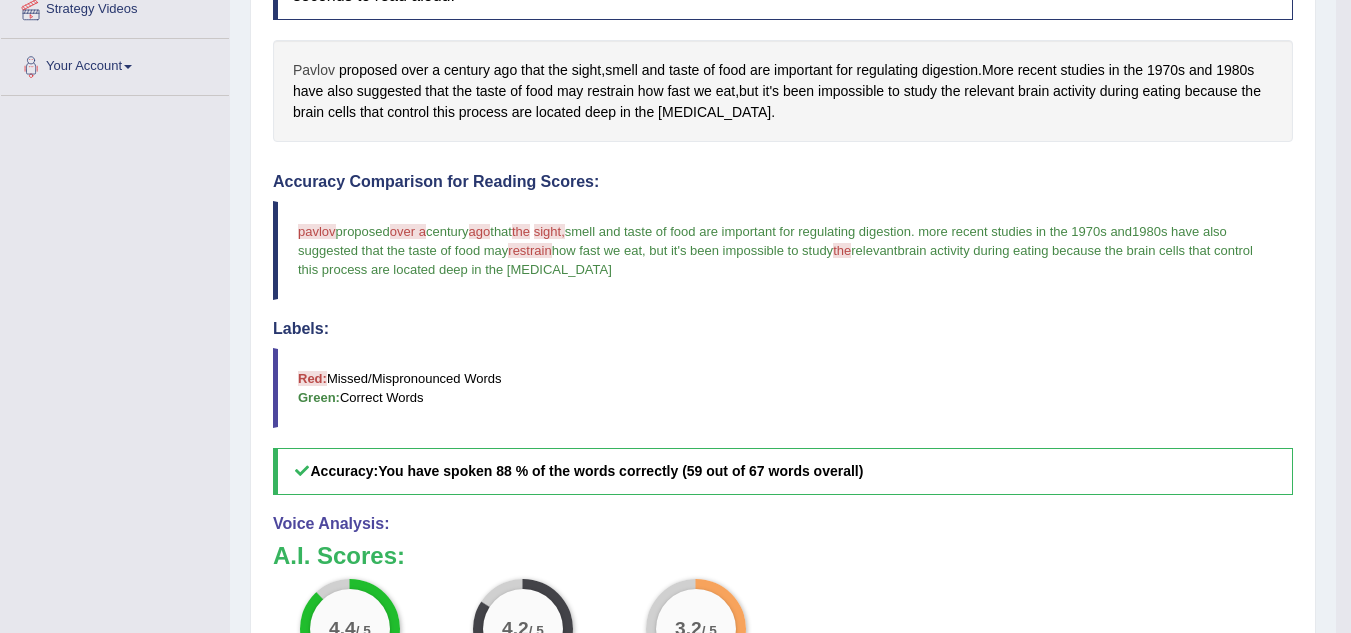 click on "Pavlov" at bounding box center [314, 70] 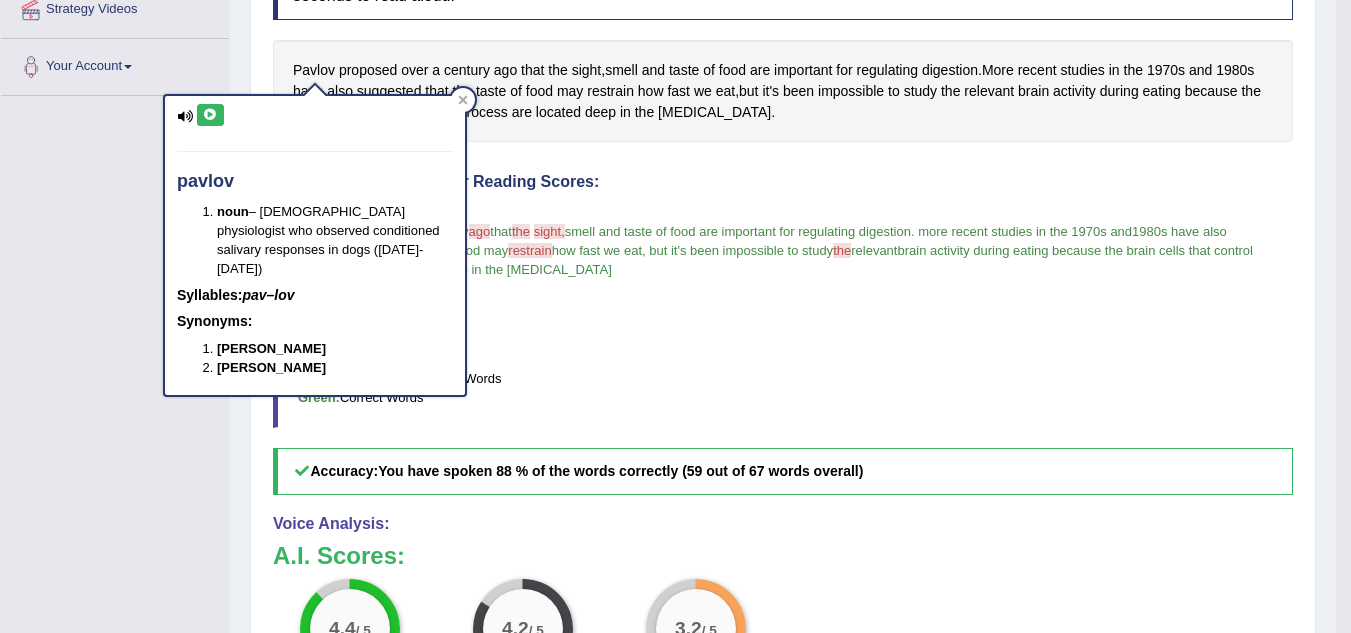 click at bounding box center (210, 115) 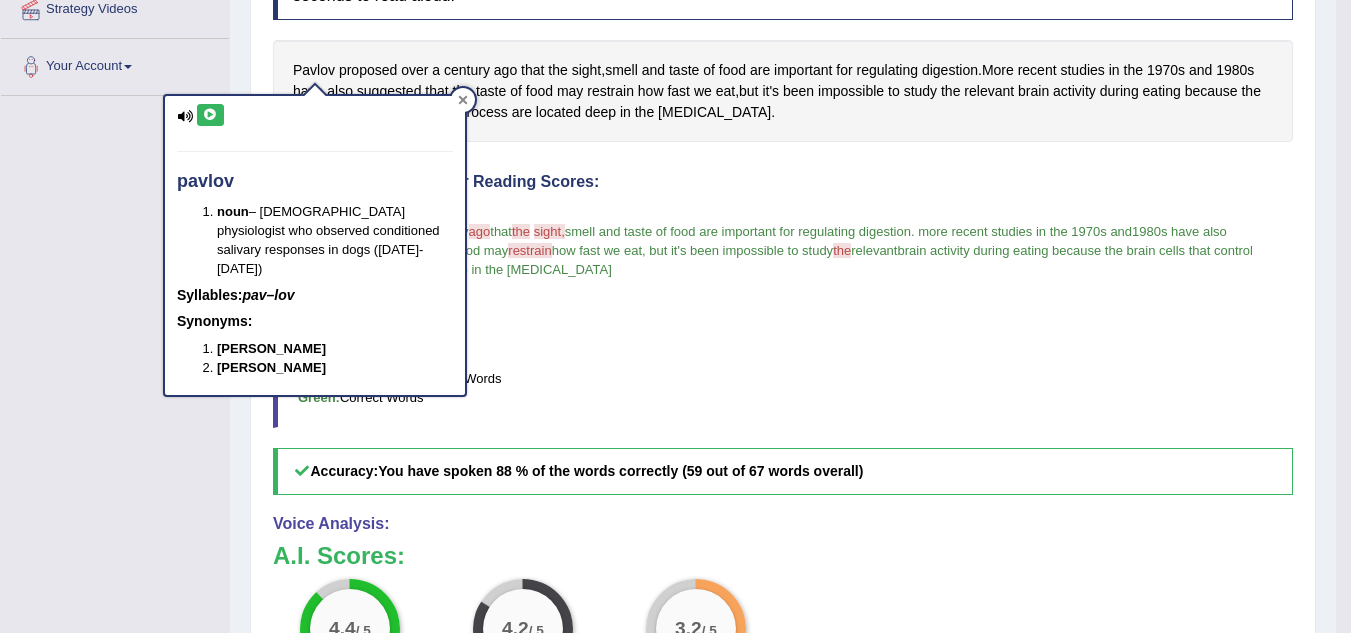 click at bounding box center (463, 100) 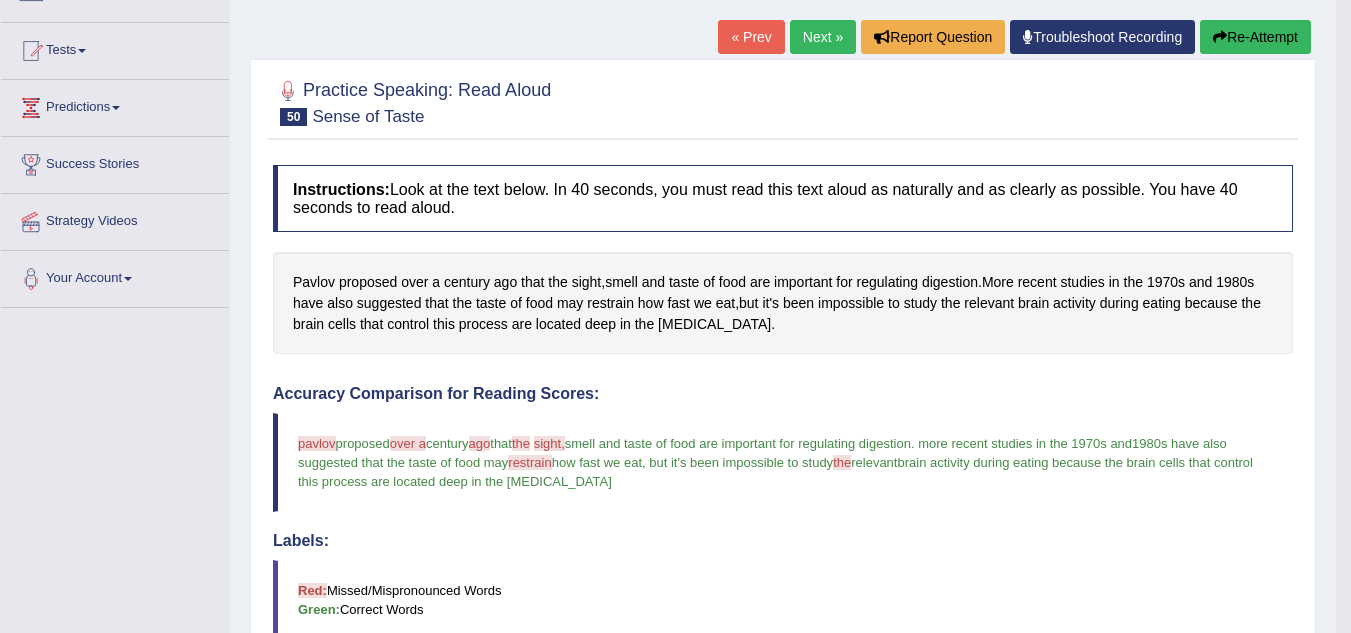 scroll, scrollTop: 0, scrollLeft: 0, axis: both 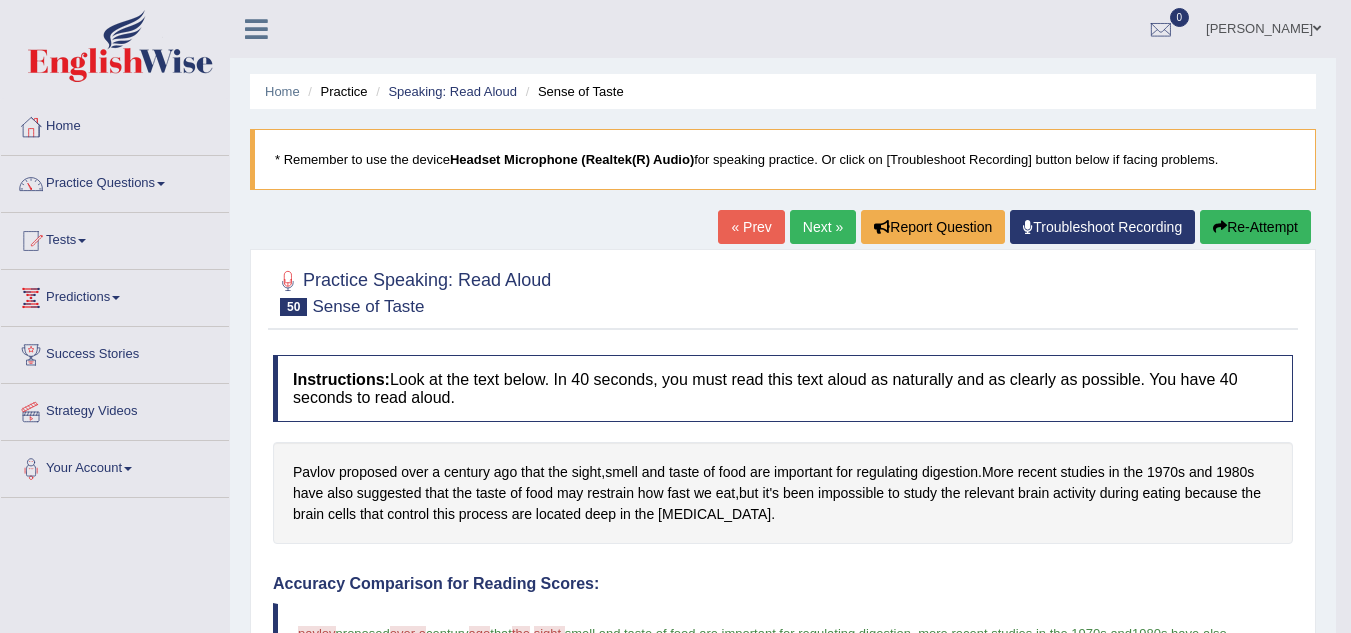 click on "Next »" at bounding box center [823, 227] 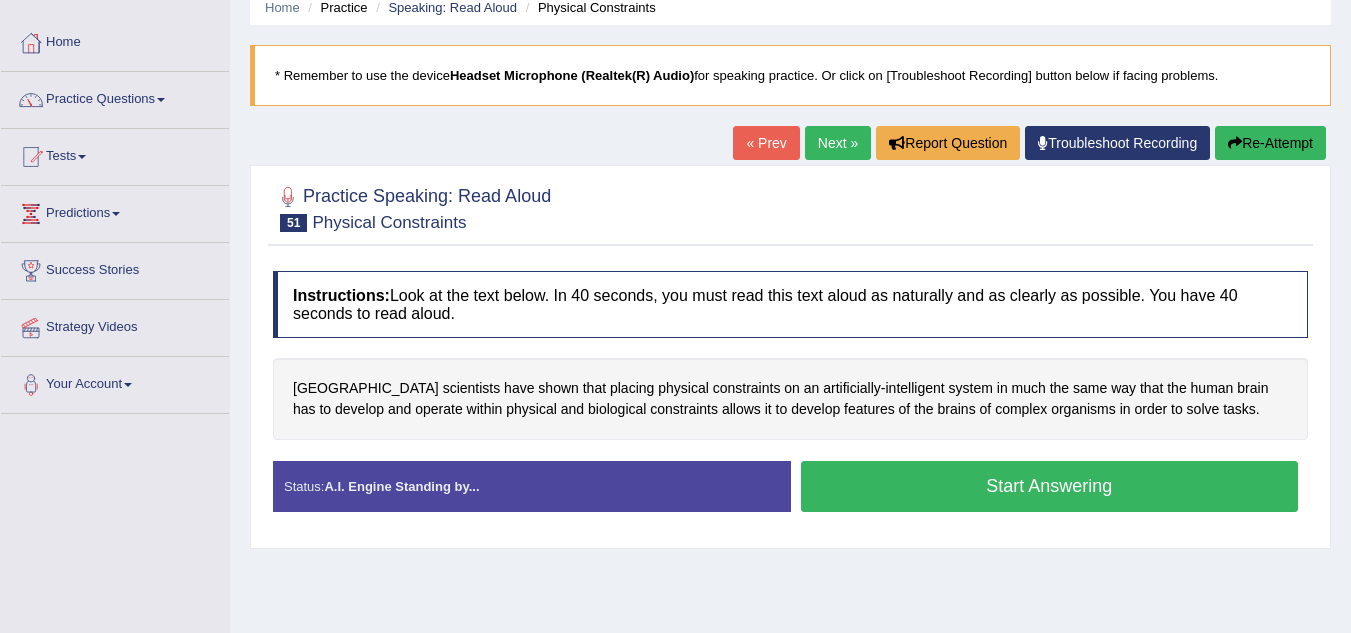 scroll, scrollTop: 84, scrollLeft: 0, axis: vertical 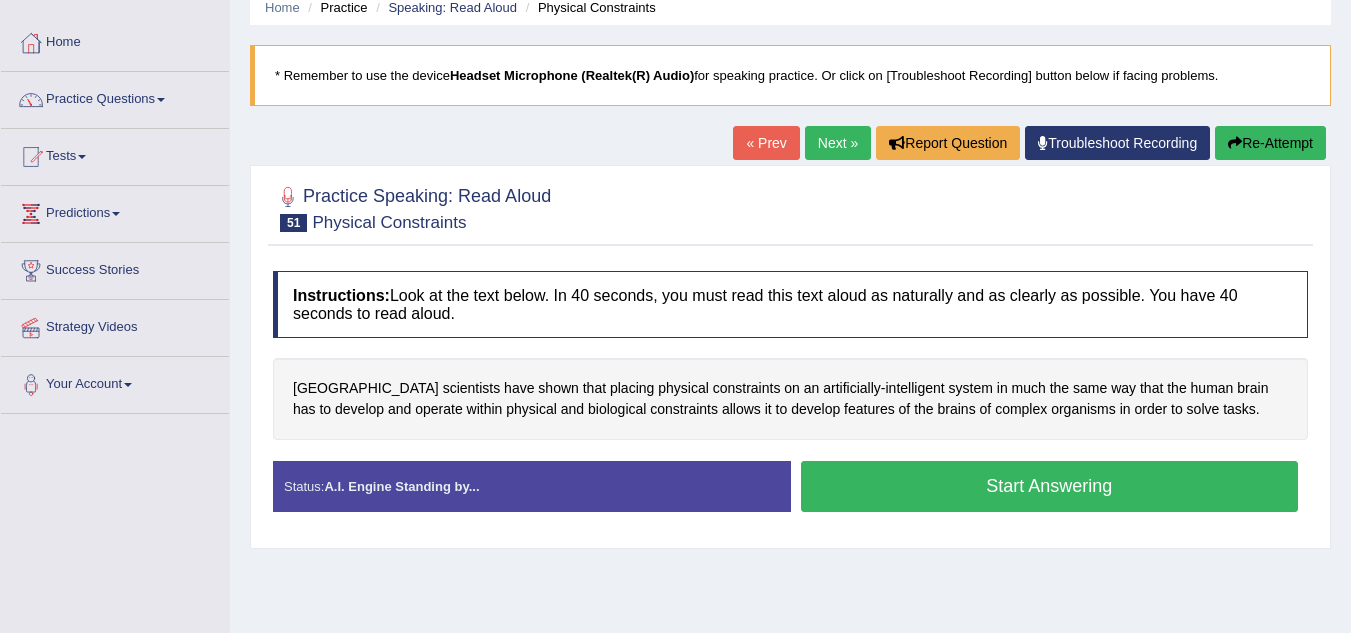 click on "Start Answering" at bounding box center [1050, 486] 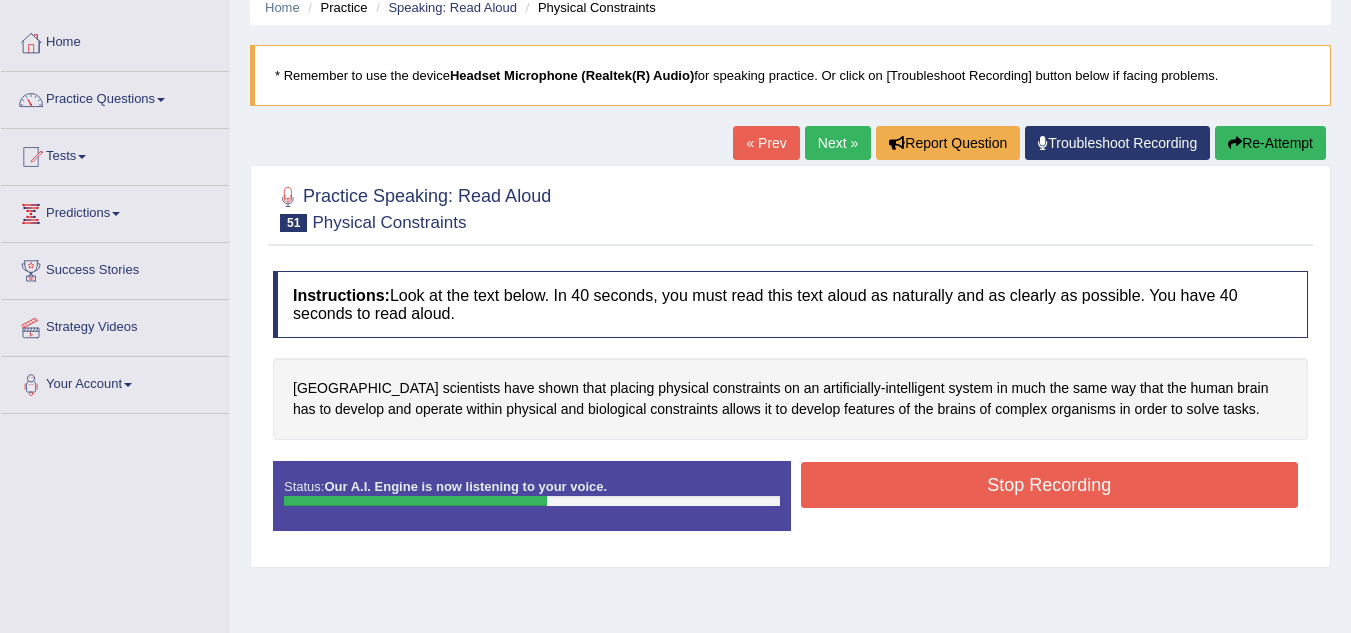click on "Stop Recording" at bounding box center [1050, 485] 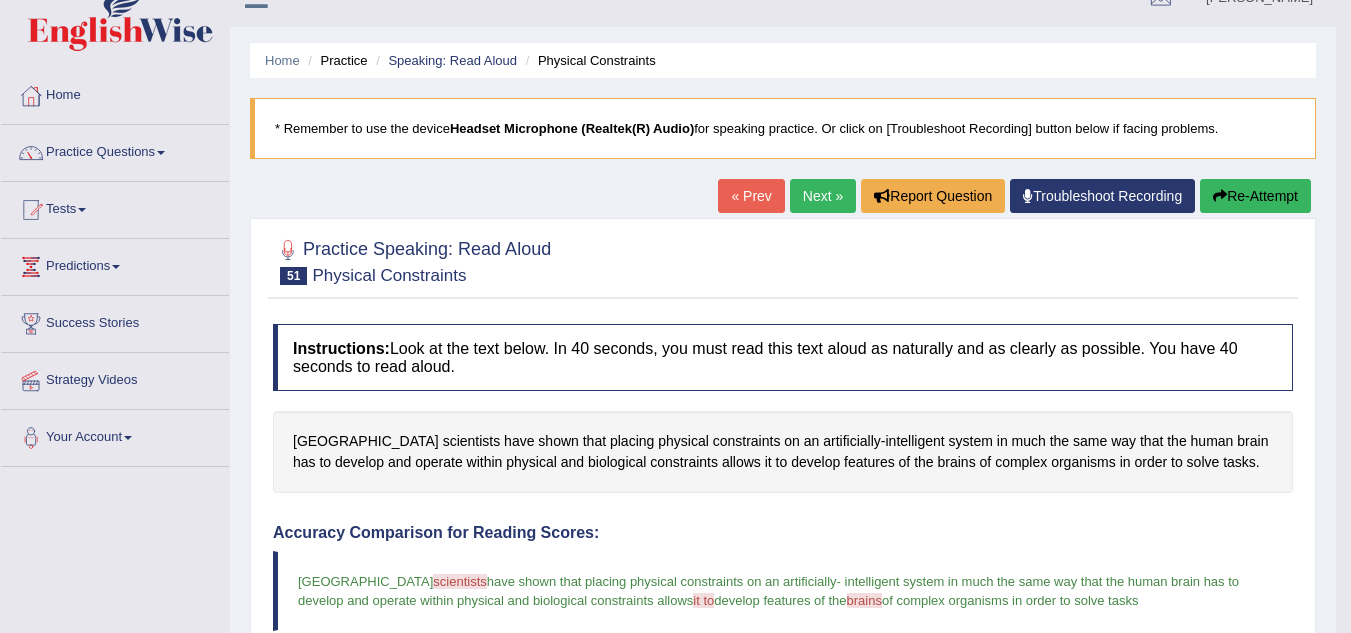 scroll, scrollTop: 0, scrollLeft: 0, axis: both 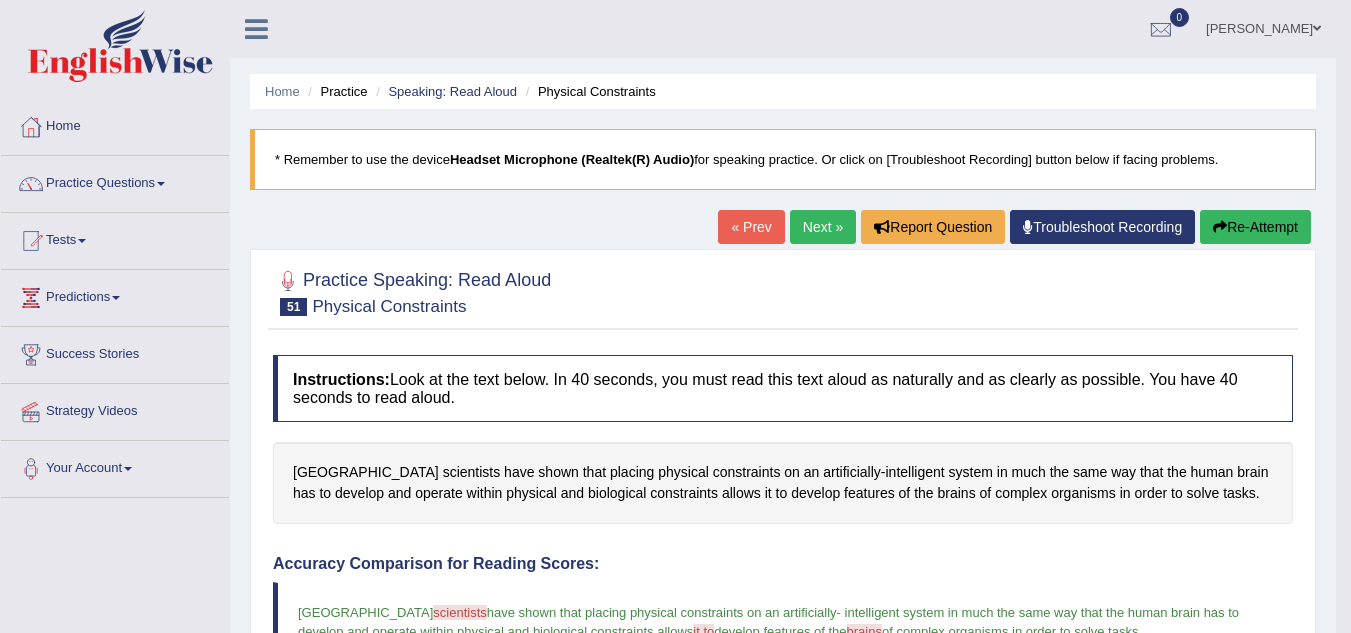 click on "Next »" at bounding box center (823, 227) 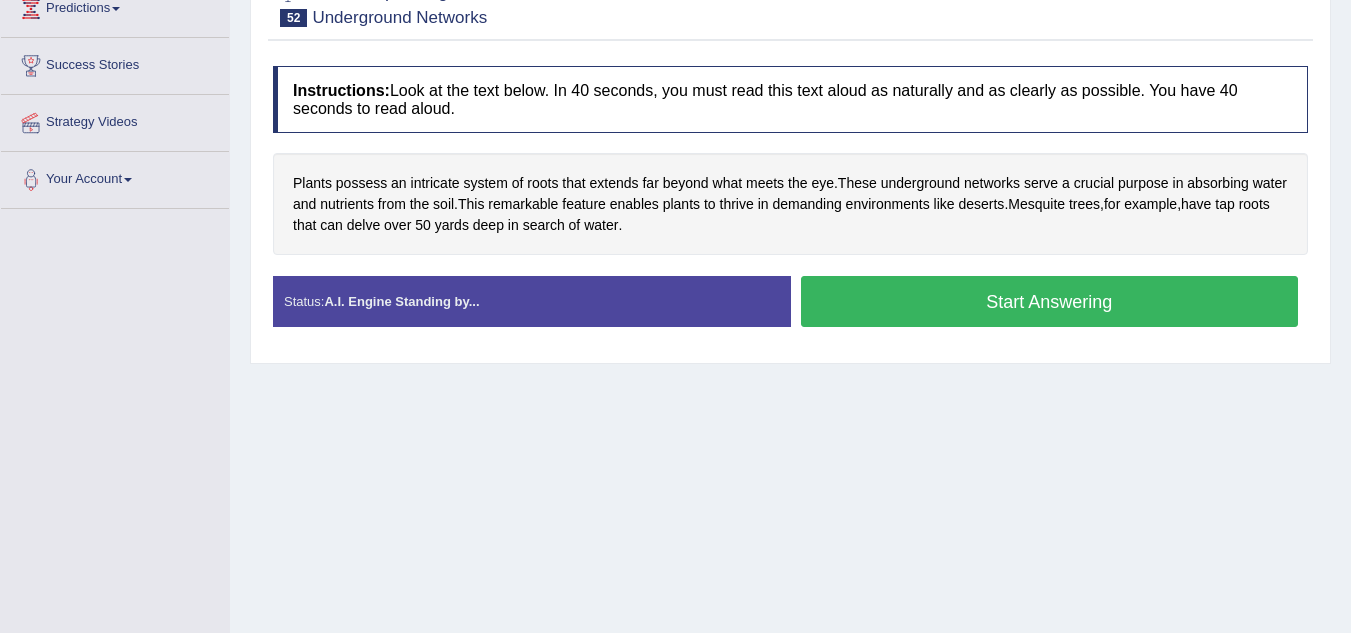 scroll, scrollTop: 289, scrollLeft: 0, axis: vertical 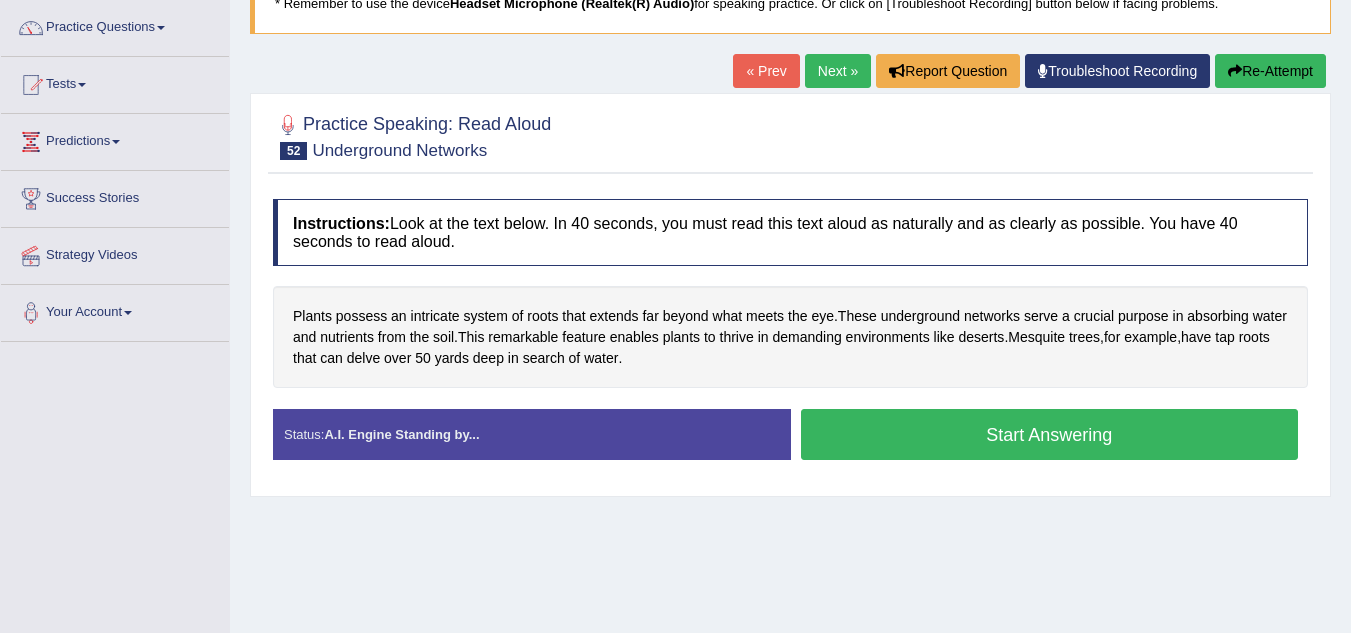 click on "Start Answering" at bounding box center [1050, 434] 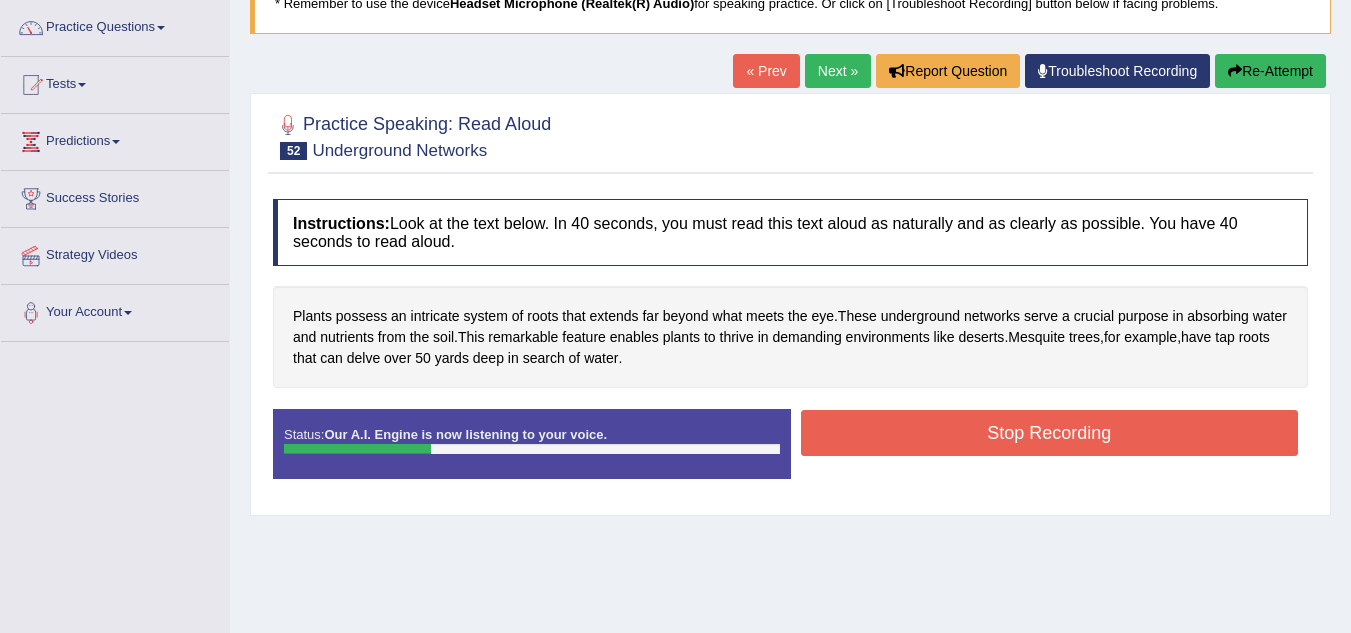 click on "Re-Attempt" at bounding box center [1270, 71] 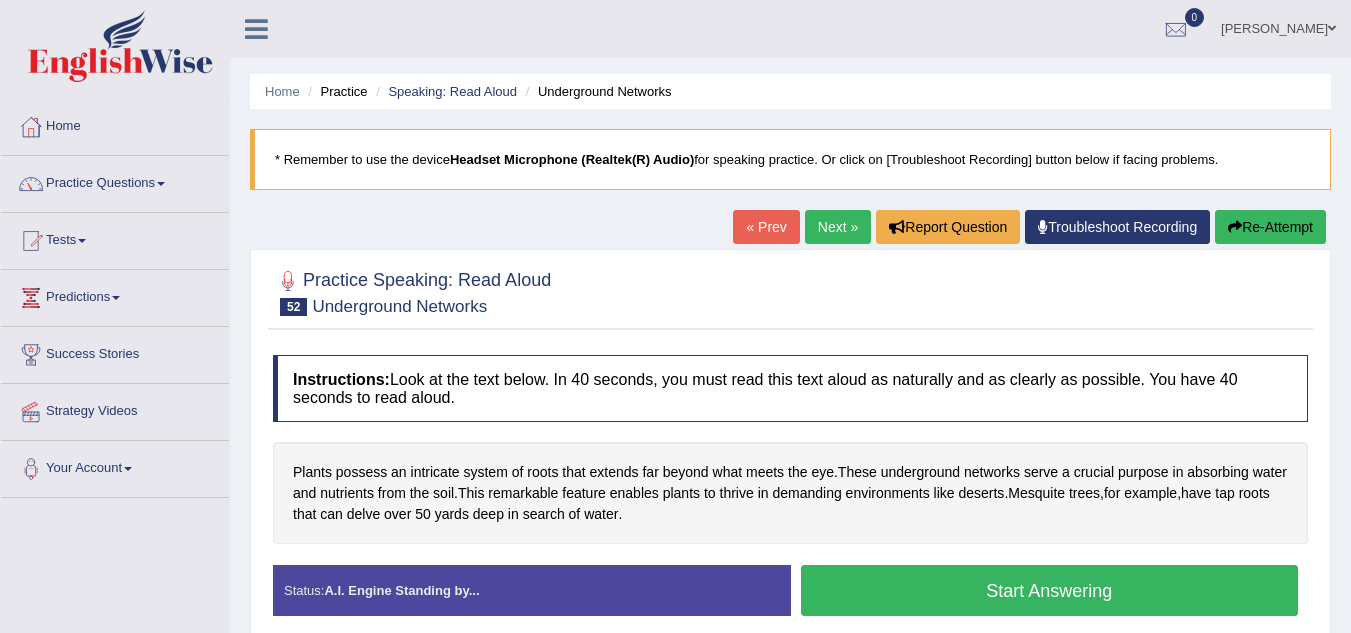 scroll, scrollTop: 145, scrollLeft: 0, axis: vertical 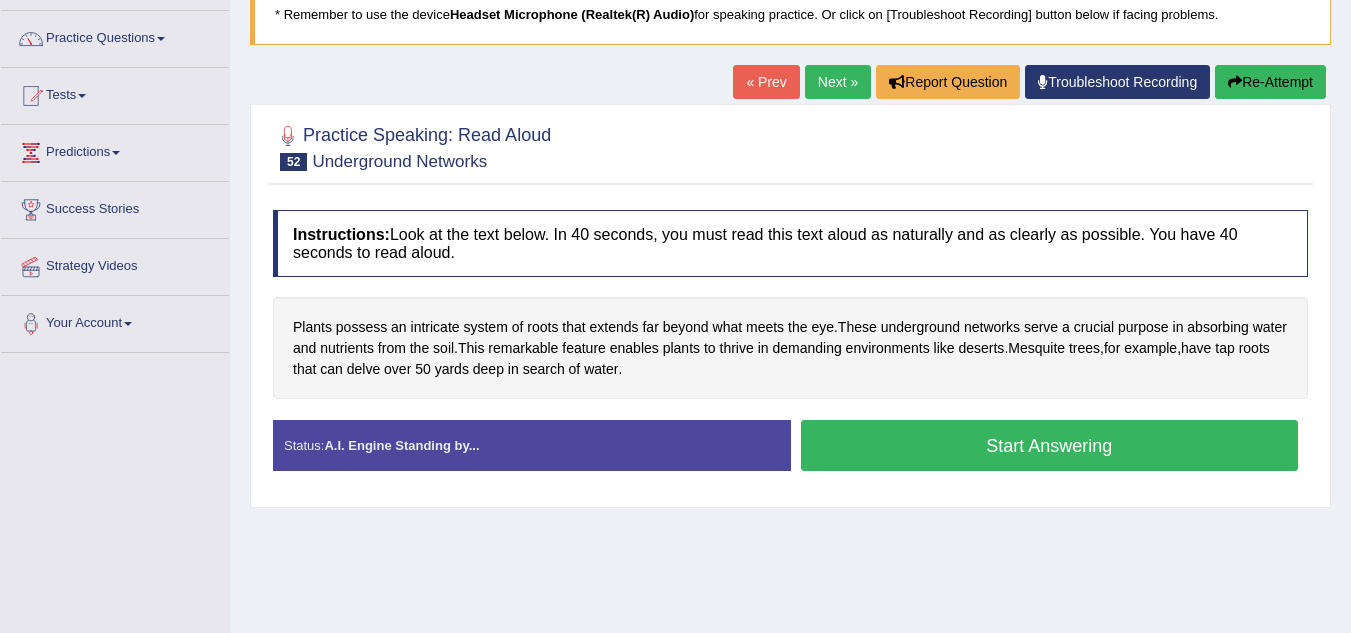 click on "Start Answering" at bounding box center [1050, 445] 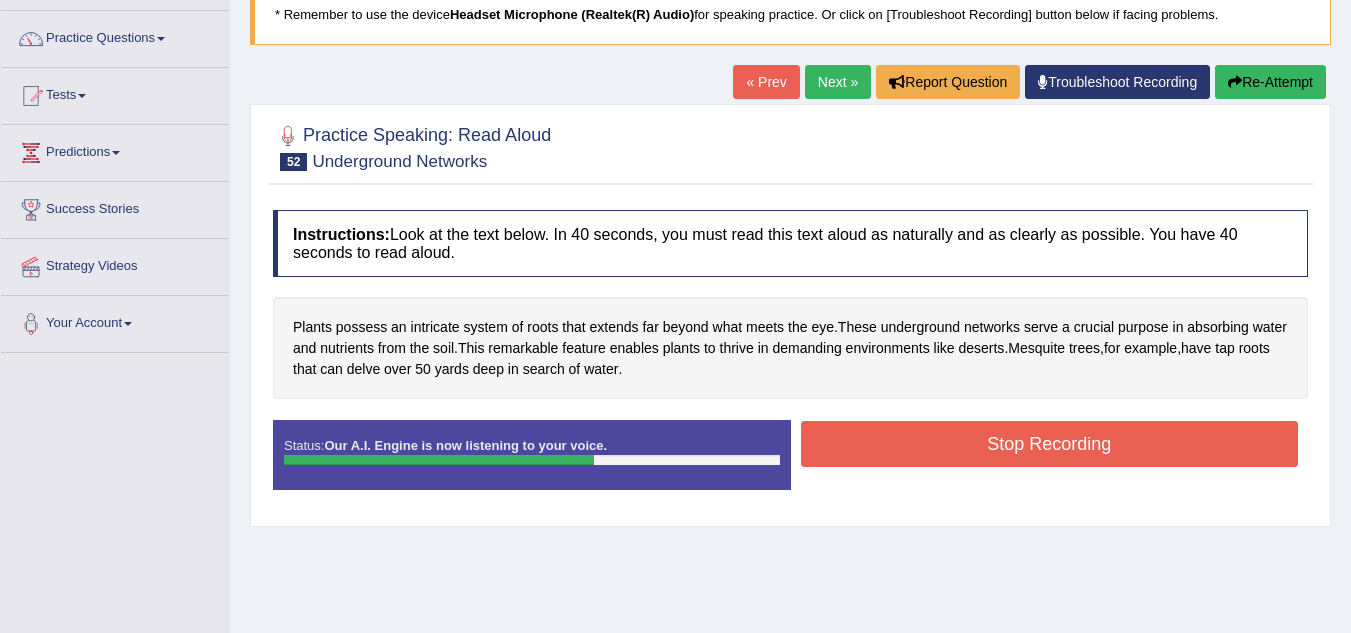 click on "Stop Recording" at bounding box center [1050, 444] 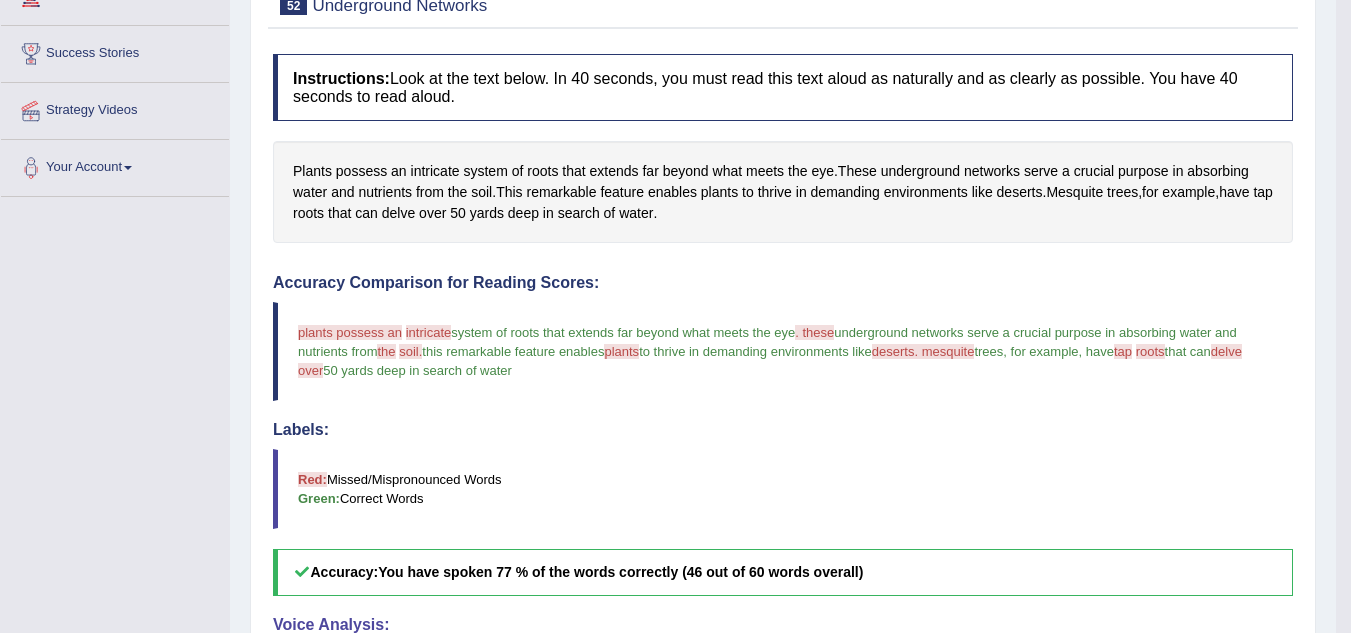 scroll, scrollTop: 0, scrollLeft: 0, axis: both 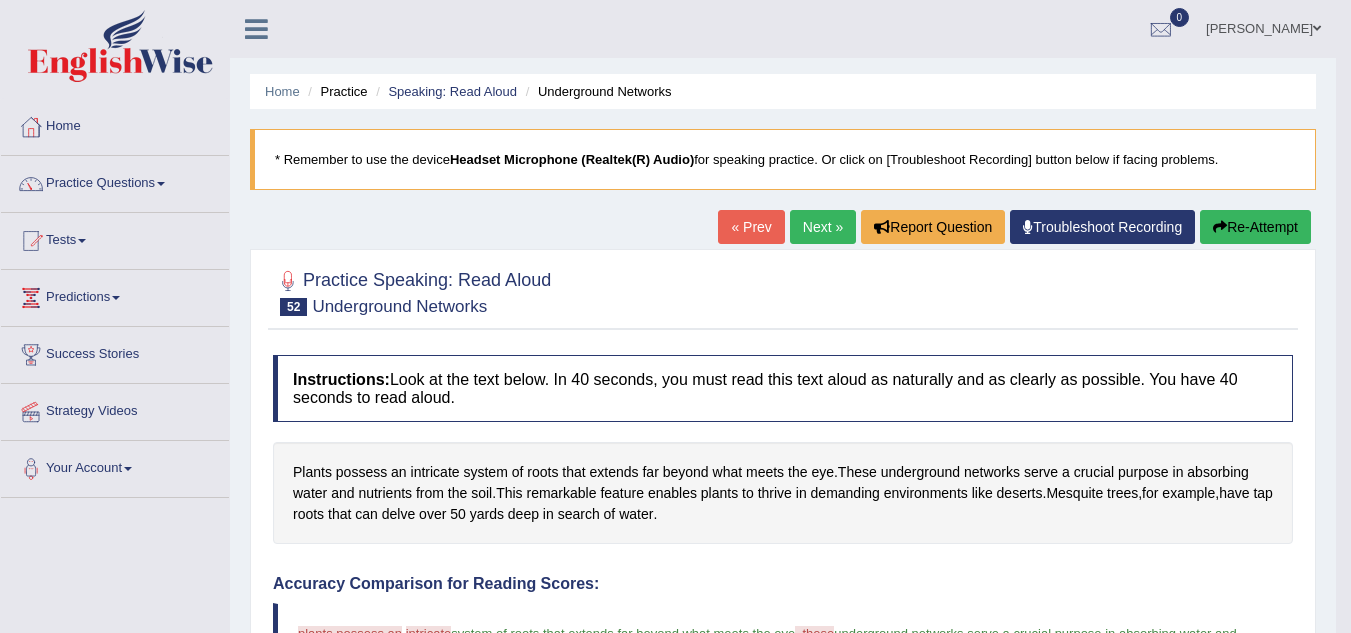 click on "Re-Attempt" at bounding box center [1255, 227] 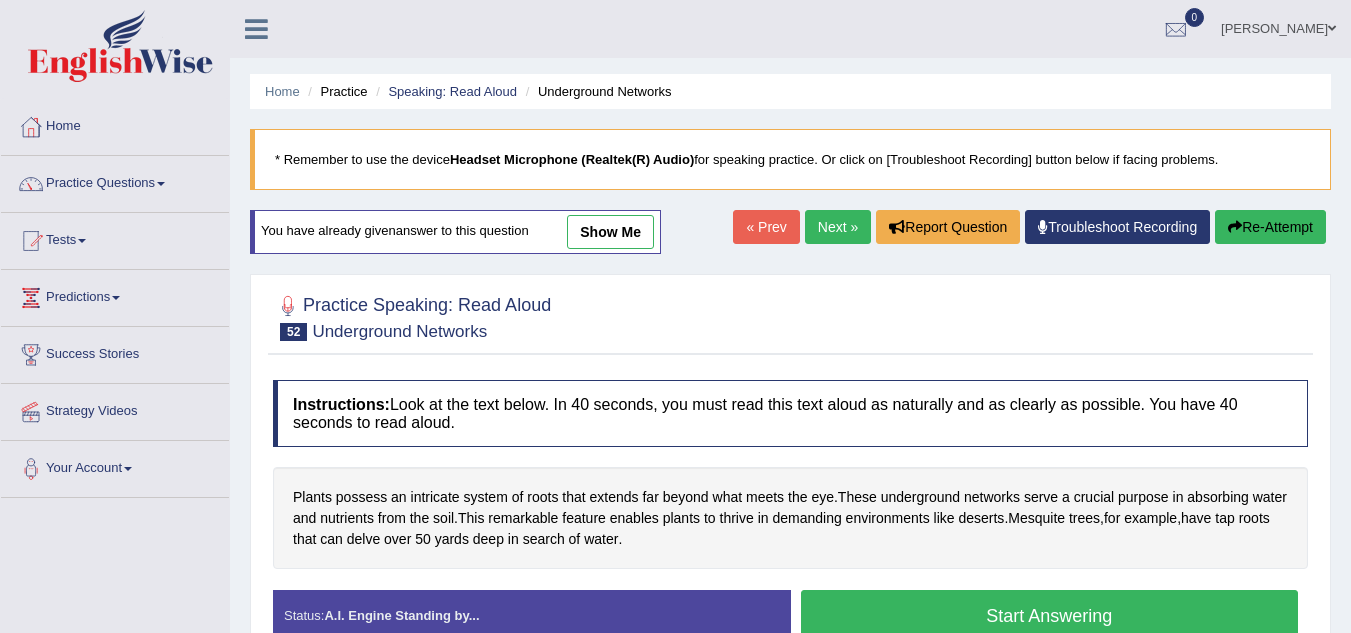 scroll, scrollTop: 202, scrollLeft: 0, axis: vertical 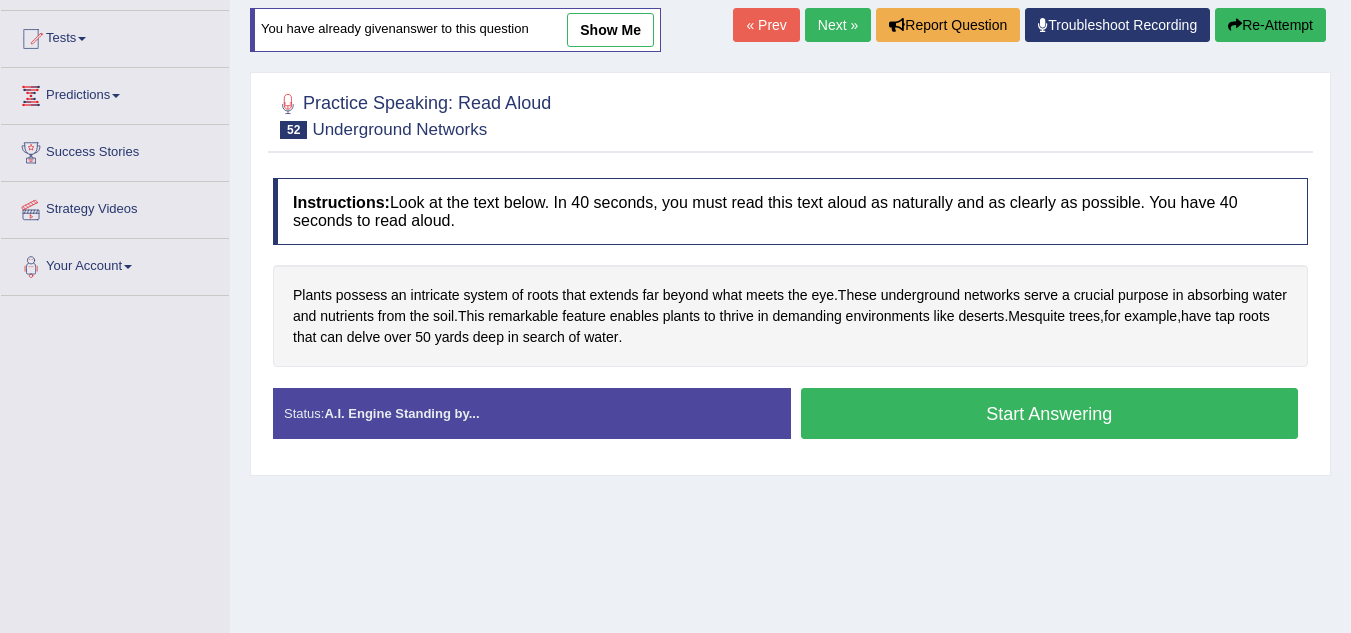 click on "Start Answering" at bounding box center [1050, 413] 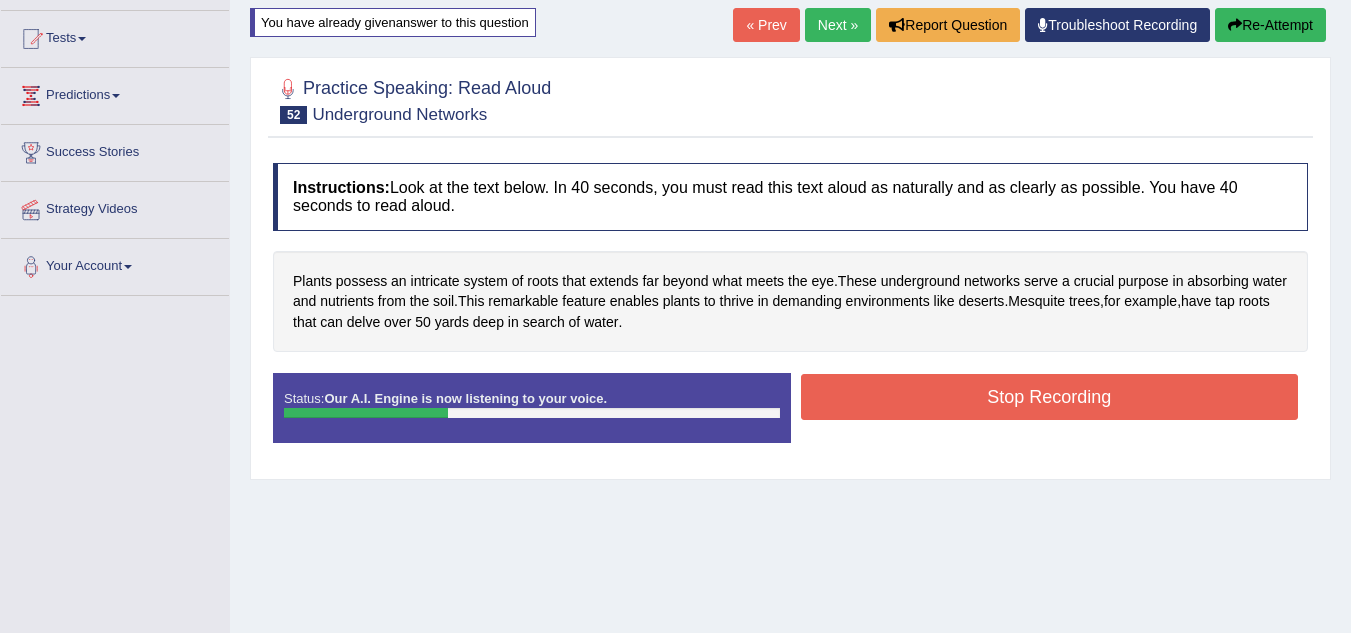 click on "Re-Attempt" at bounding box center [1270, 25] 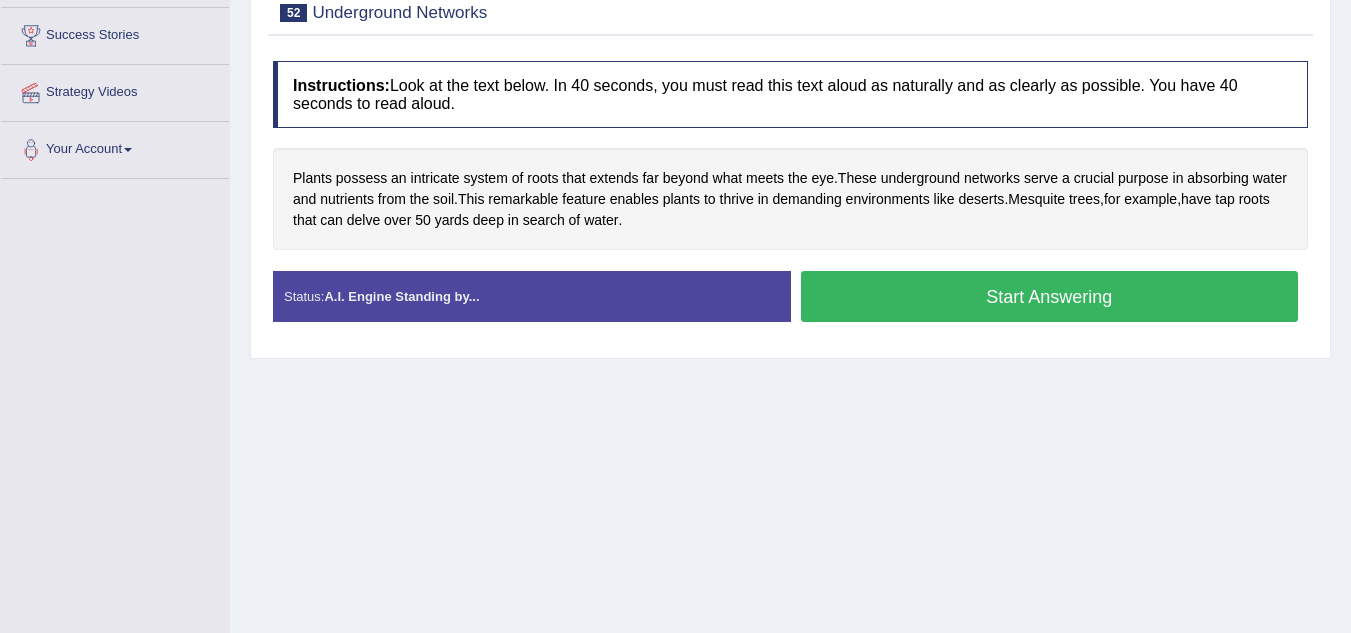 scroll, scrollTop: 319, scrollLeft: 0, axis: vertical 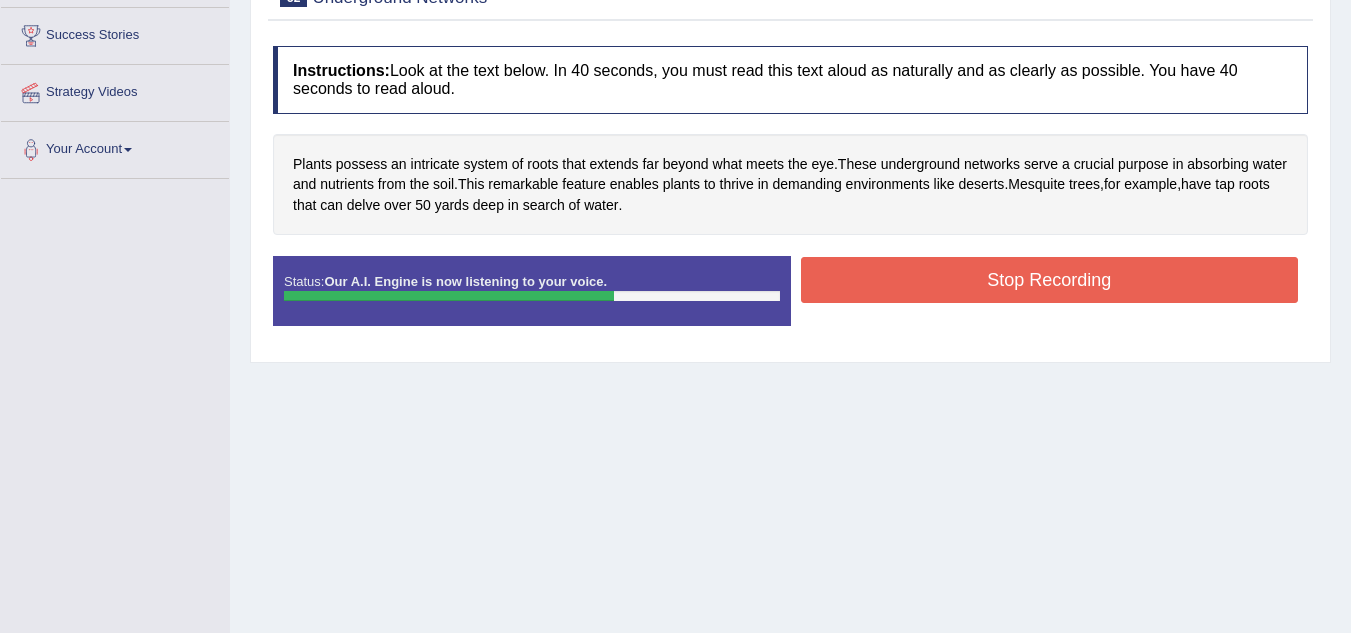 click on "Stop Recording" at bounding box center [1050, 280] 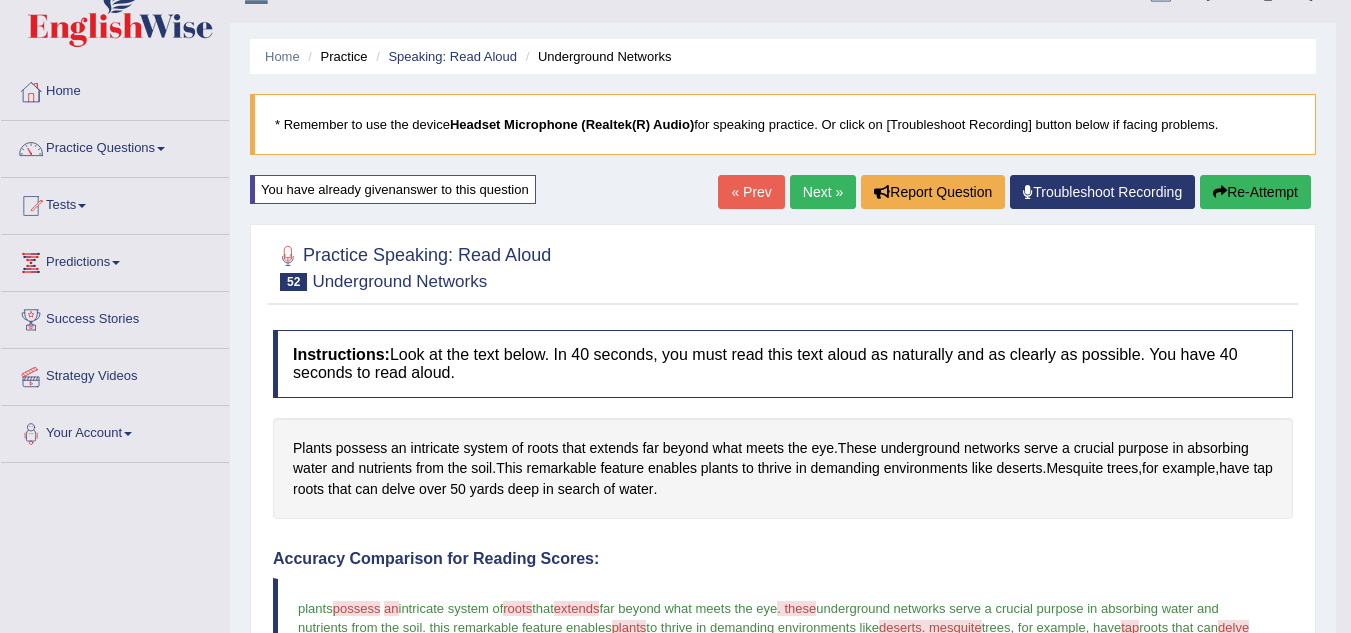 scroll, scrollTop: 19, scrollLeft: 0, axis: vertical 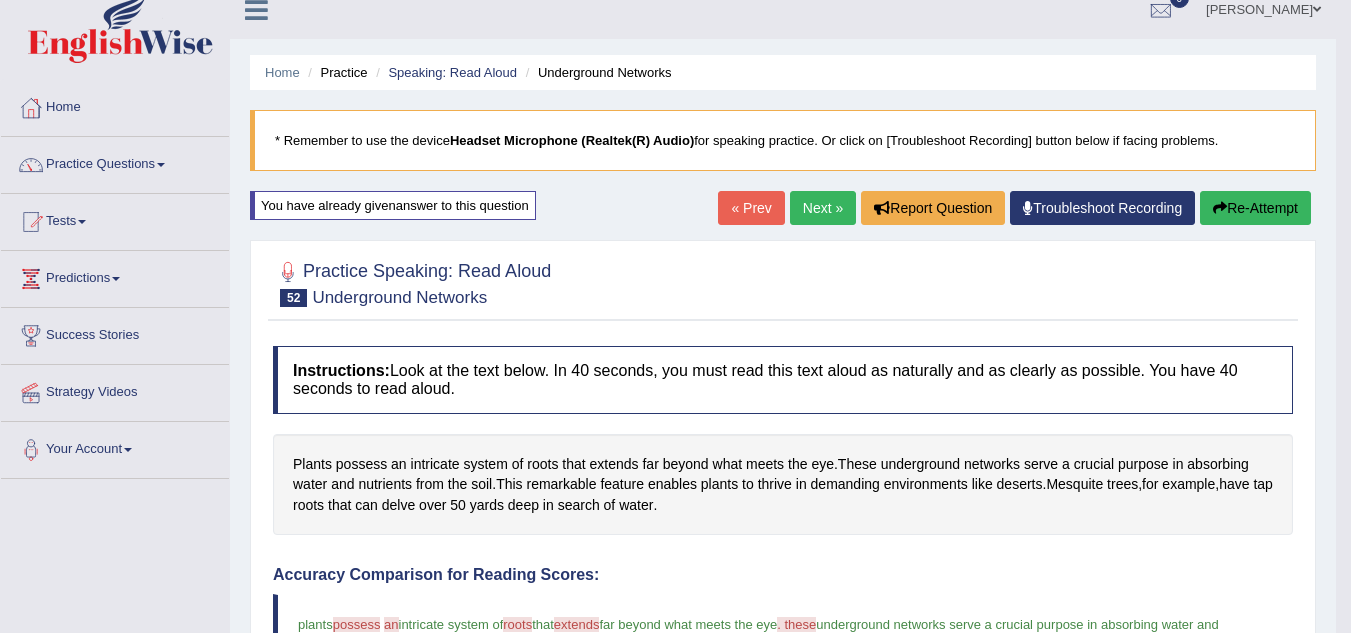 click on "Next »" at bounding box center (823, 208) 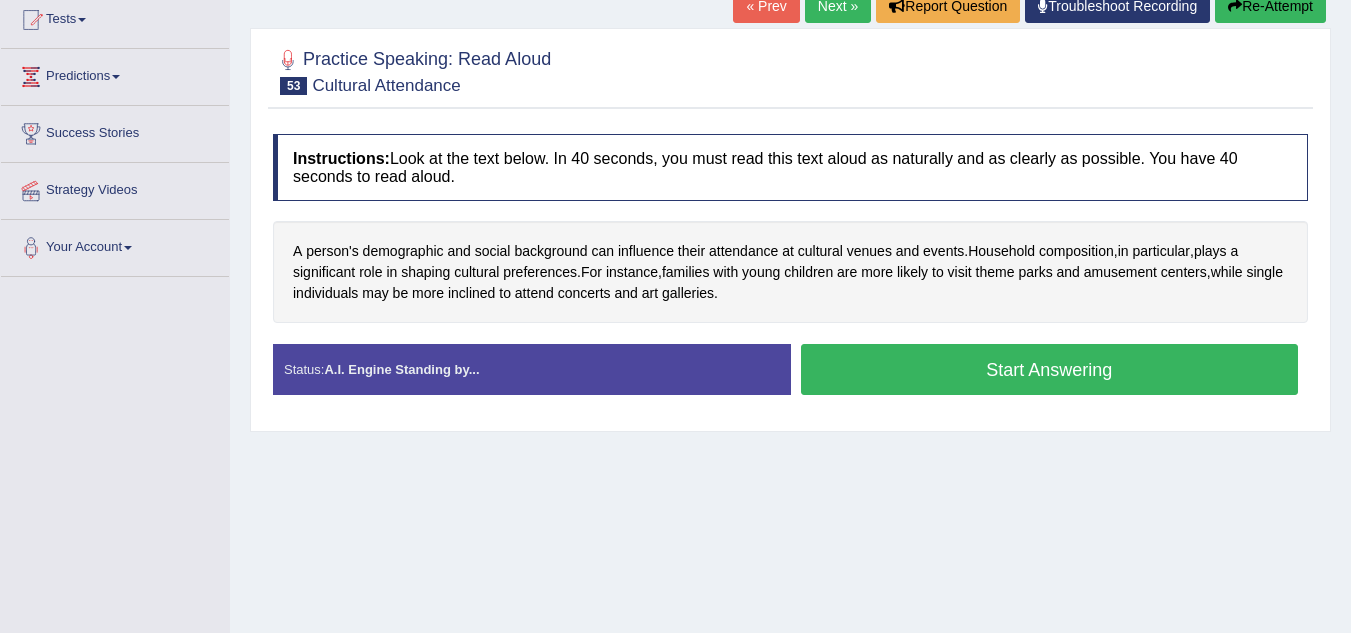 scroll, scrollTop: 221, scrollLeft: 0, axis: vertical 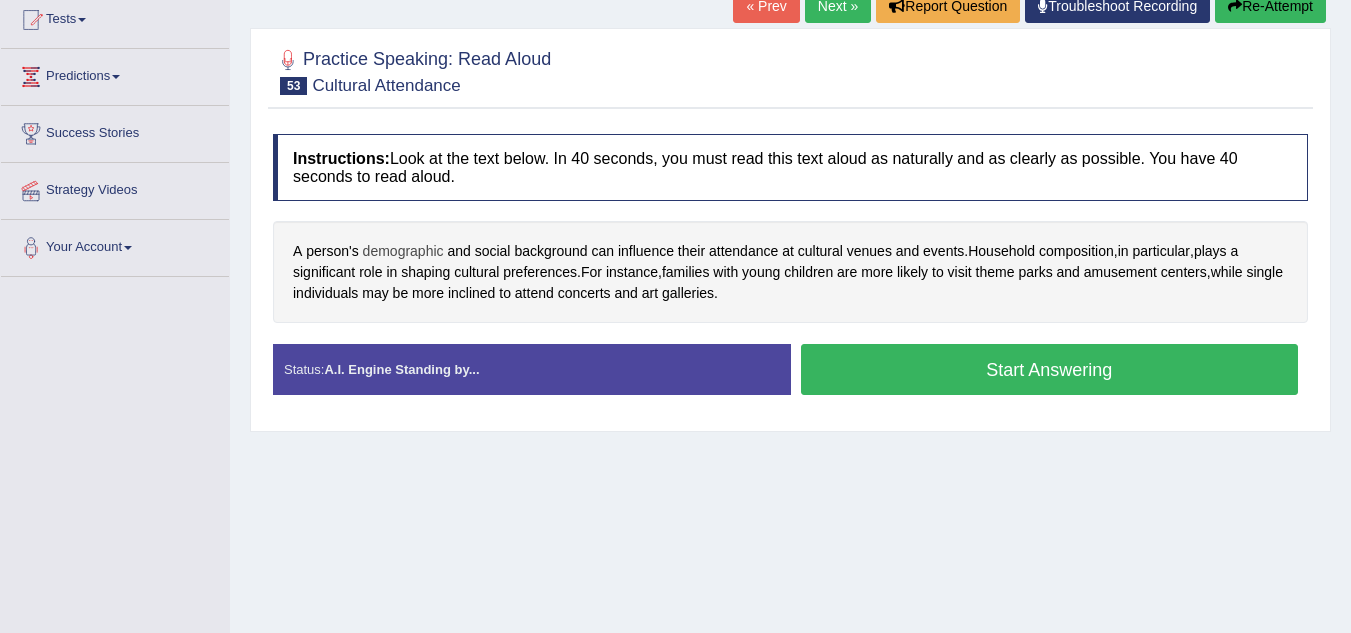 click on "demographic" at bounding box center [403, 251] 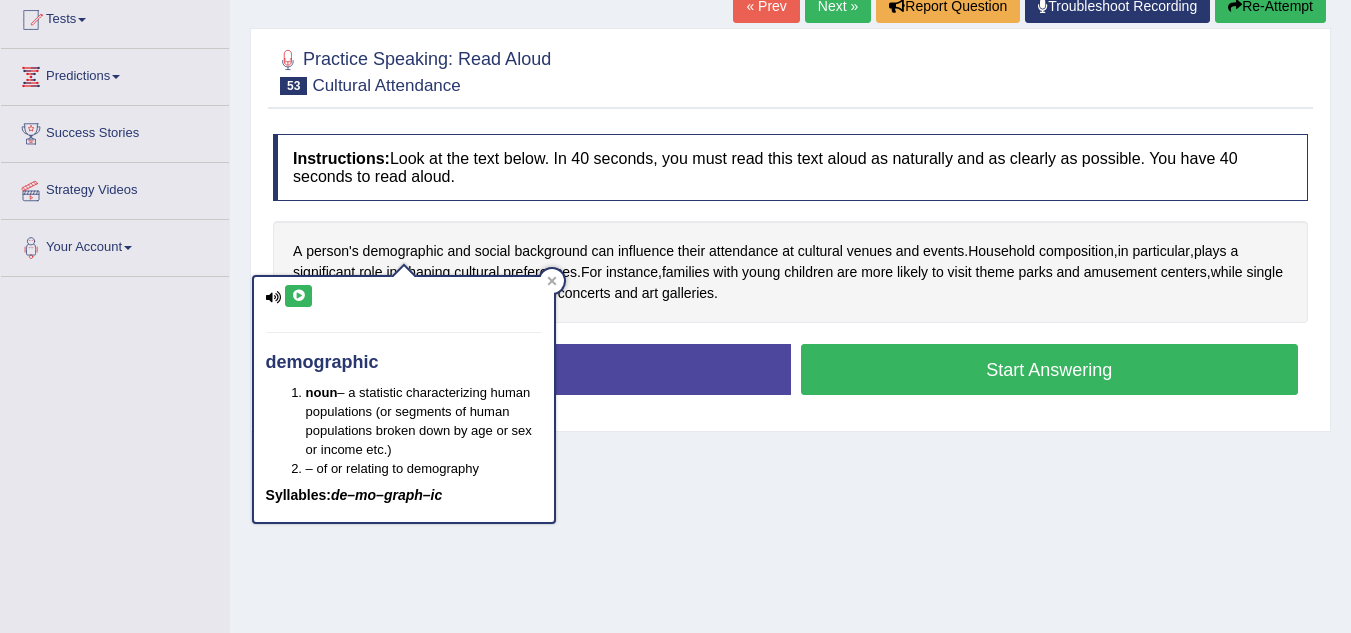 click at bounding box center [298, 296] 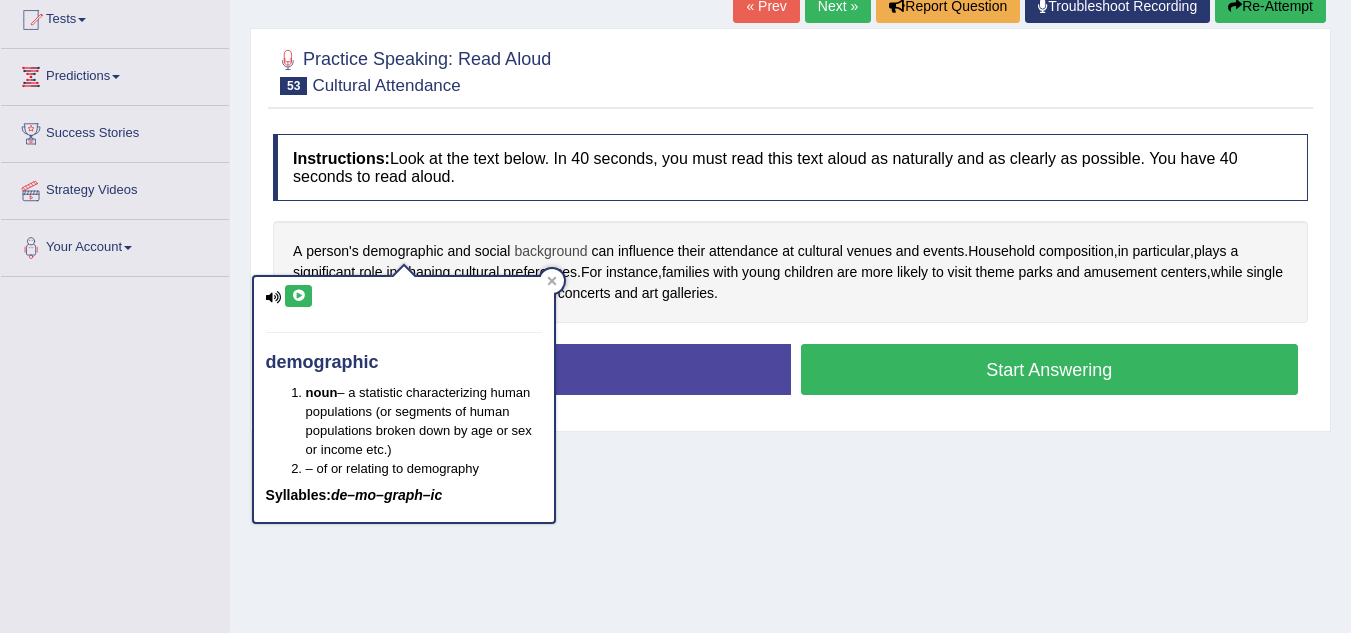 click on "background" at bounding box center (550, 251) 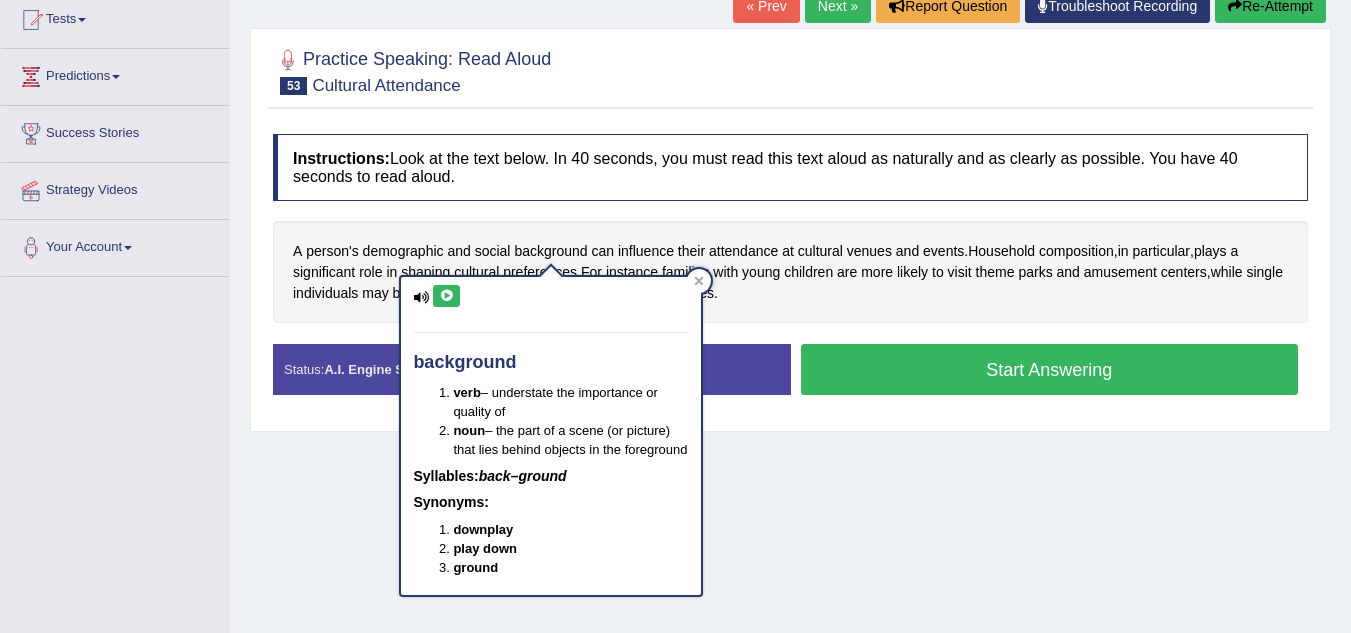 click on "play down" at bounding box center (571, 548) 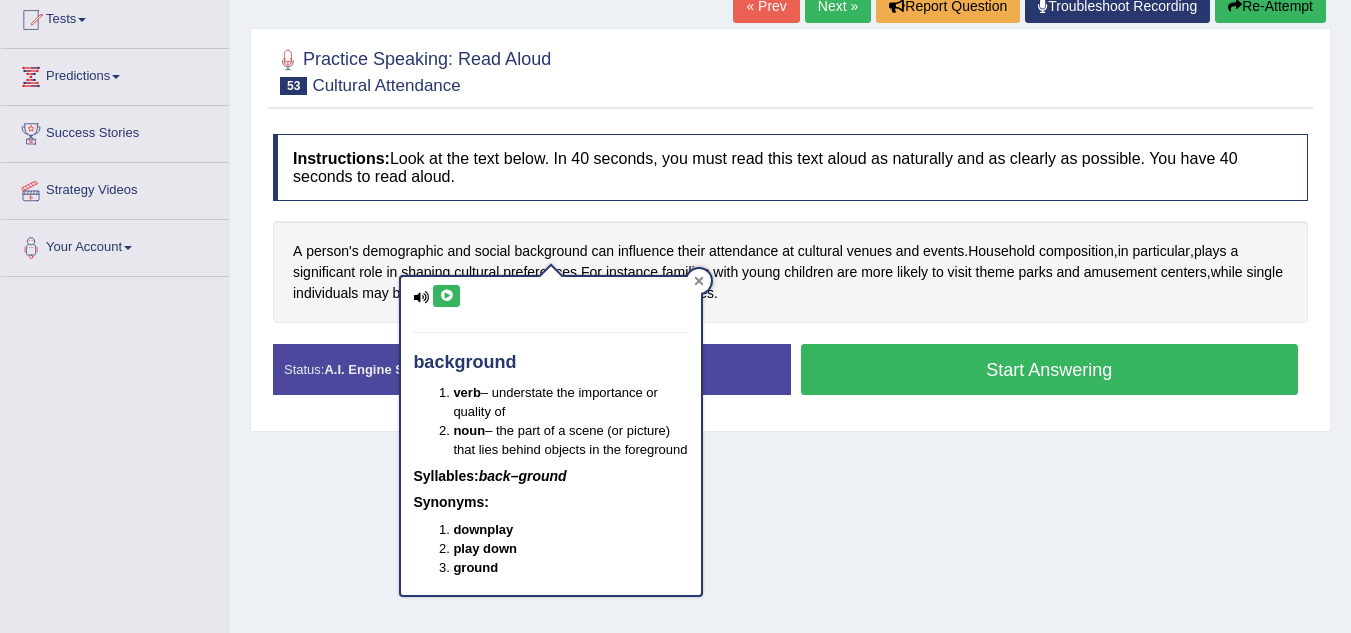 click 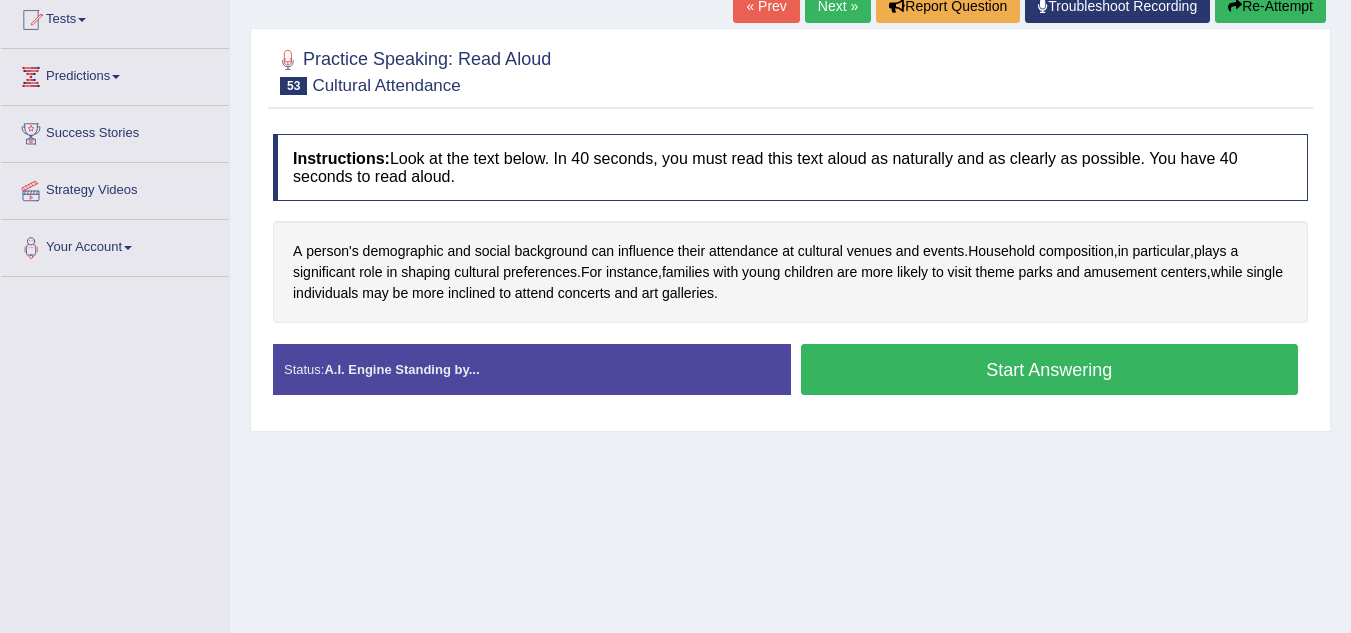 click on "Start Answering" at bounding box center [1050, 369] 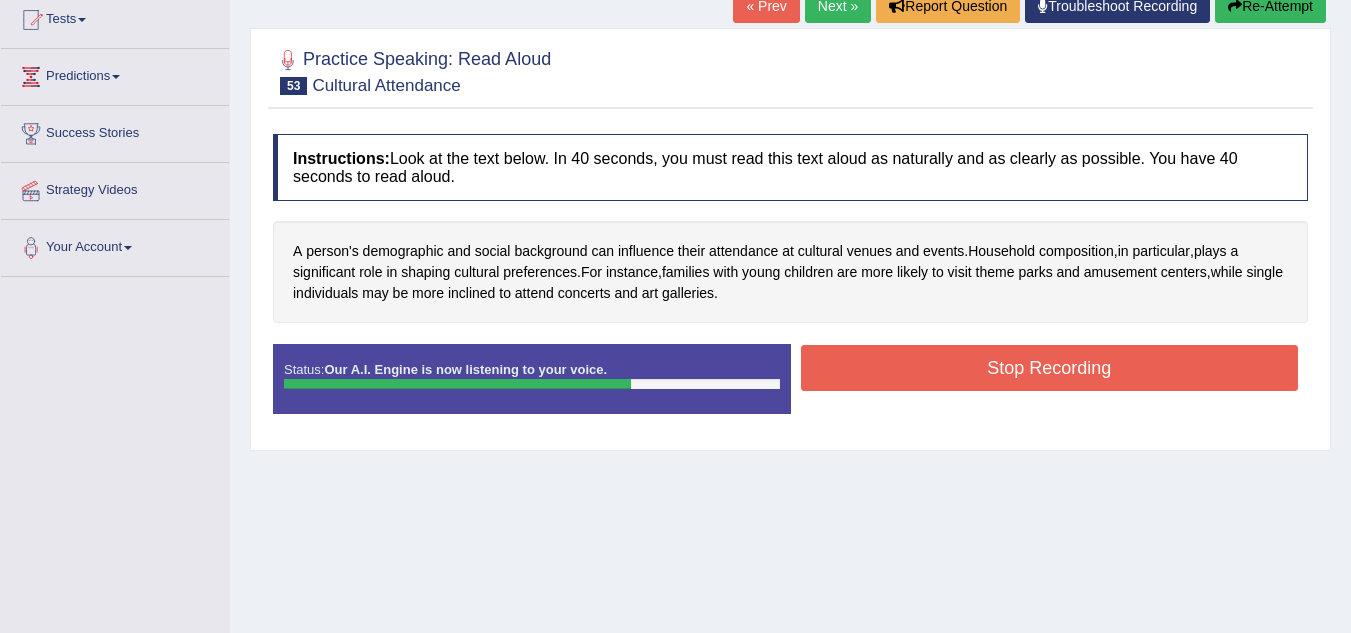 click on "Stop Recording" at bounding box center (1050, 368) 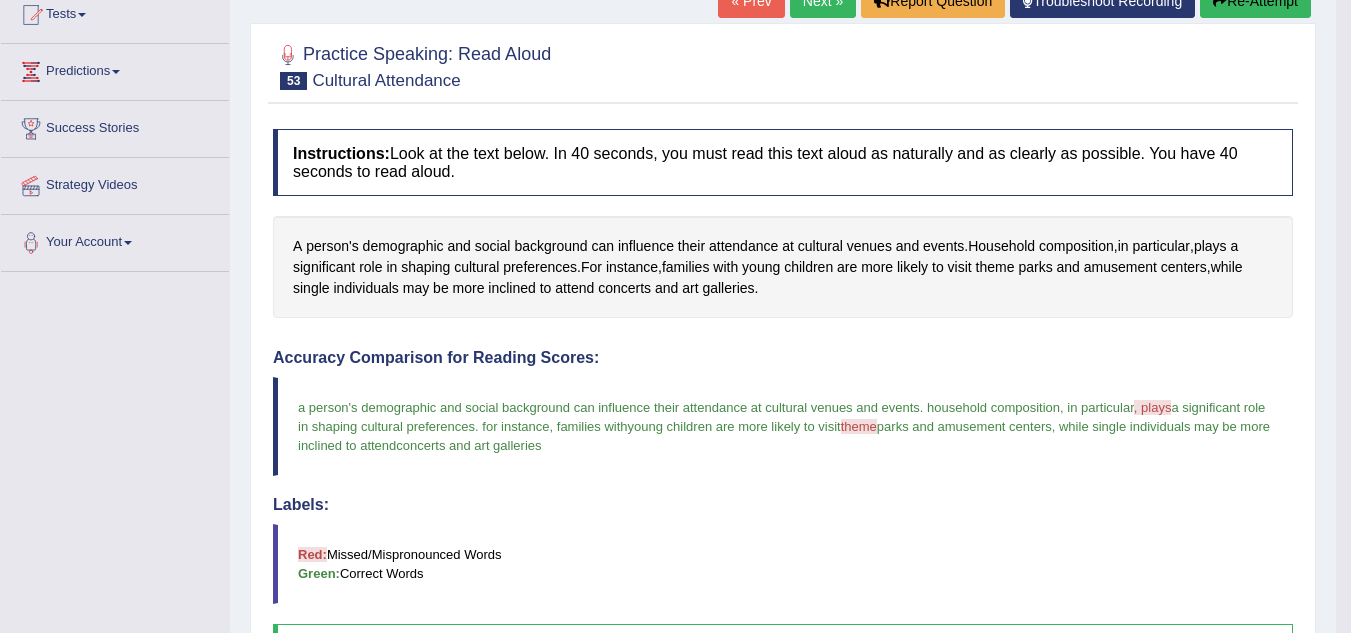 scroll, scrollTop: 216, scrollLeft: 0, axis: vertical 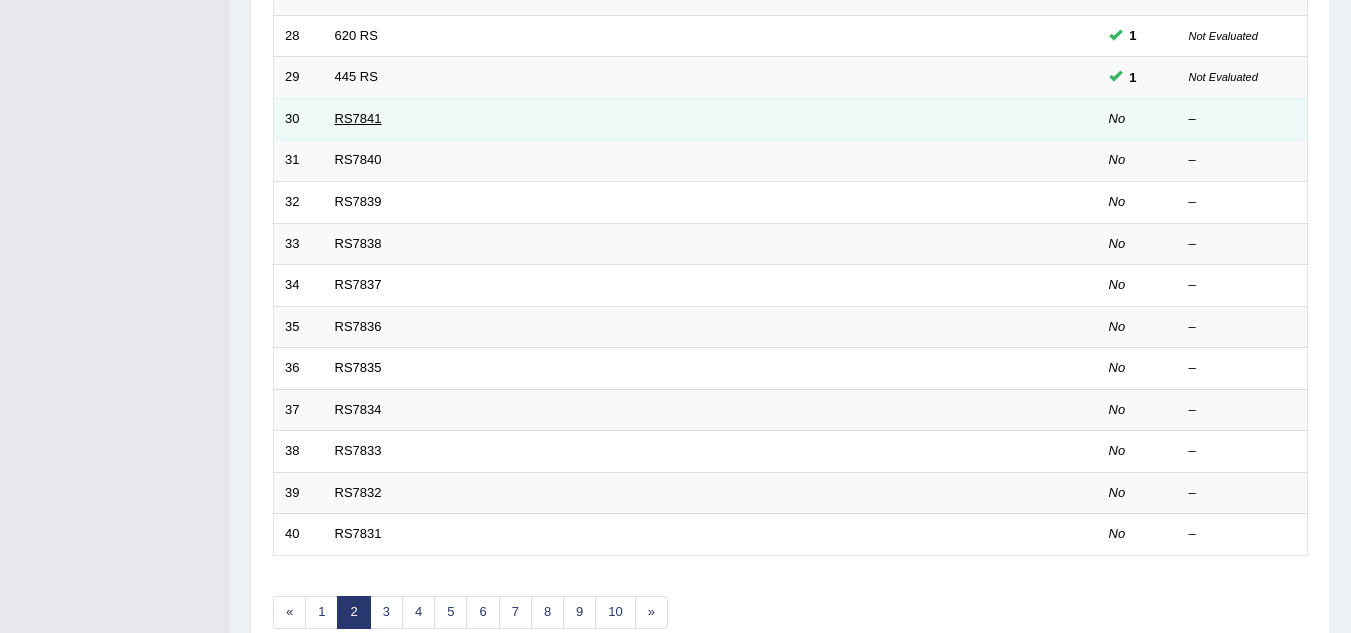 click on "RS7841" at bounding box center (358, 118) 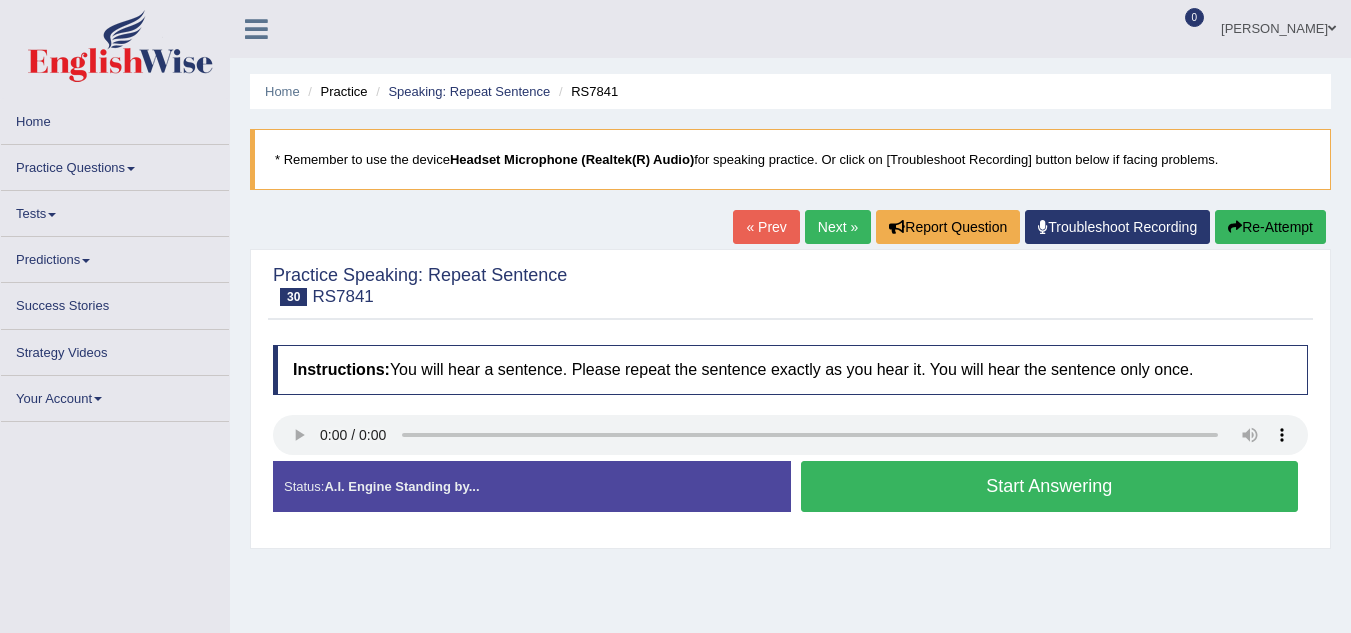 scroll, scrollTop: 130, scrollLeft: 0, axis: vertical 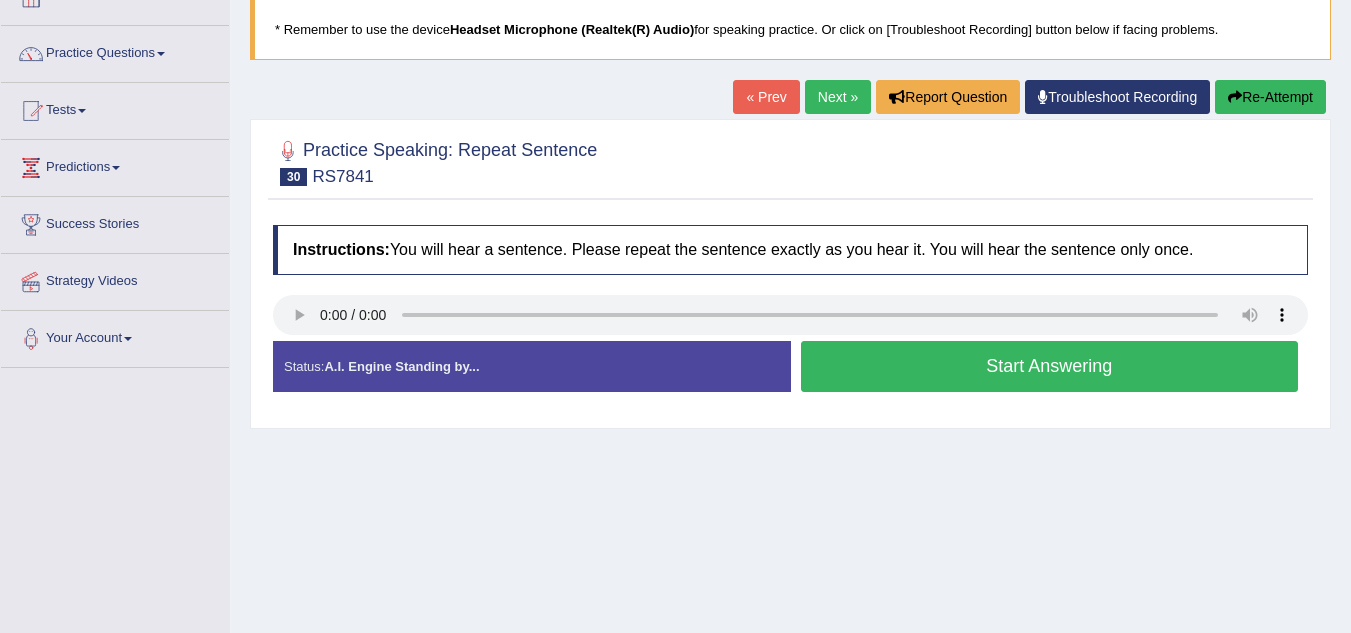 click on "Start Answering" at bounding box center (1050, 366) 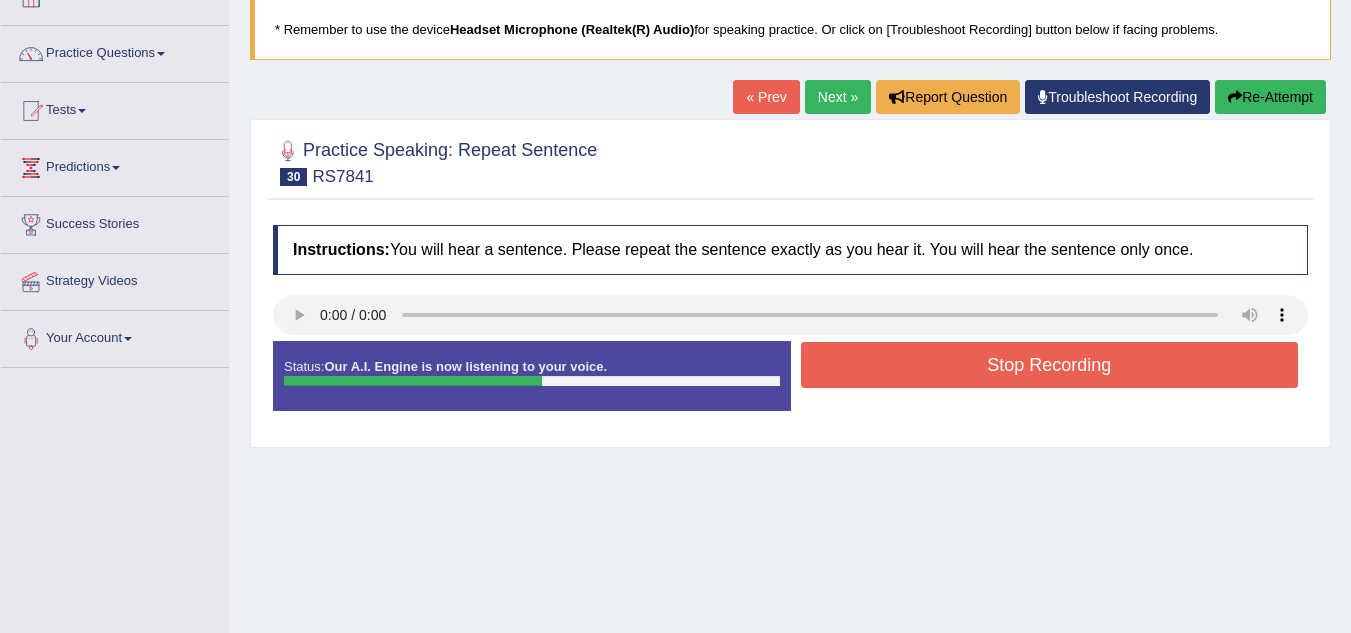 click on "Stop Recording" at bounding box center (1050, 365) 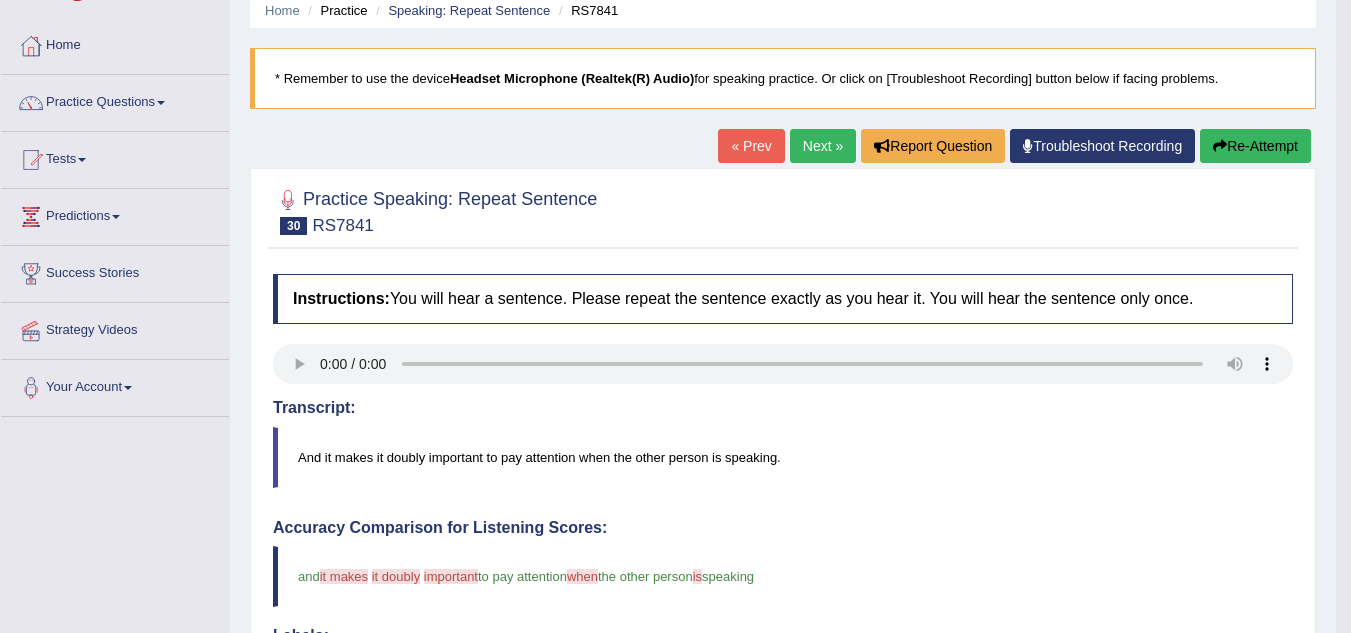 scroll, scrollTop: 79, scrollLeft: 0, axis: vertical 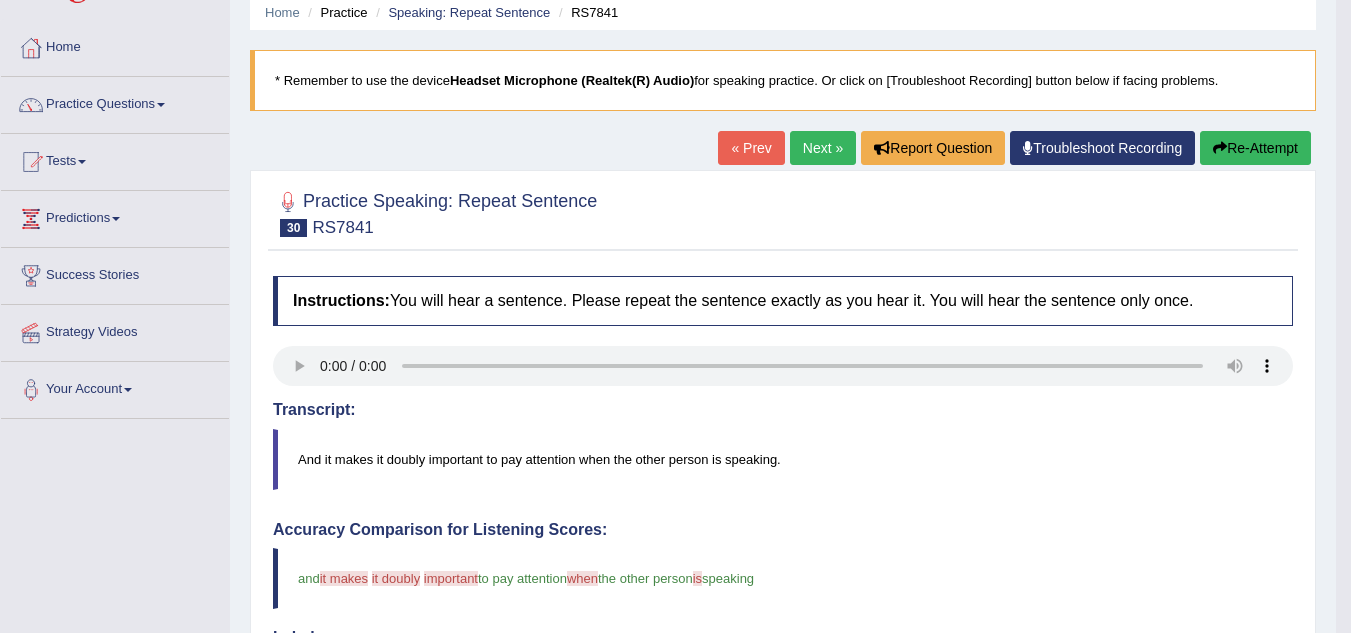 click on "Re-Attempt" at bounding box center [1255, 148] 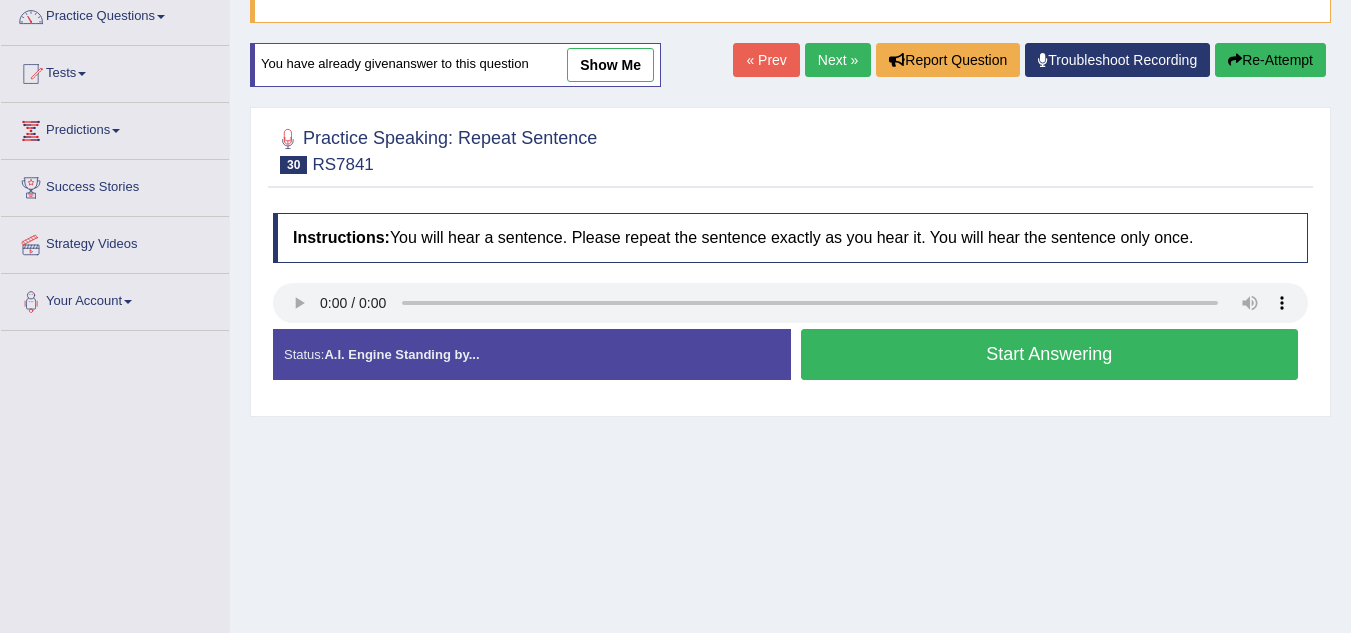scroll, scrollTop: 0, scrollLeft: 0, axis: both 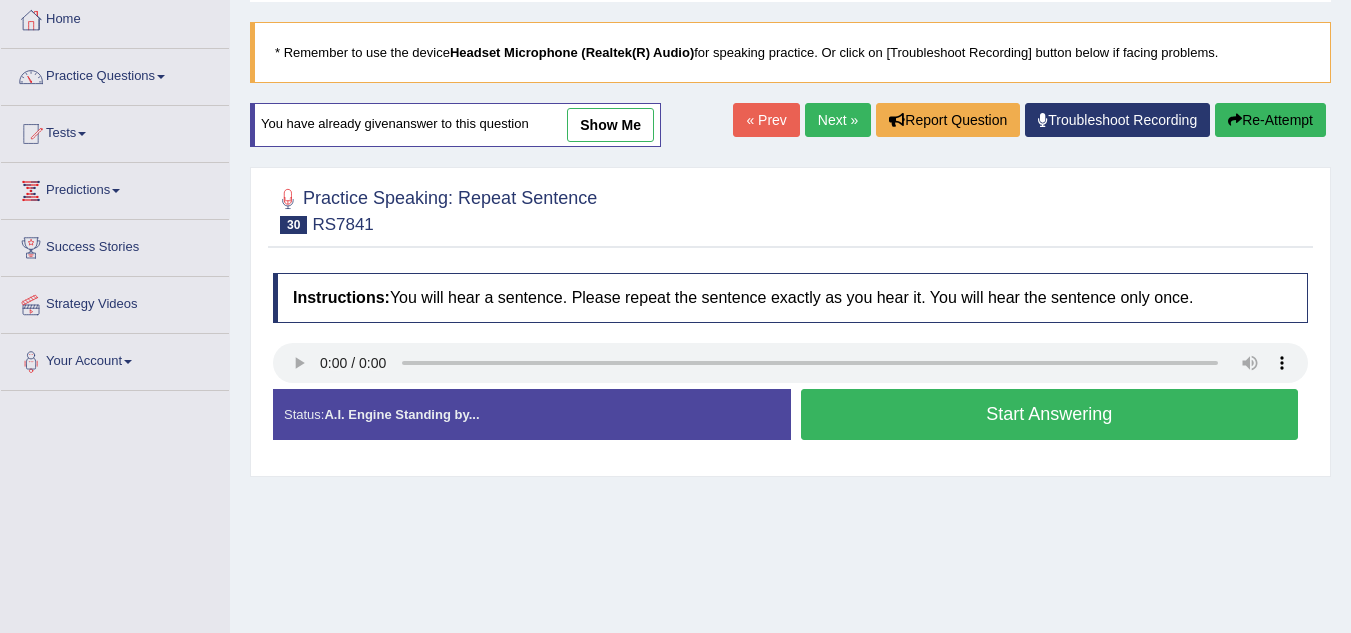 click on "Start Answering" at bounding box center [1050, 414] 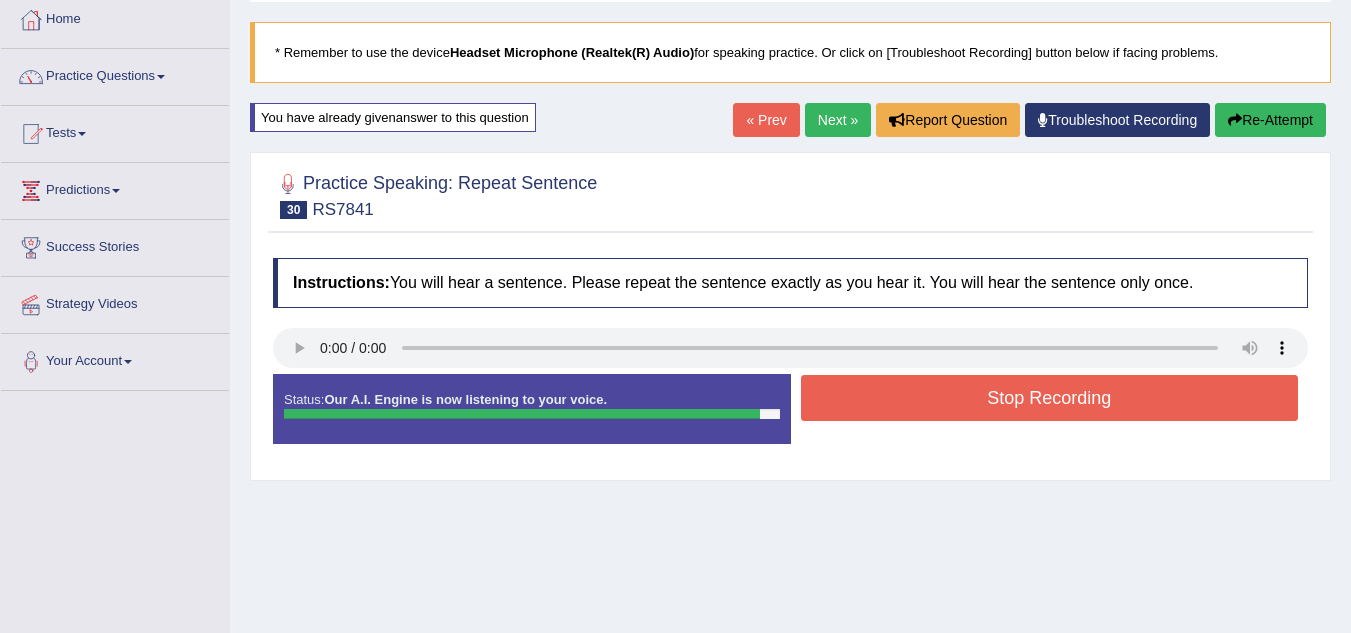 click on "Stop Recording" at bounding box center [1050, 398] 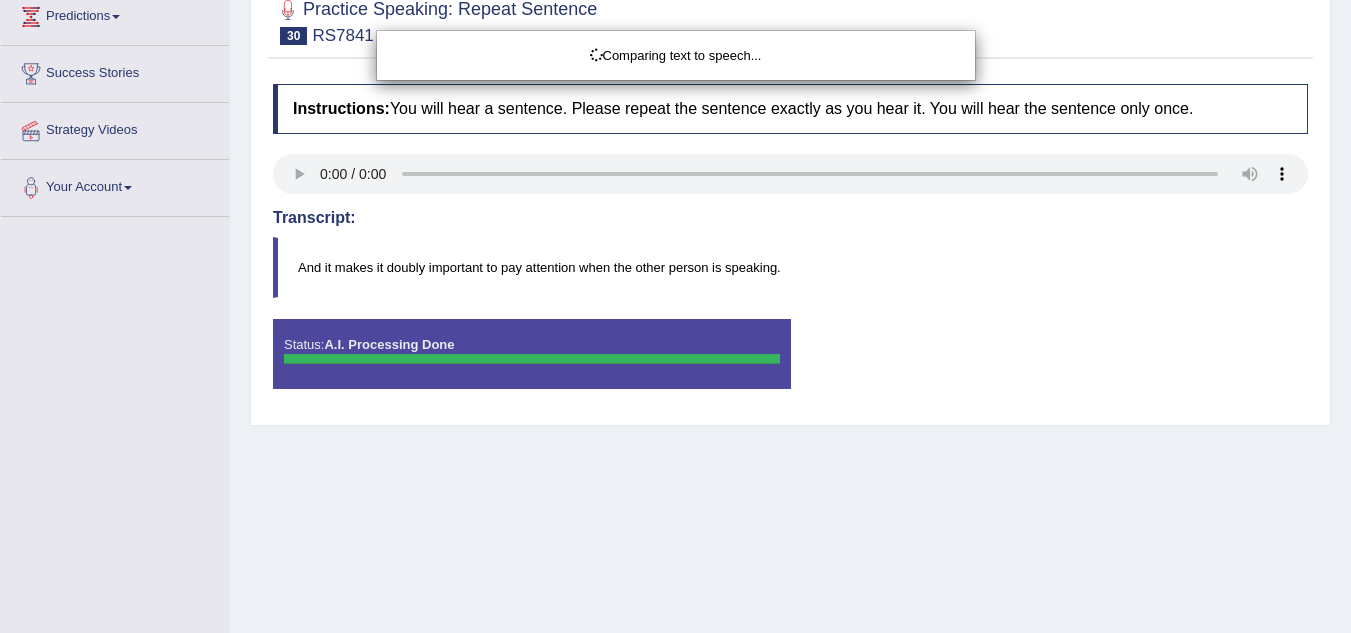 scroll, scrollTop: 417, scrollLeft: 0, axis: vertical 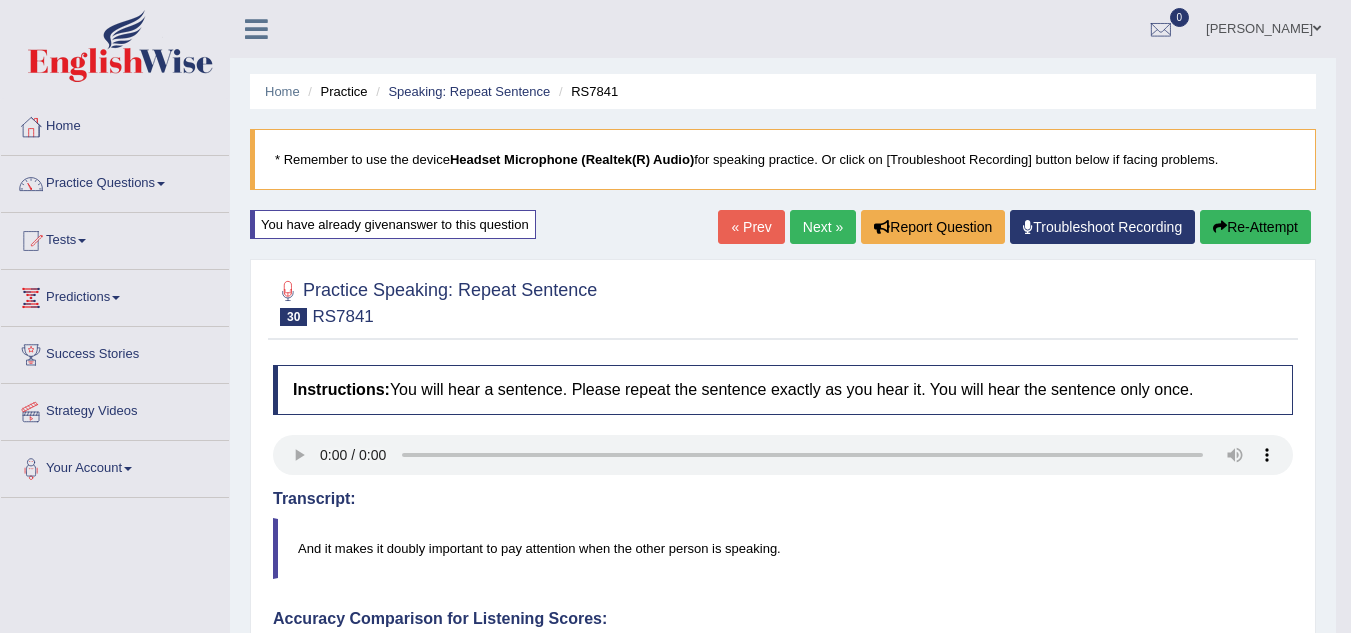 click on "Next »" at bounding box center [823, 227] 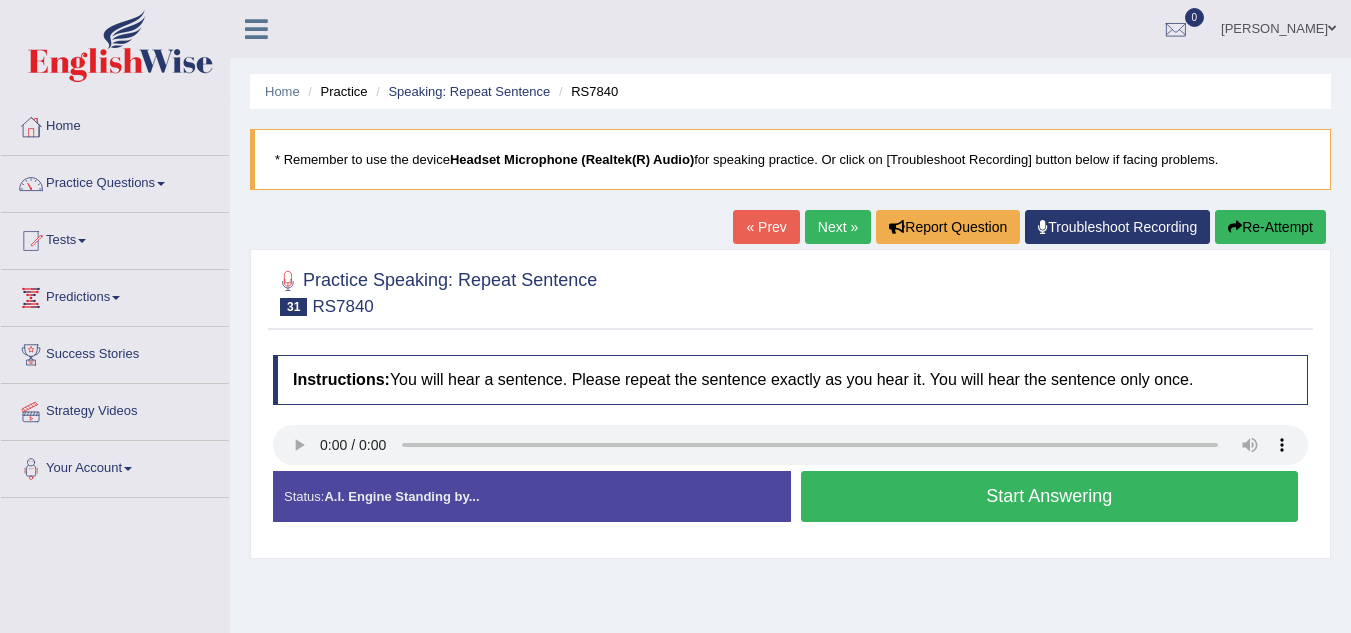 scroll, scrollTop: 0, scrollLeft: 0, axis: both 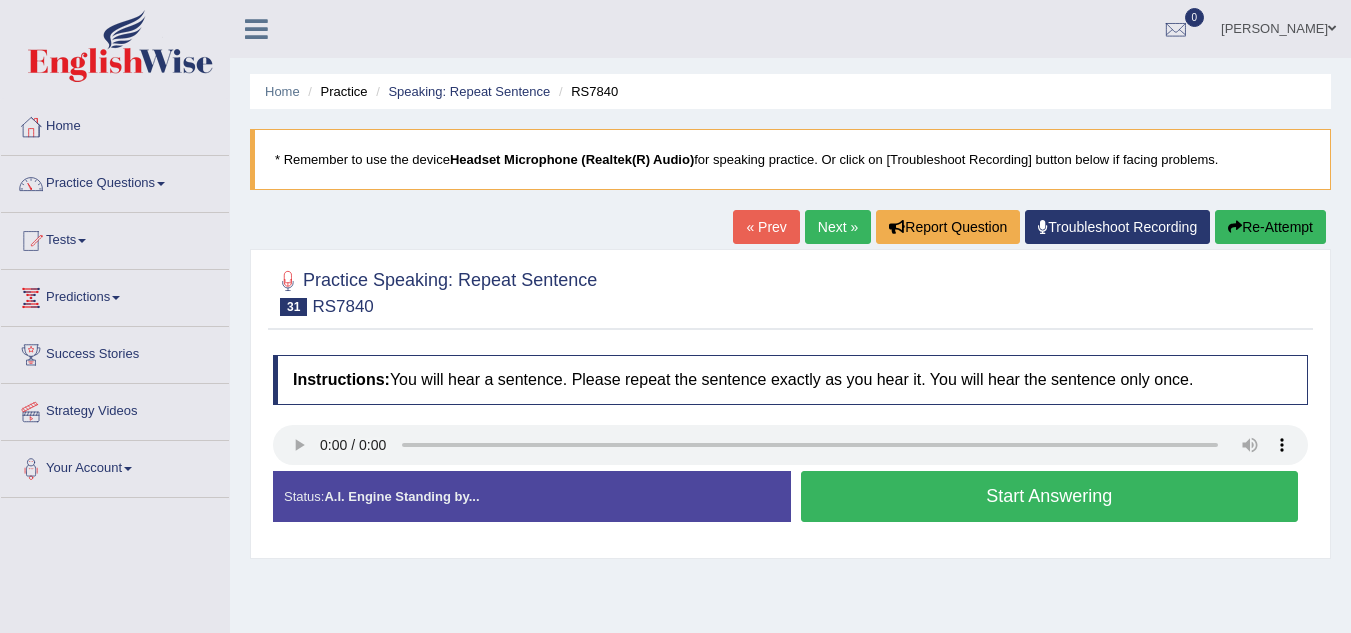 click on "Start Answering" at bounding box center [1050, 496] 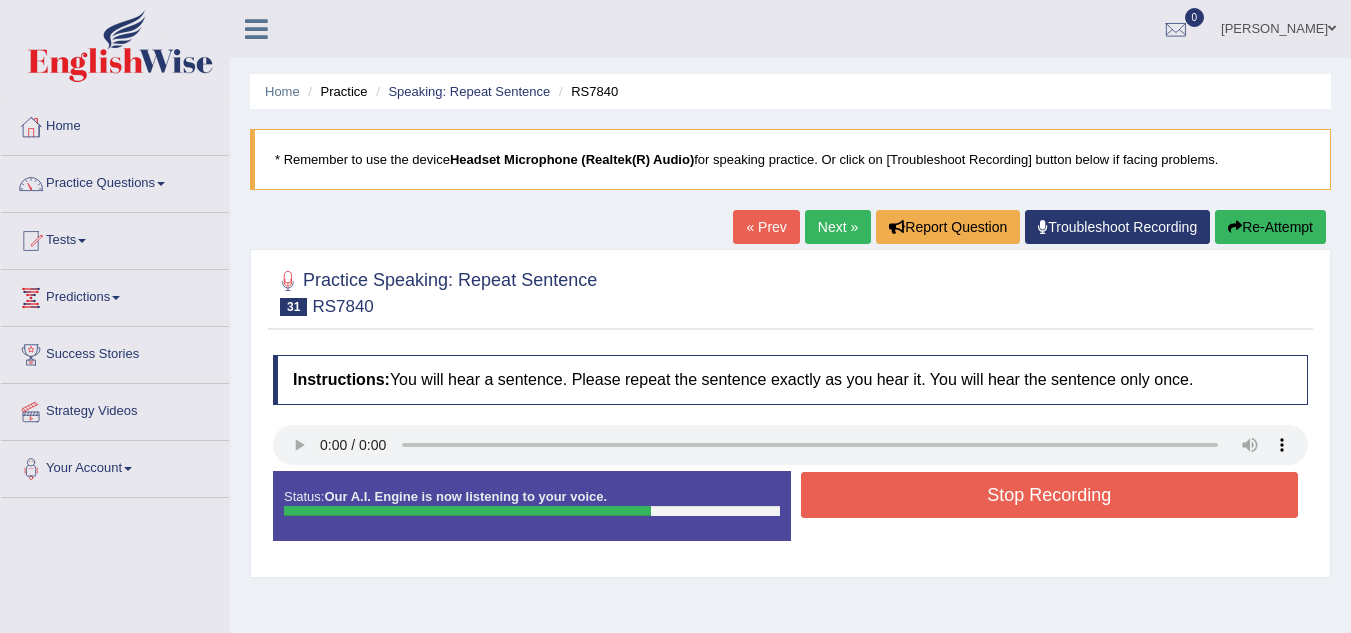 click on "Re-Attempt" at bounding box center (1270, 227) 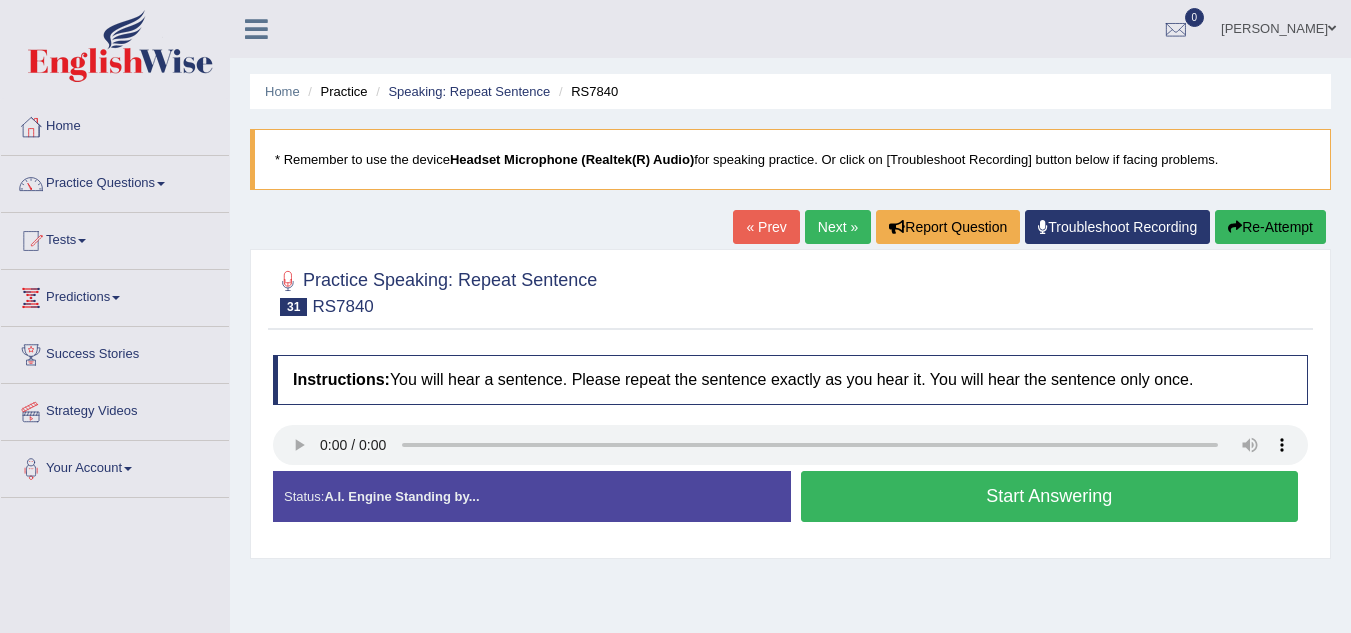 scroll, scrollTop: 0, scrollLeft: 0, axis: both 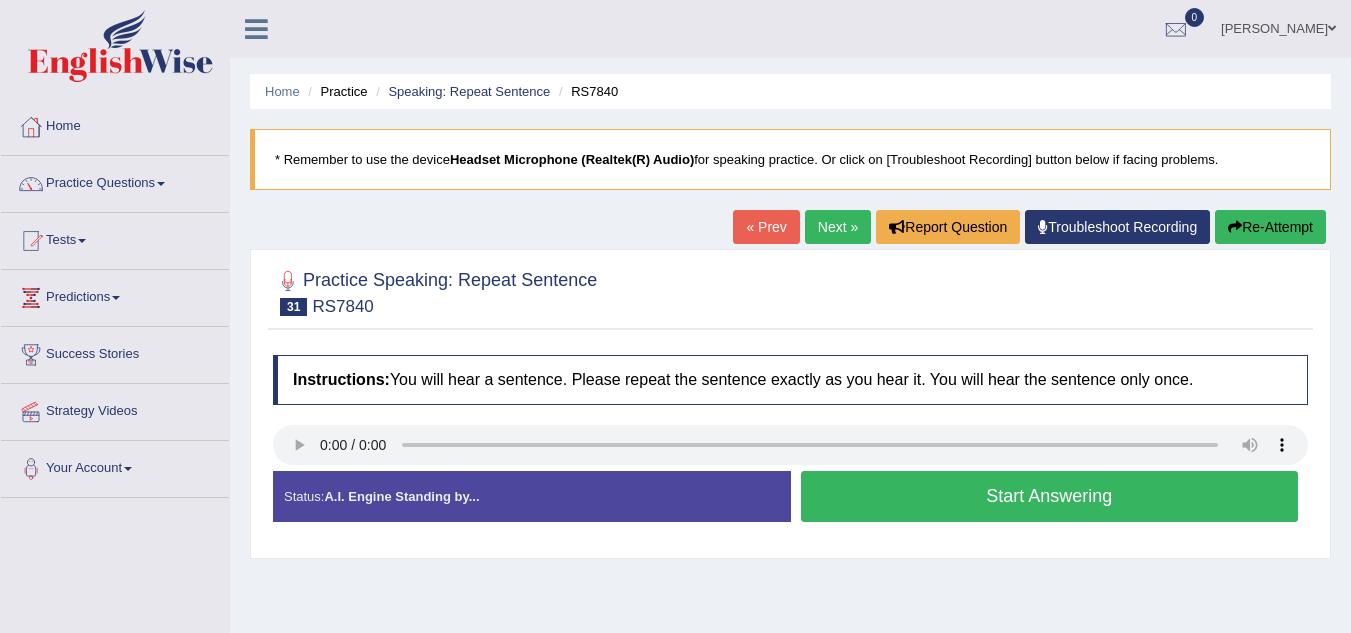 click on "Start Answering" at bounding box center [1050, 496] 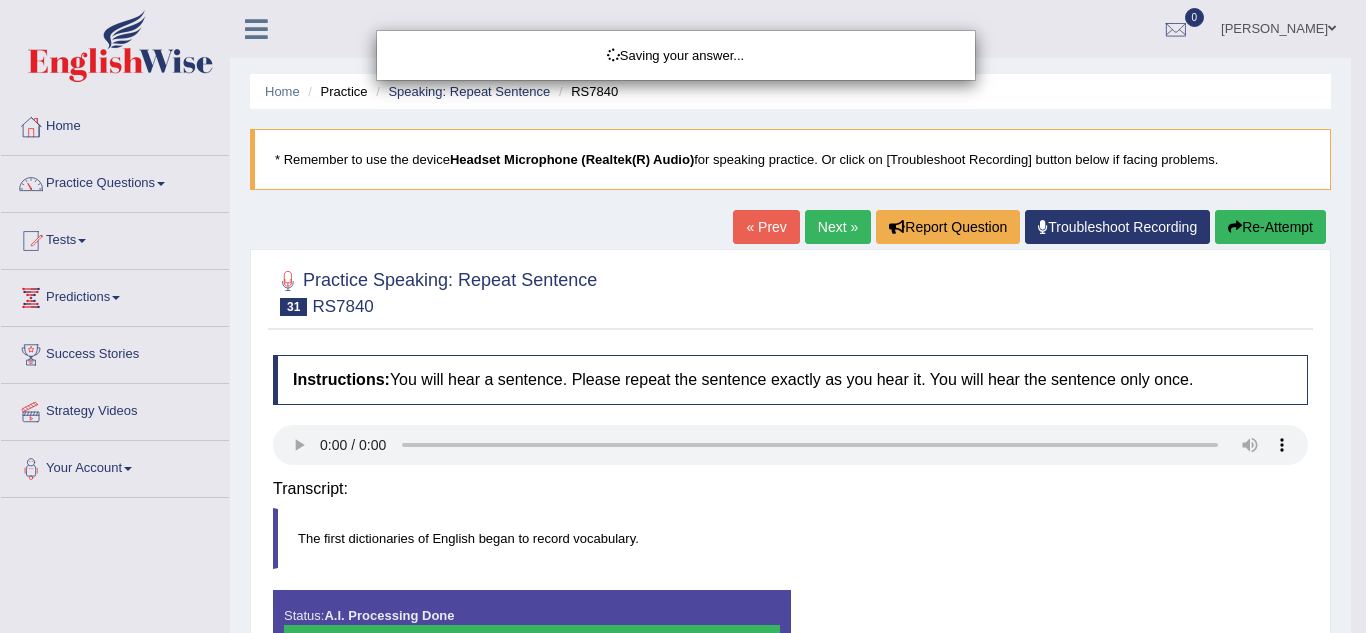 click on "Saving your answer..." at bounding box center [683, 316] 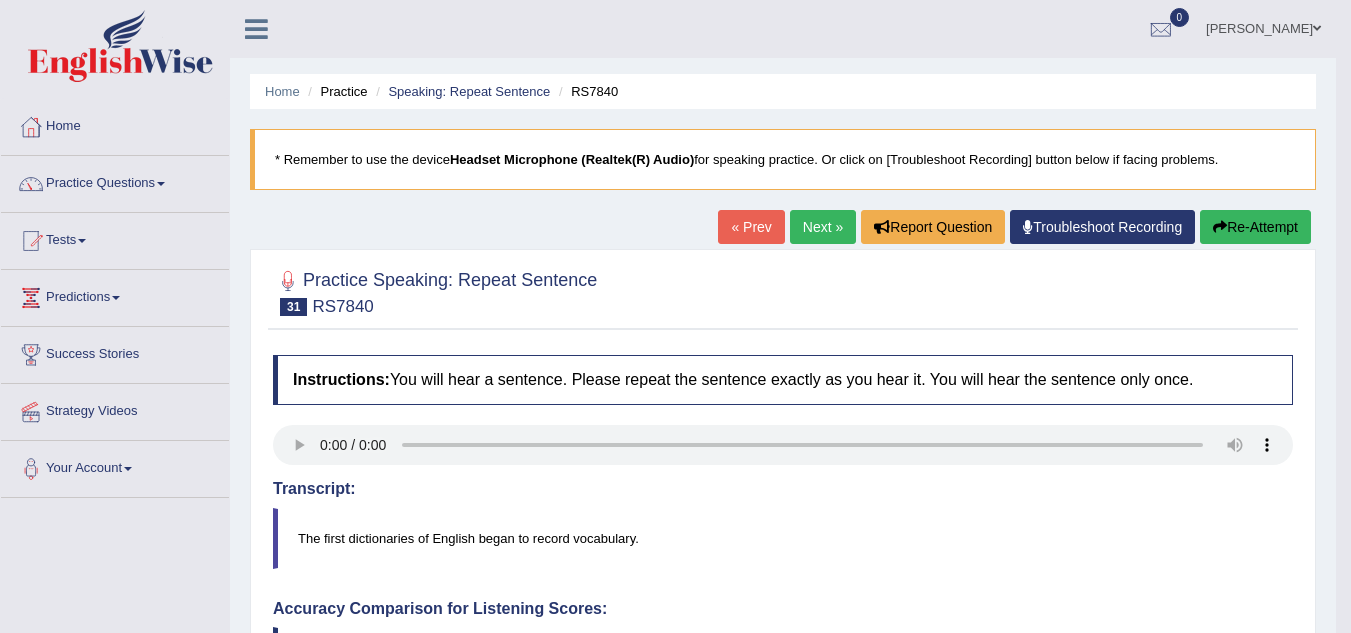click on "Re-Attempt" at bounding box center [1255, 227] 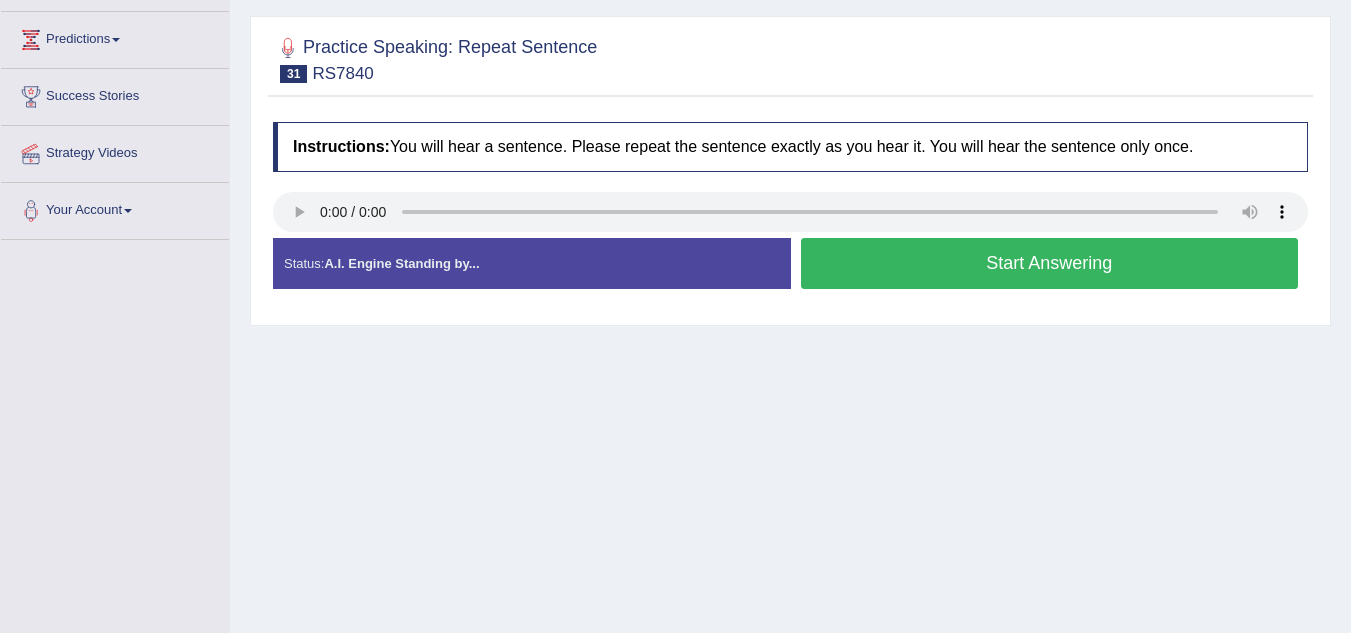 scroll, scrollTop: 277, scrollLeft: 0, axis: vertical 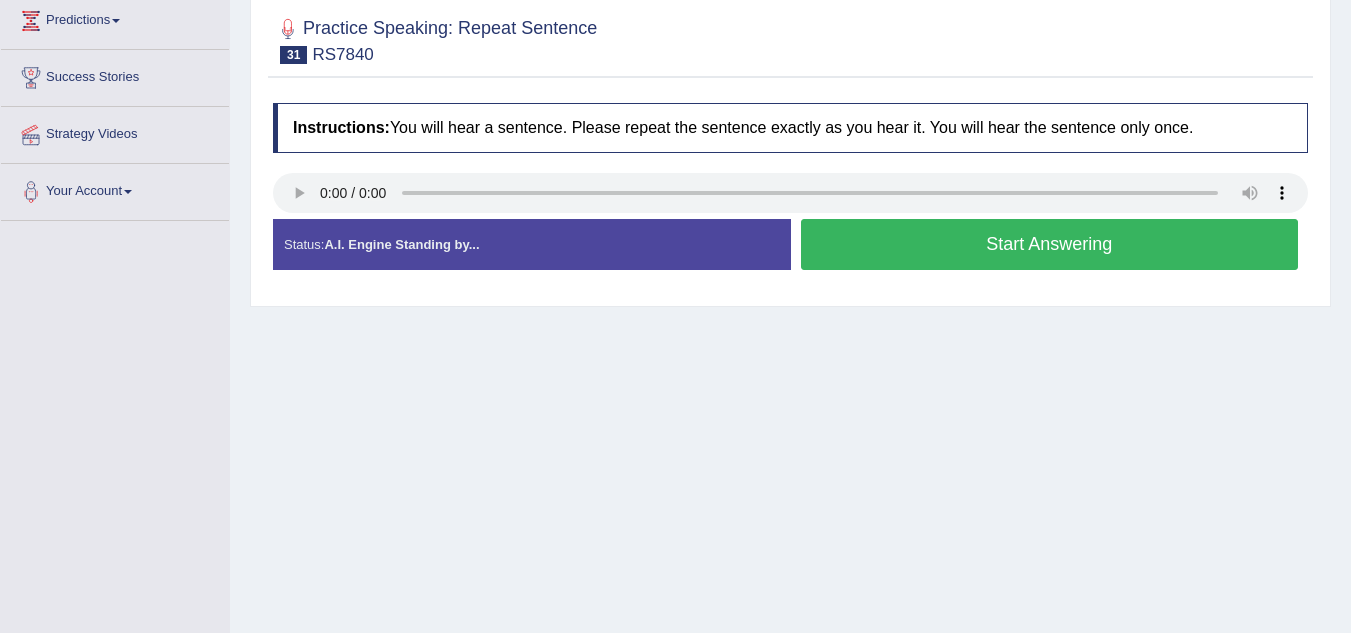 click on "Start Answering" at bounding box center (1050, 244) 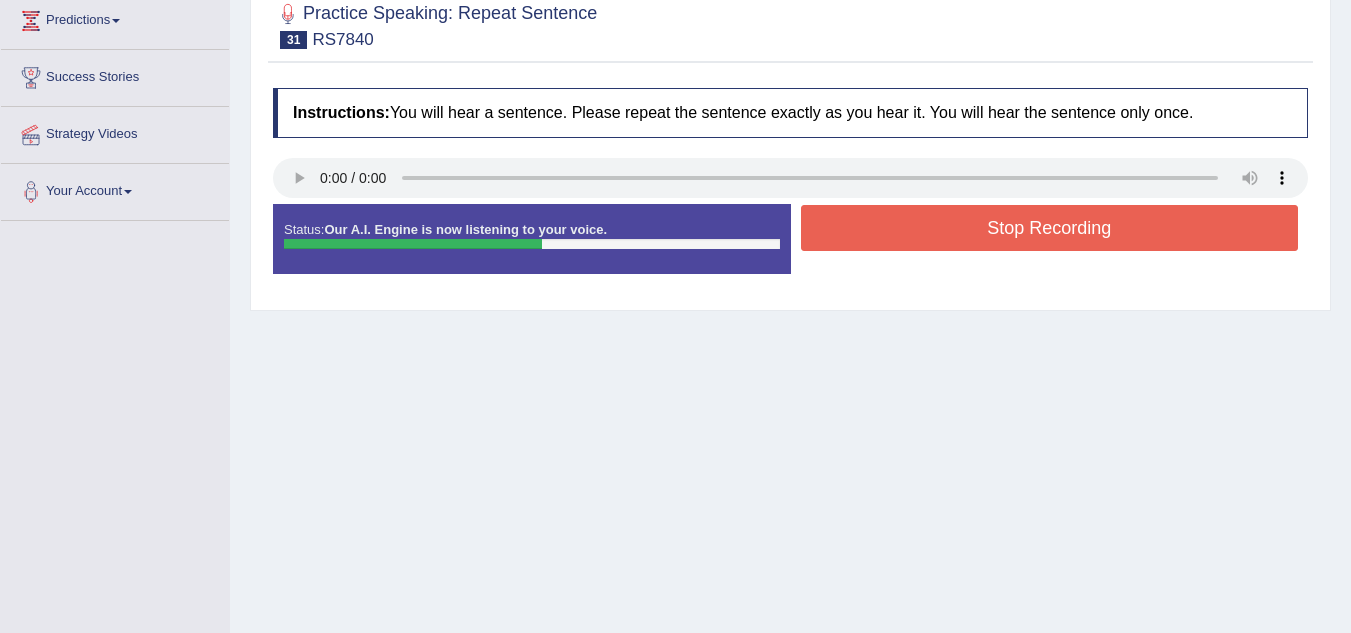 click on "Stop Recording" at bounding box center (1050, 228) 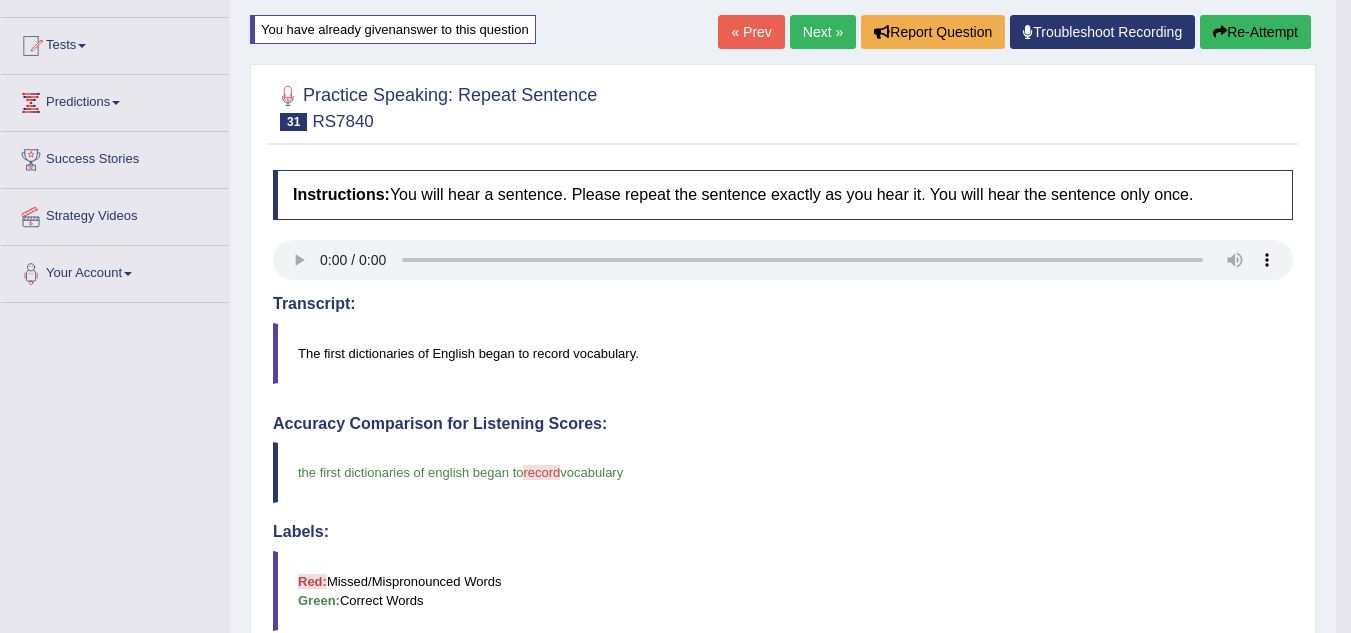 scroll, scrollTop: 0, scrollLeft: 0, axis: both 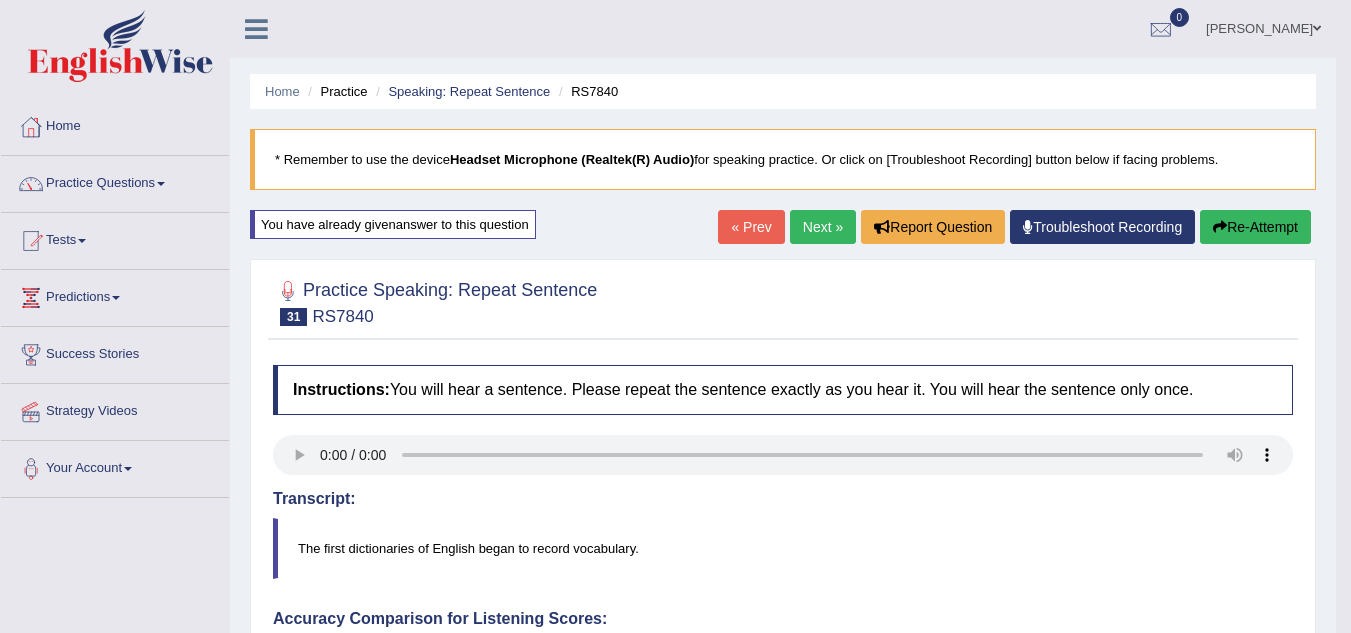 click on "Re-Attempt" at bounding box center (1255, 227) 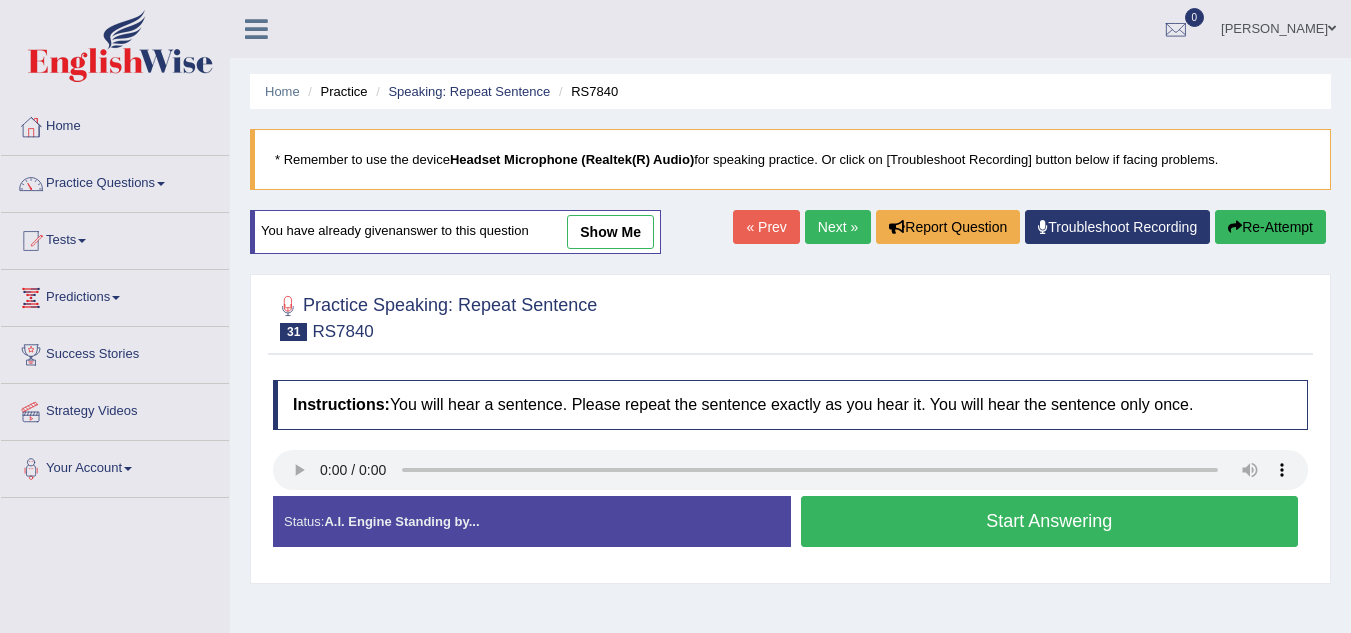 scroll, scrollTop: 0, scrollLeft: 0, axis: both 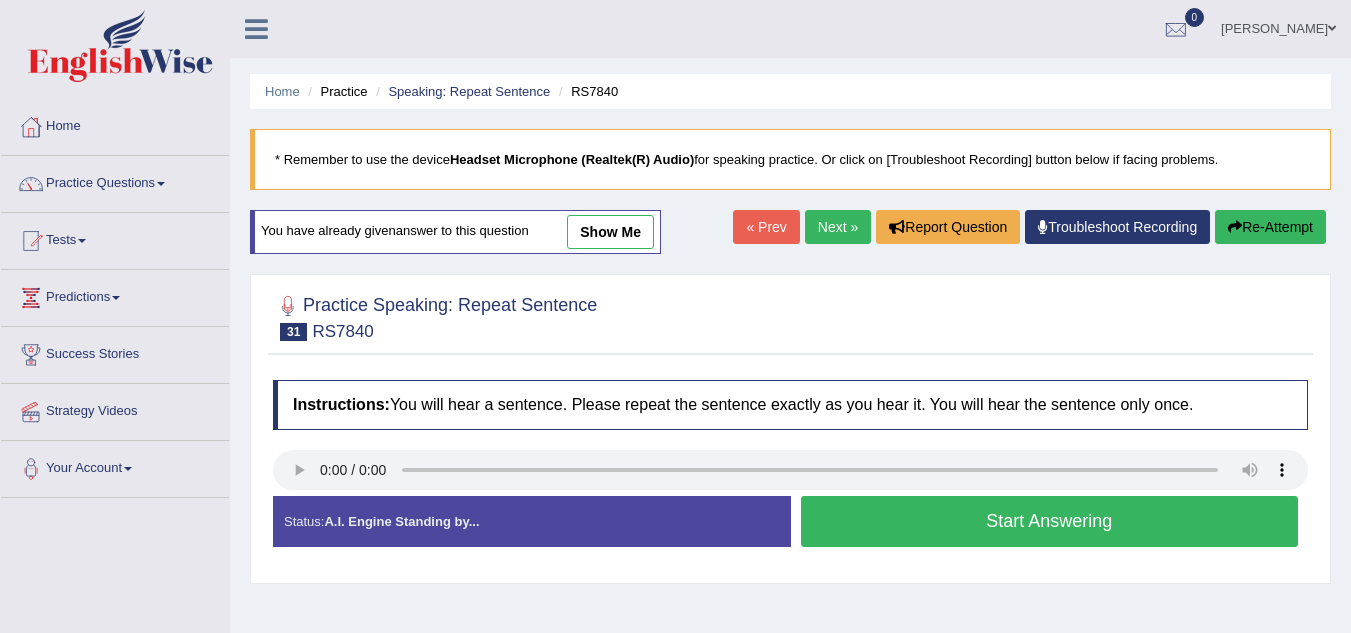 click on "Start Answering" at bounding box center (1050, 521) 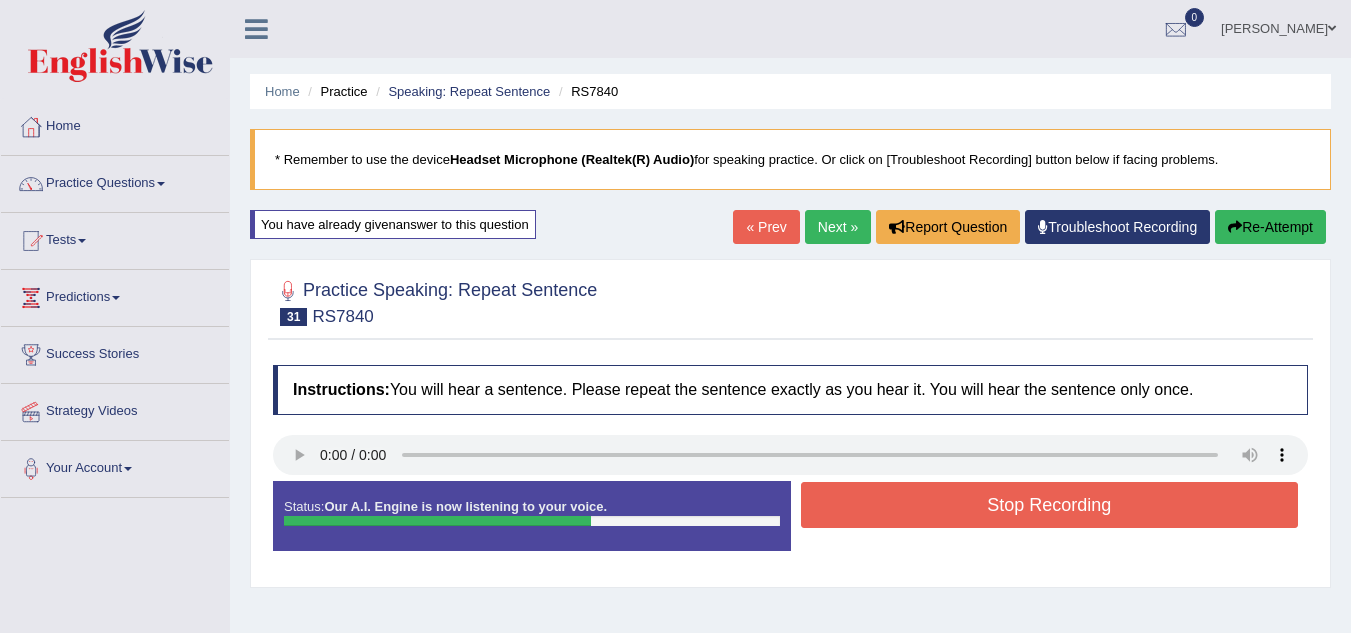click on "Re-Attempt" at bounding box center [1270, 227] 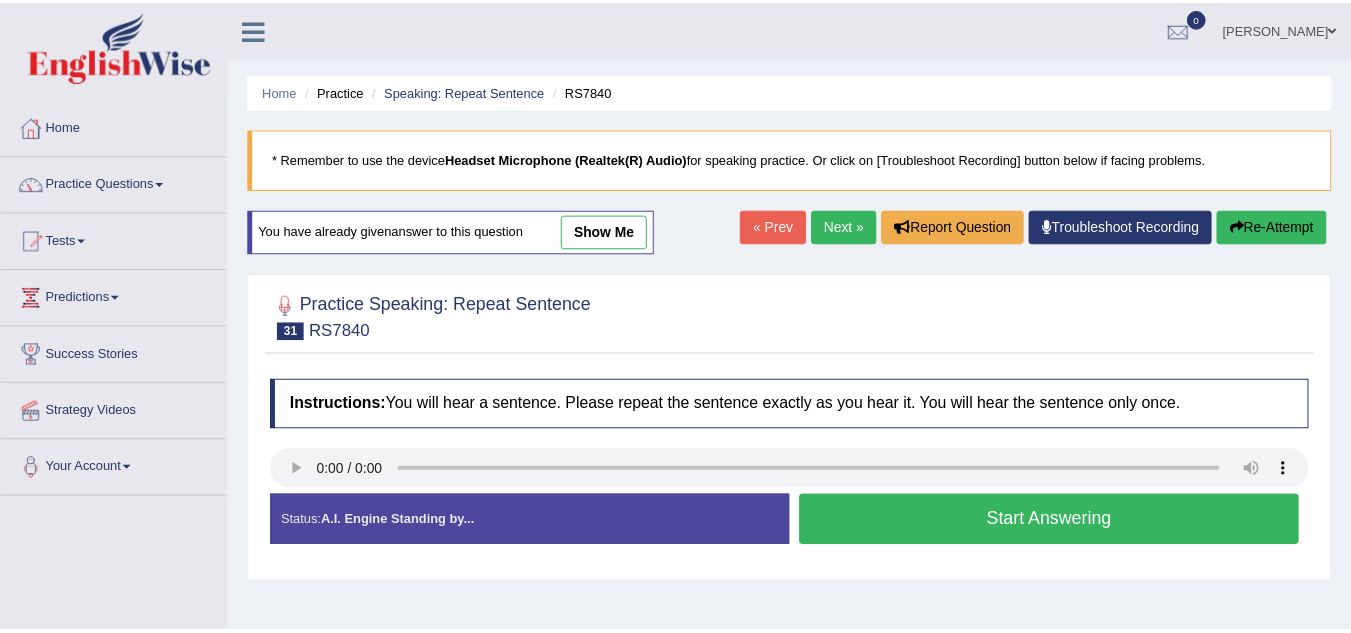 scroll, scrollTop: 0, scrollLeft: 0, axis: both 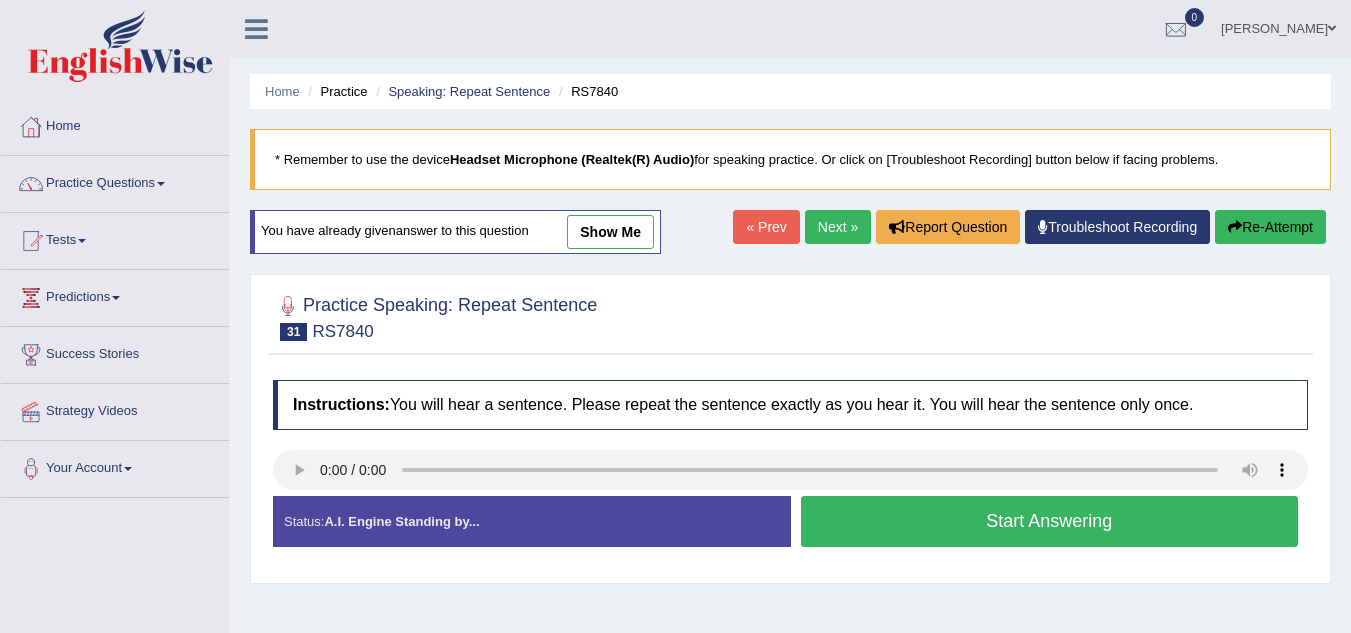 click on "Start Answering" at bounding box center [1050, 521] 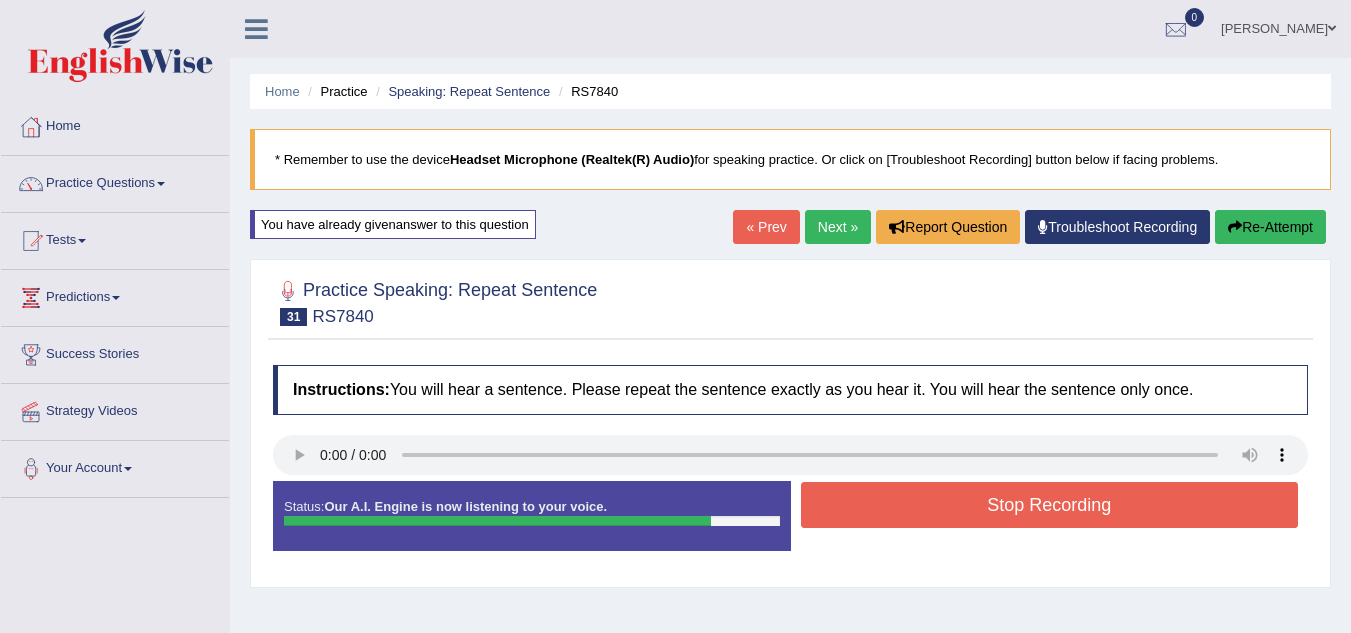 click on "Re-Attempt" at bounding box center [1270, 227] 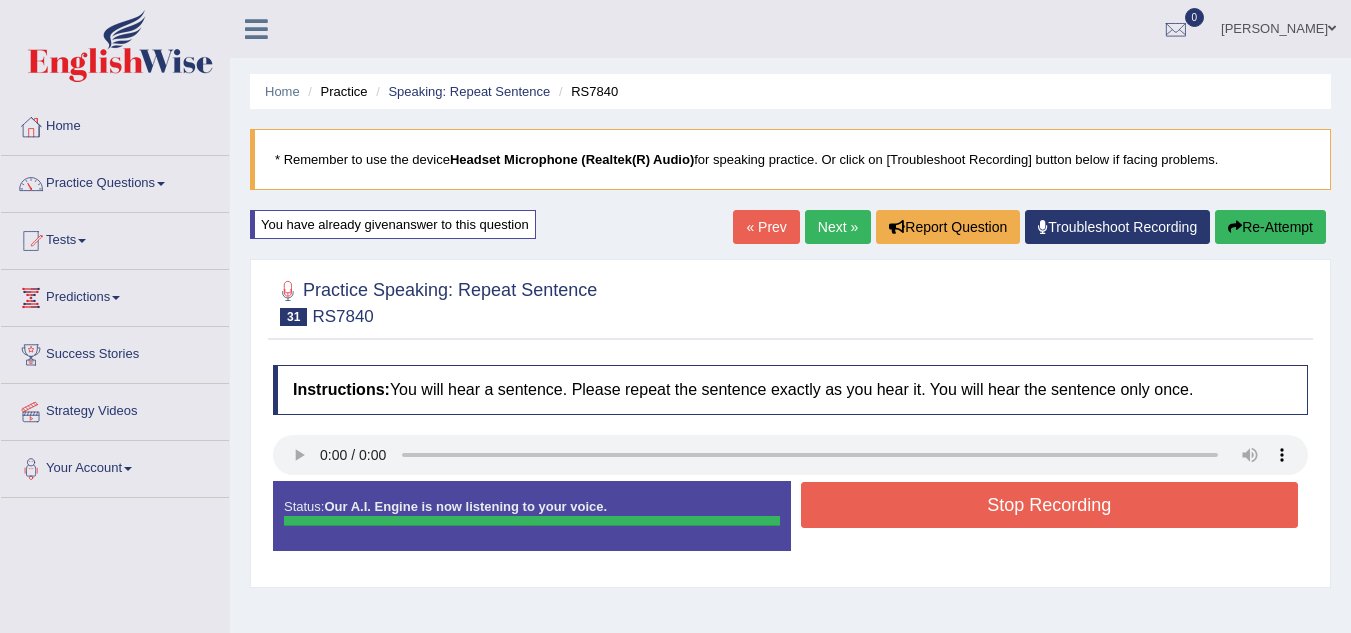 click on "Re-Attempt" at bounding box center (1270, 227) 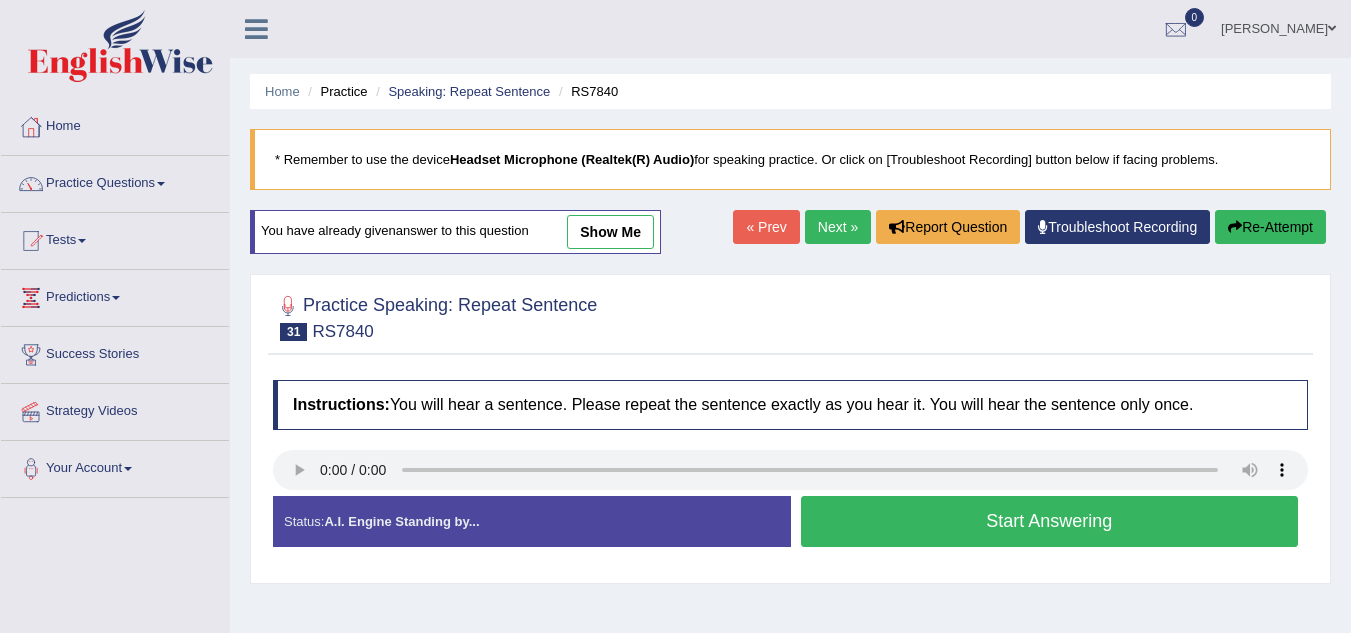 scroll, scrollTop: 30, scrollLeft: 0, axis: vertical 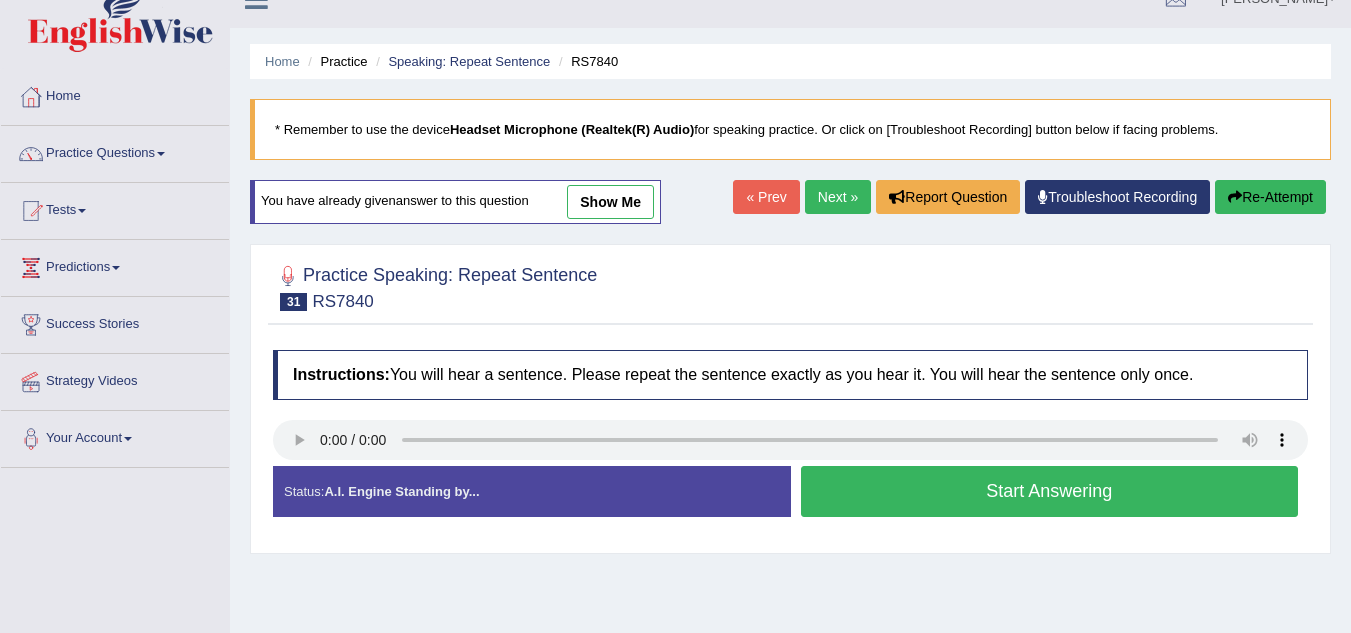 click on "Start Answering" at bounding box center [1050, 491] 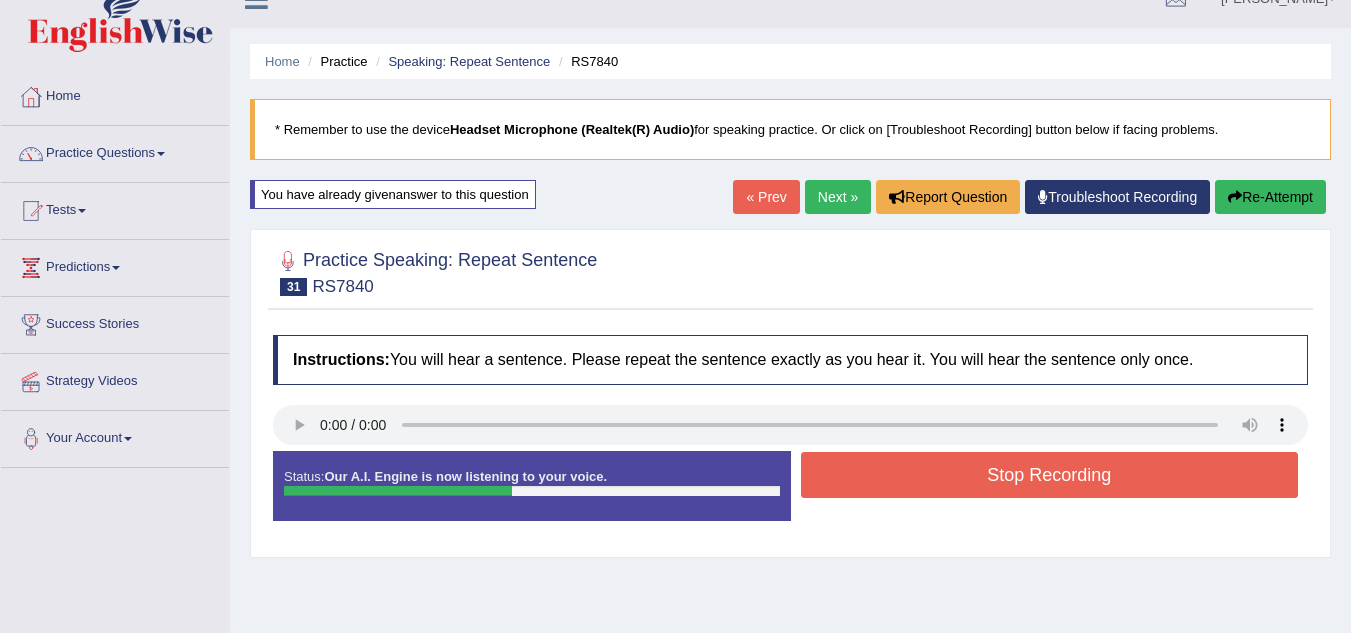 click on "Stop Recording" at bounding box center [1050, 475] 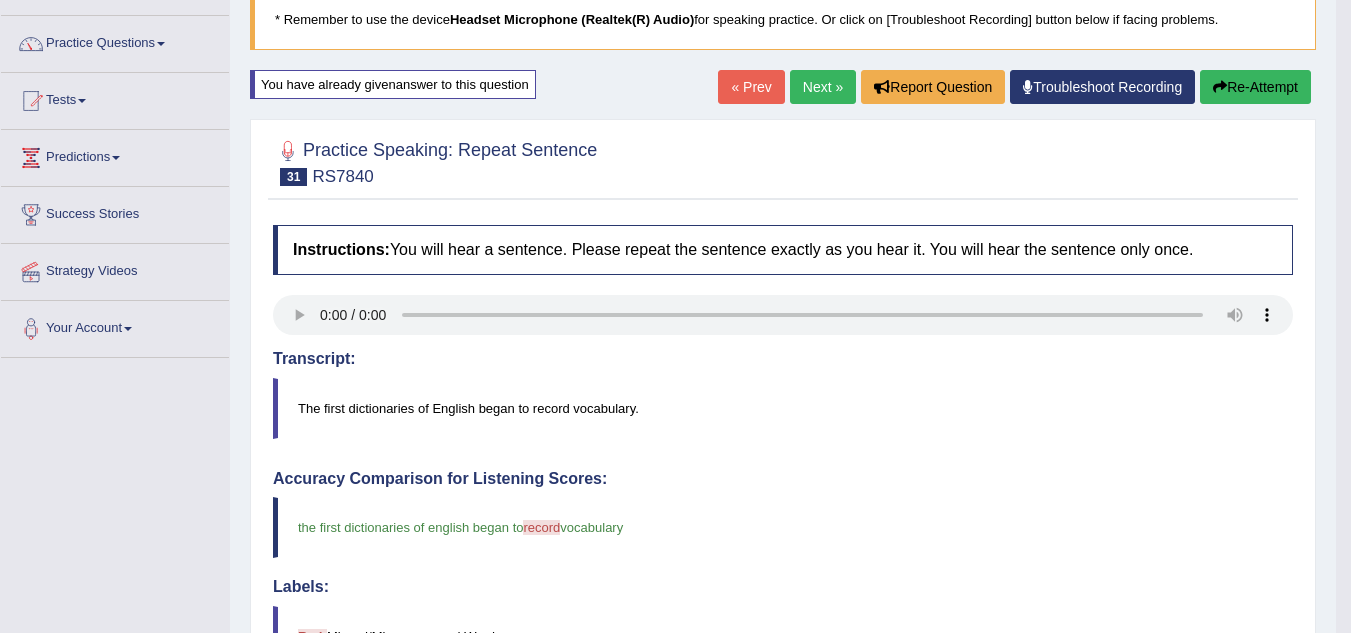 scroll, scrollTop: 19, scrollLeft: 0, axis: vertical 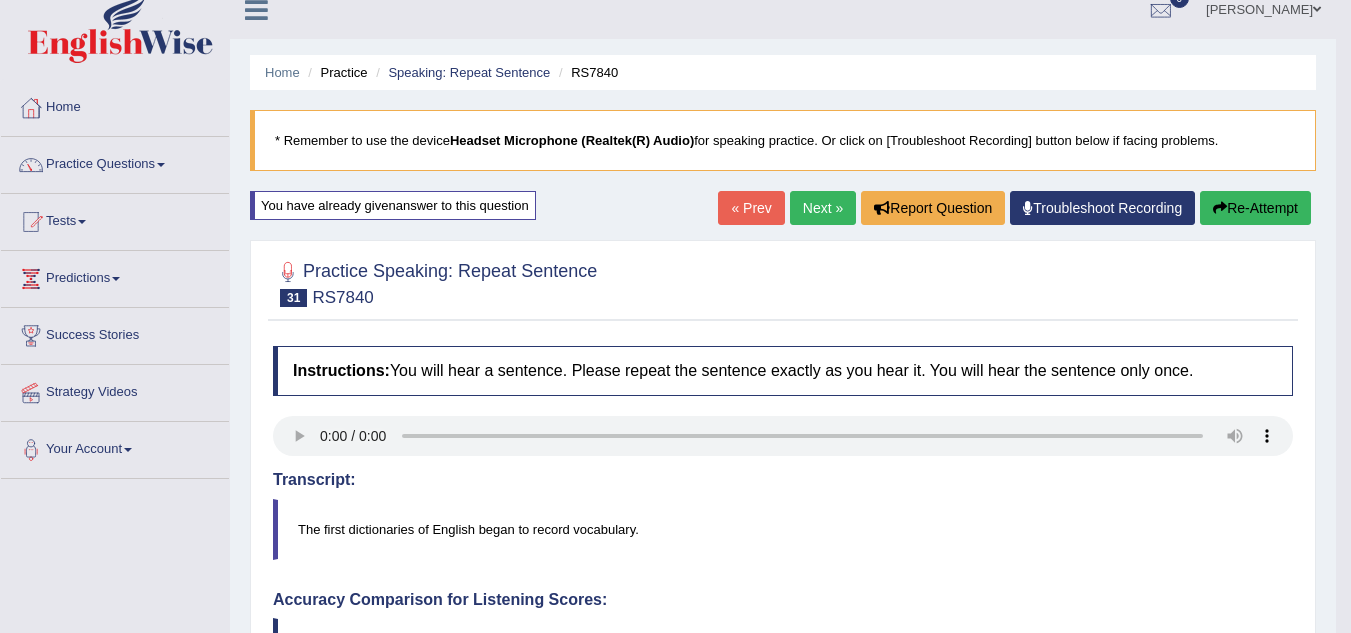 click on "Re-Attempt" at bounding box center (1255, 208) 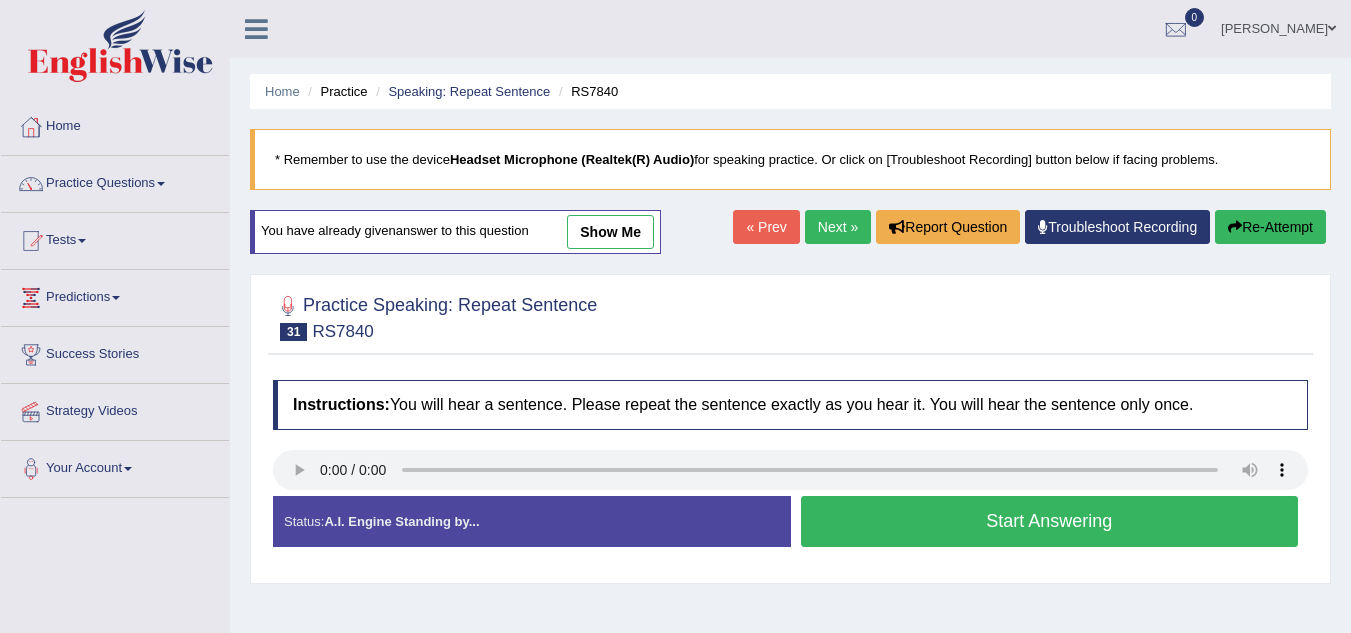 scroll, scrollTop: 19, scrollLeft: 0, axis: vertical 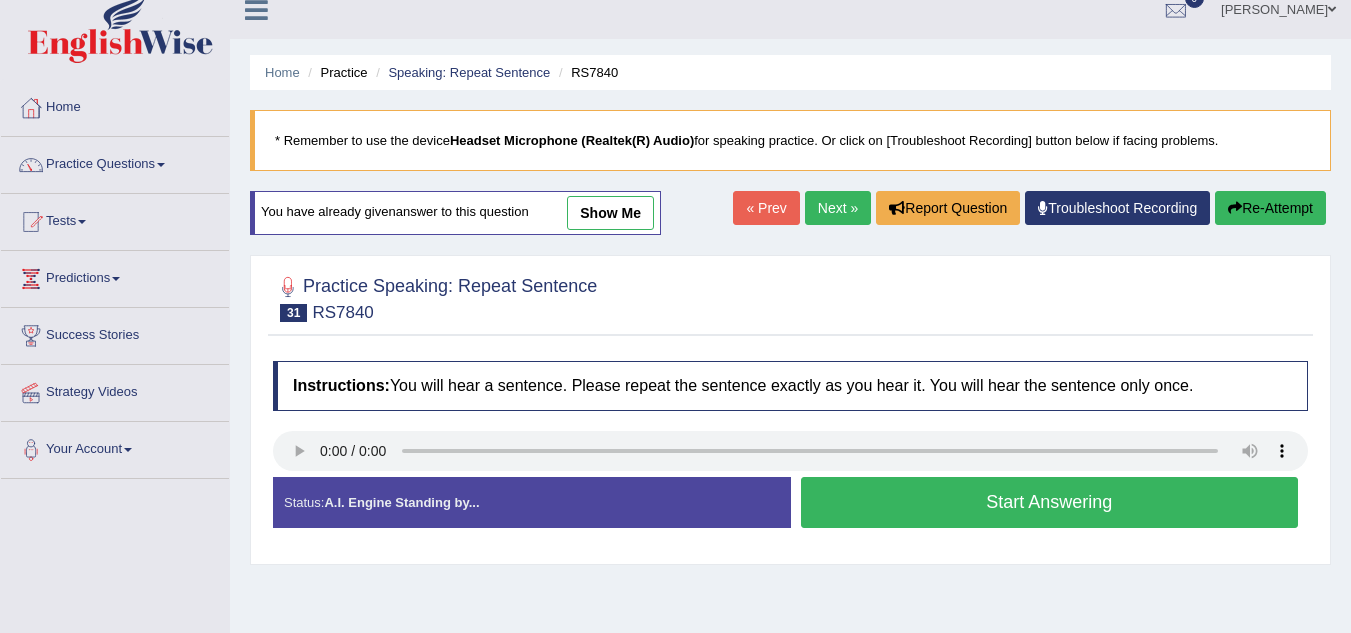 click on "Start Answering" at bounding box center [1050, 502] 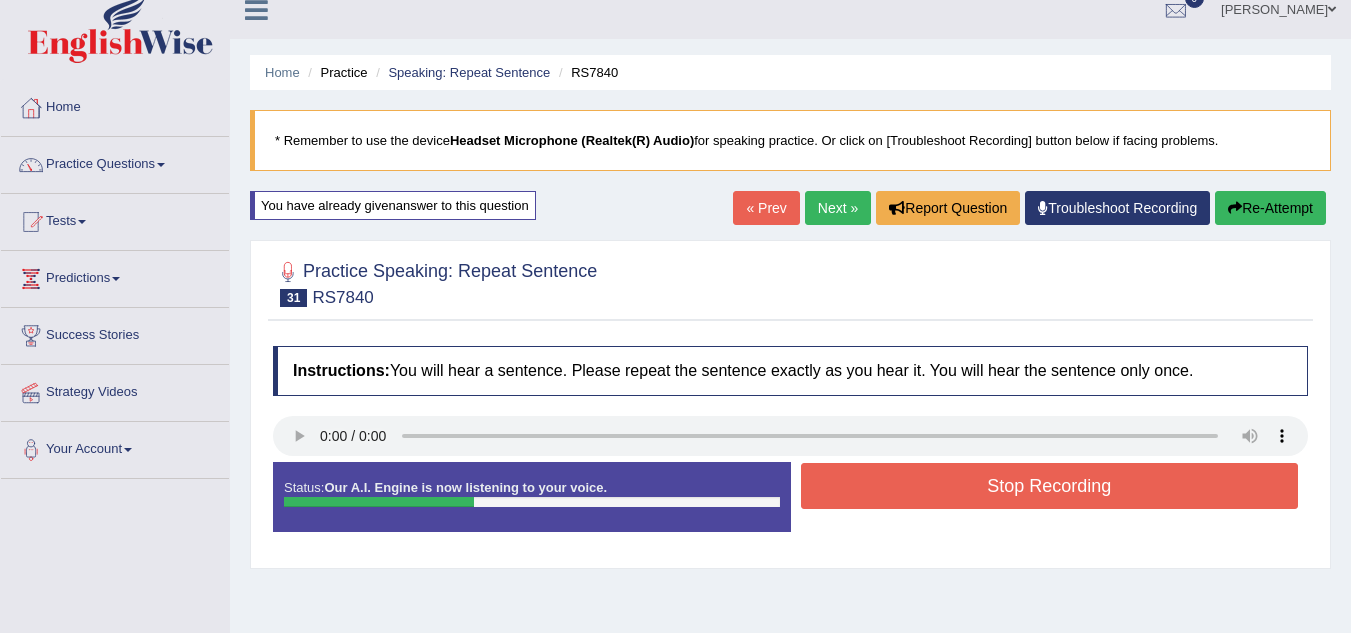 click on "Re-Attempt" at bounding box center (1270, 208) 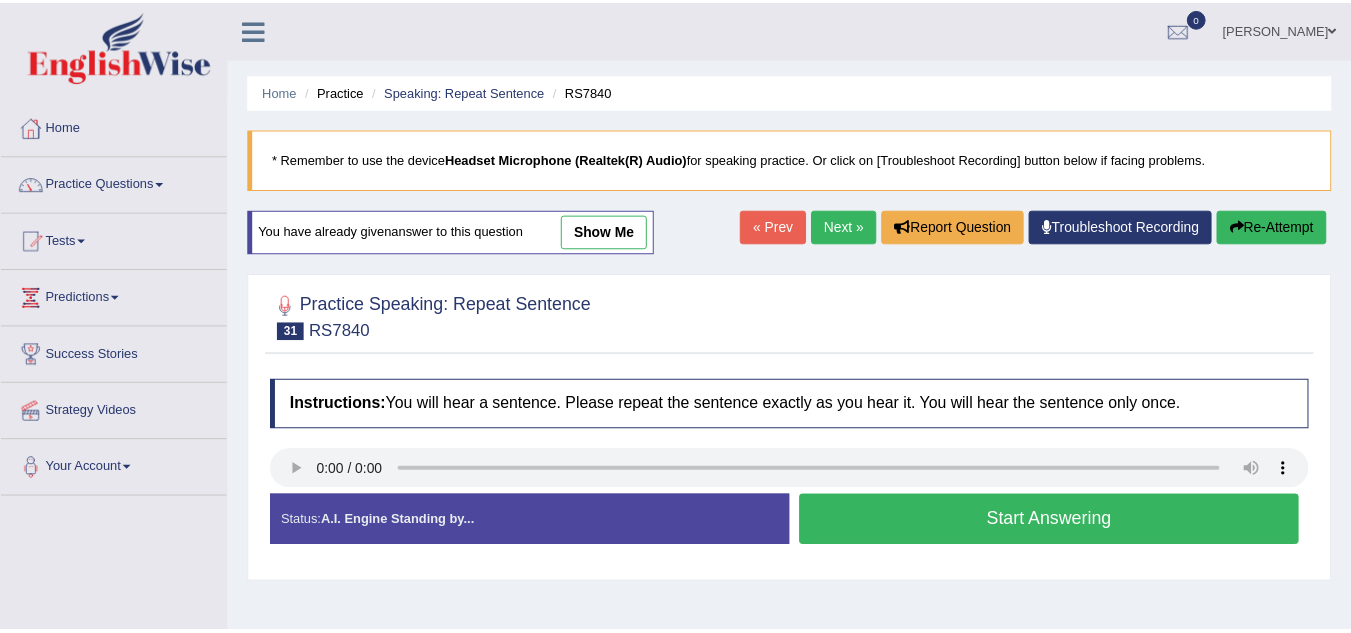 scroll, scrollTop: 19, scrollLeft: 0, axis: vertical 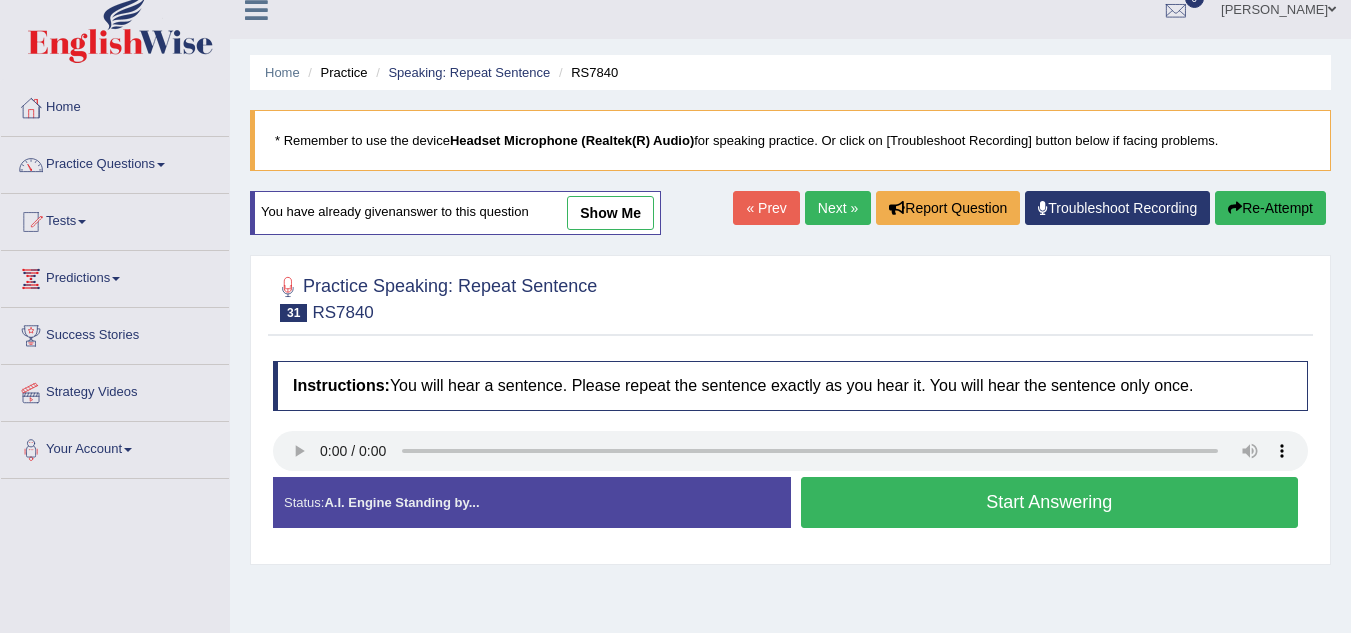 click on "Start Answering" at bounding box center (1050, 502) 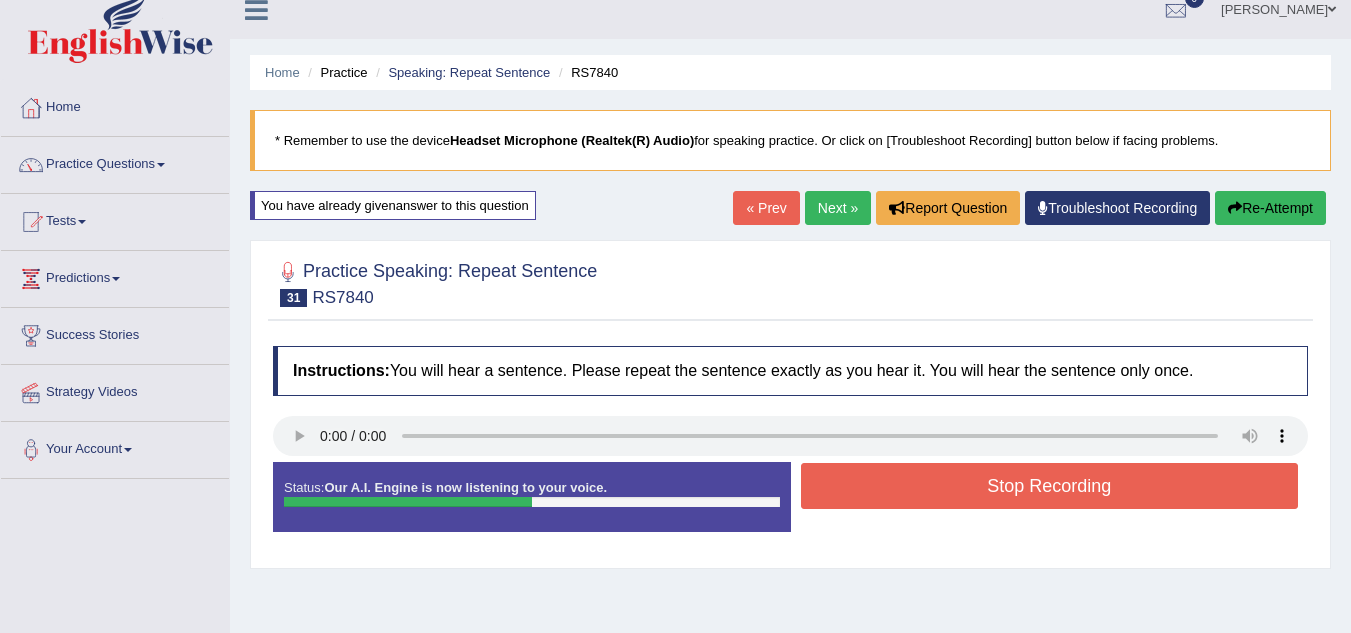 click on "Stop Recording" at bounding box center [1050, 486] 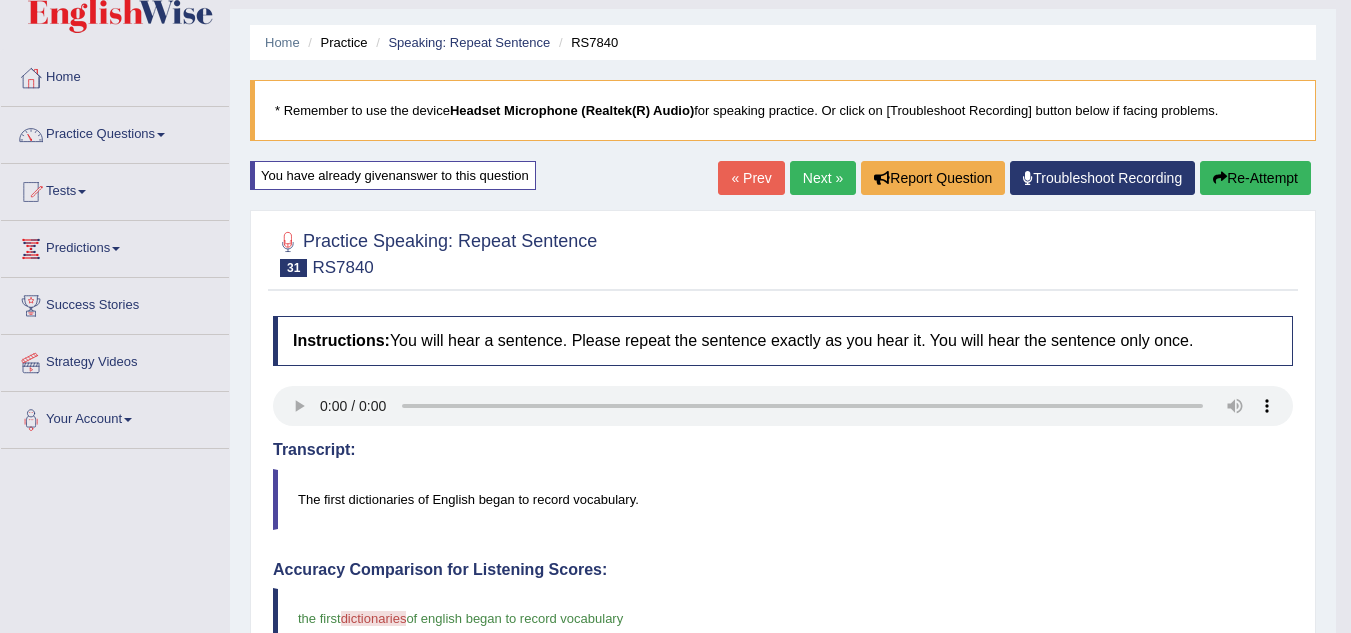 scroll, scrollTop: 48, scrollLeft: 0, axis: vertical 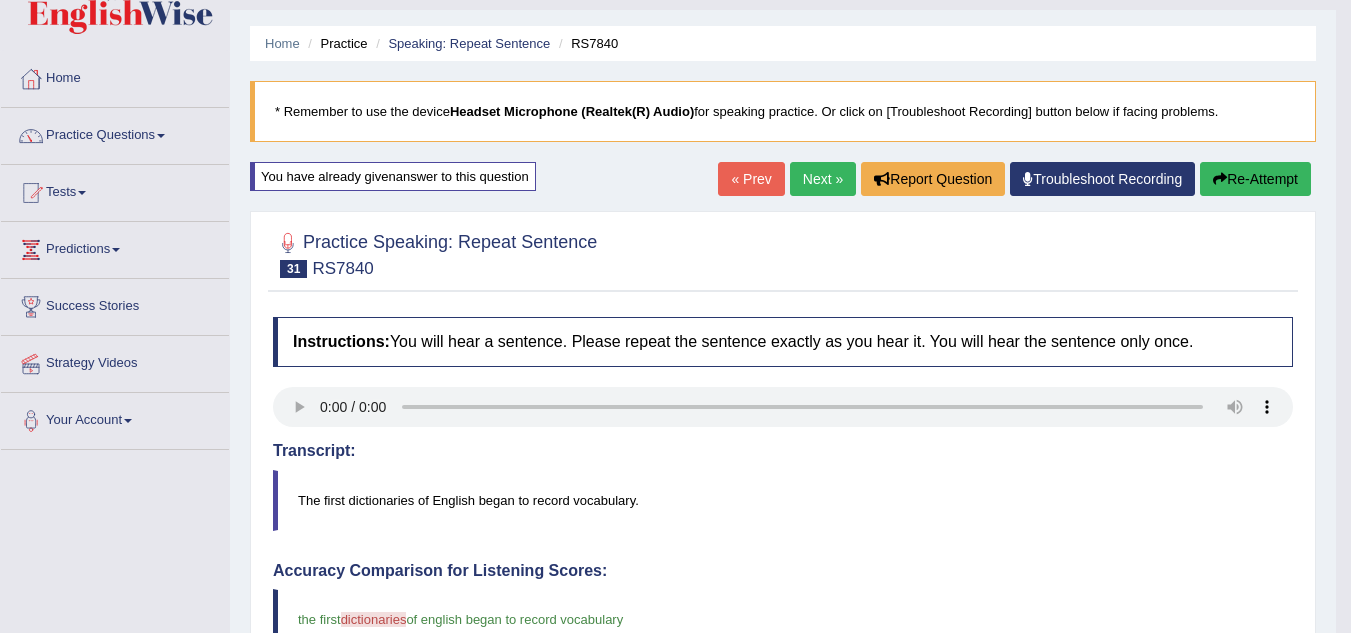 click on "Re-Attempt" at bounding box center (1255, 179) 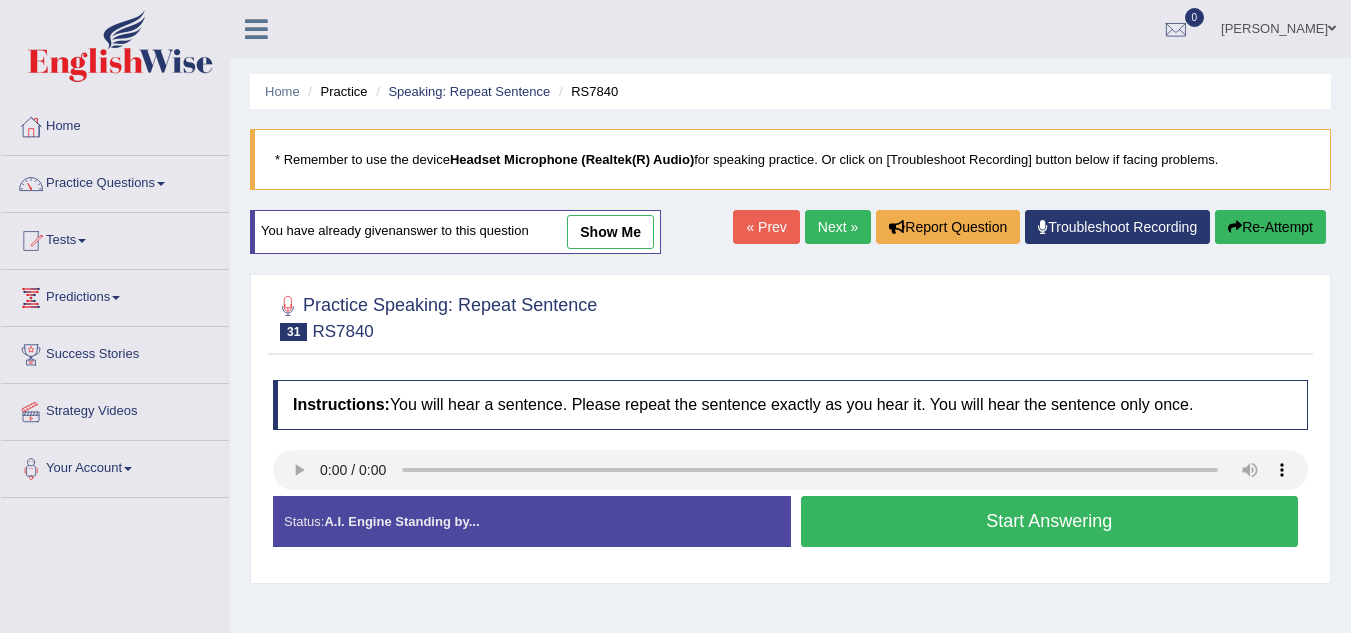 scroll, scrollTop: 61, scrollLeft: 0, axis: vertical 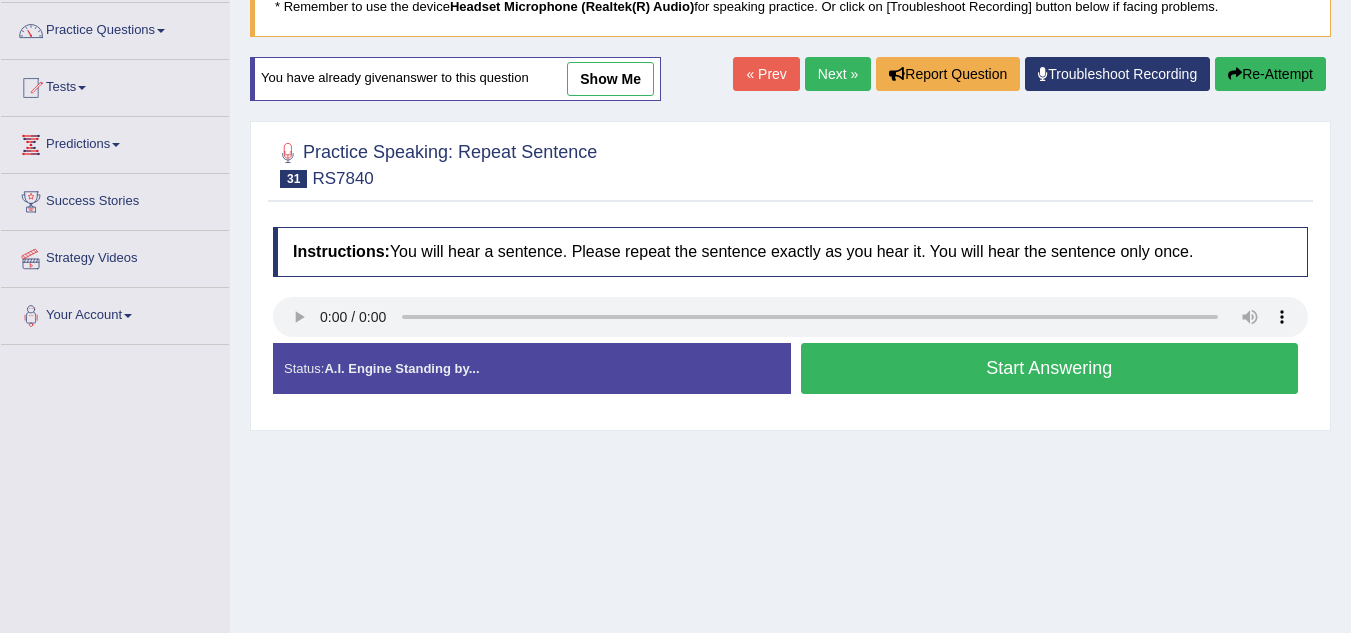click on "Start Answering" at bounding box center [1050, 368] 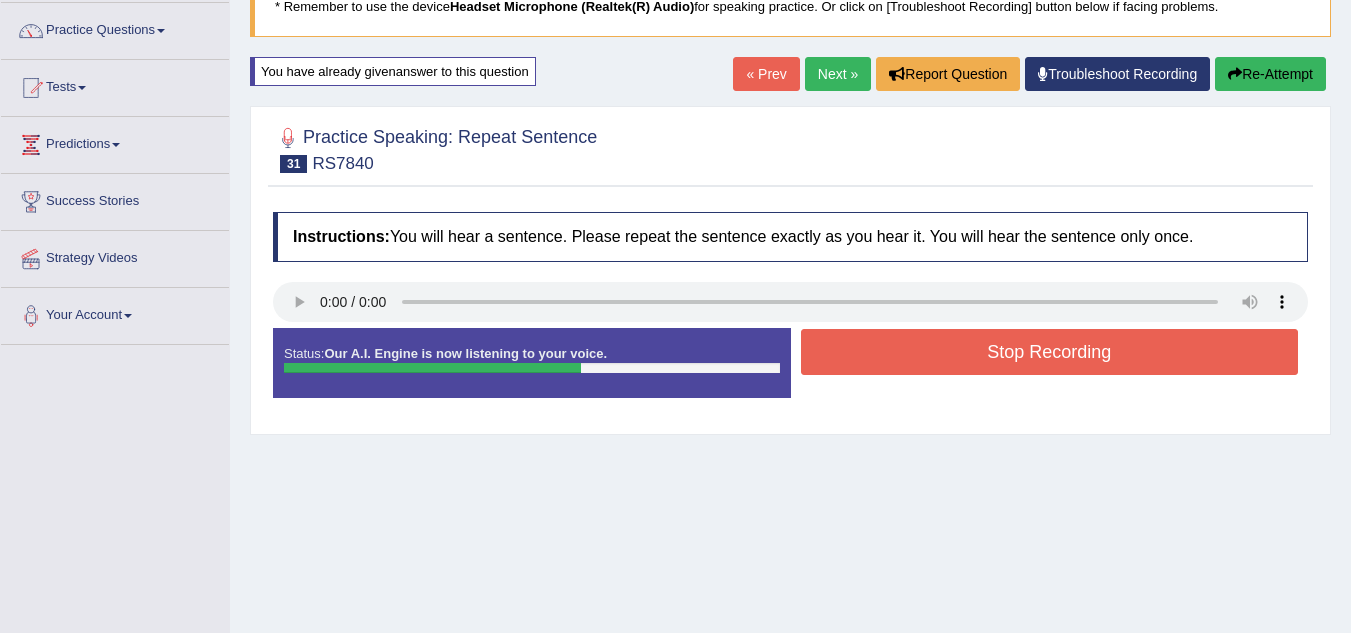 click on "Stop Recording" at bounding box center (1050, 352) 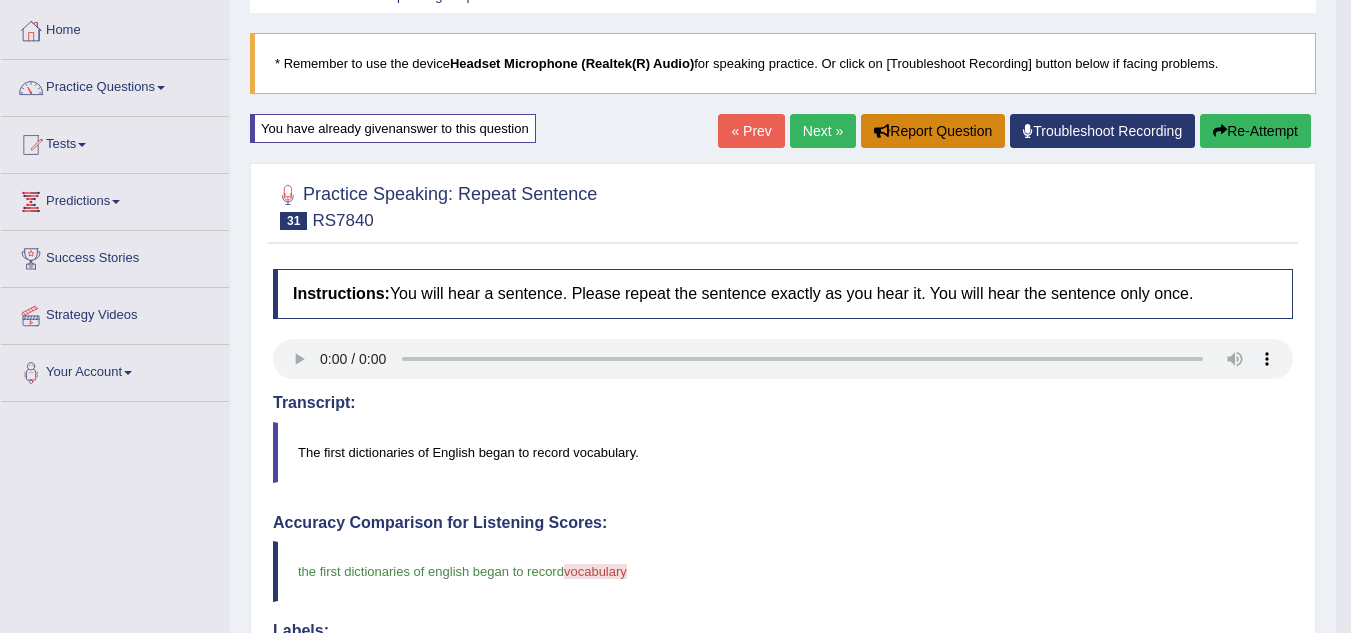 scroll, scrollTop: 0, scrollLeft: 0, axis: both 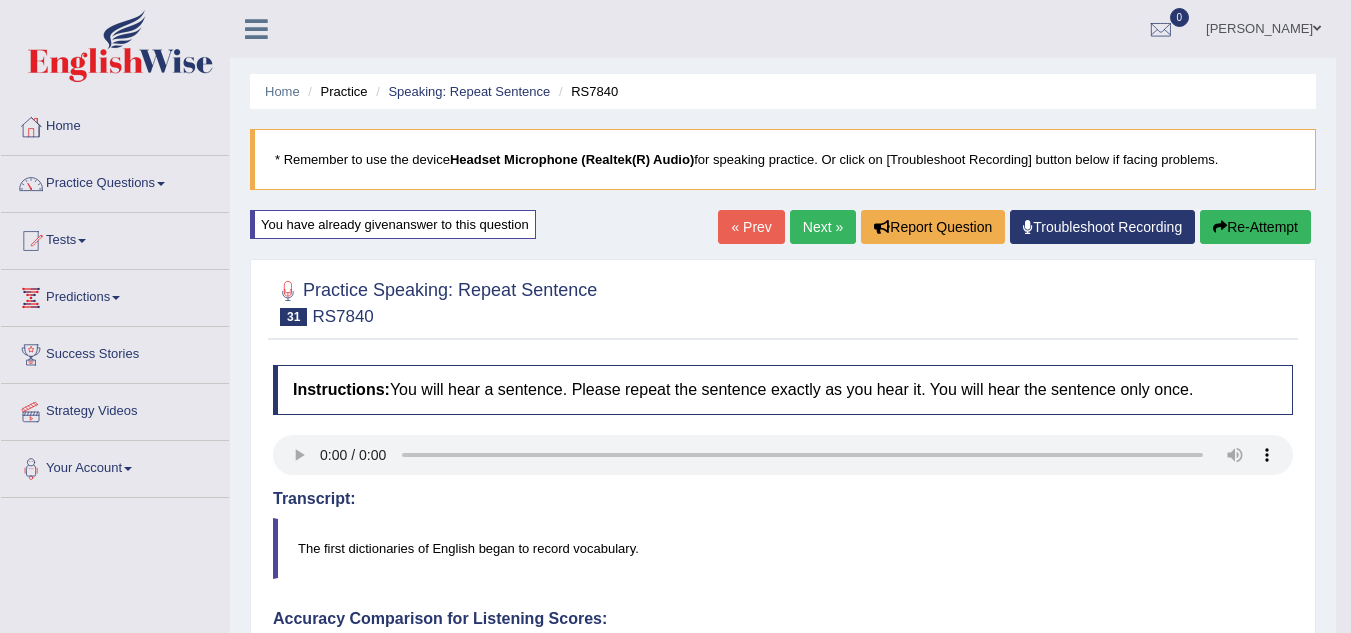click on "Next »" at bounding box center (823, 227) 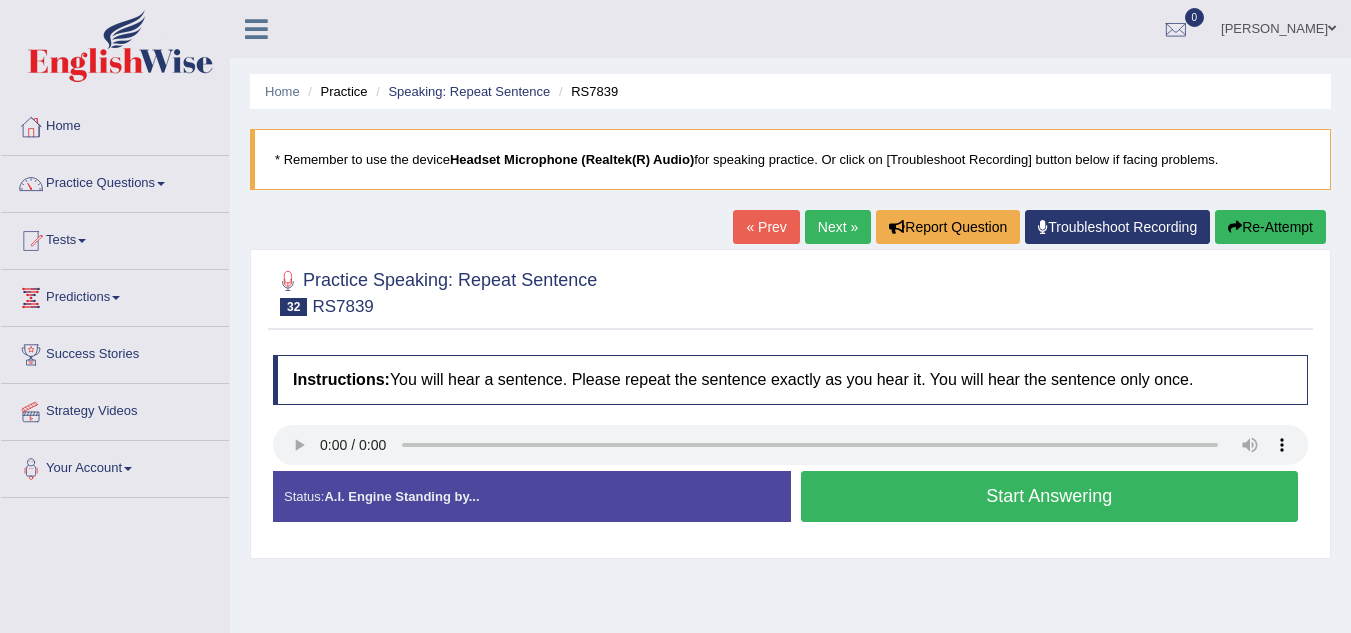 scroll, scrollTop: 166, scrollLeft: 0, axis: vertical 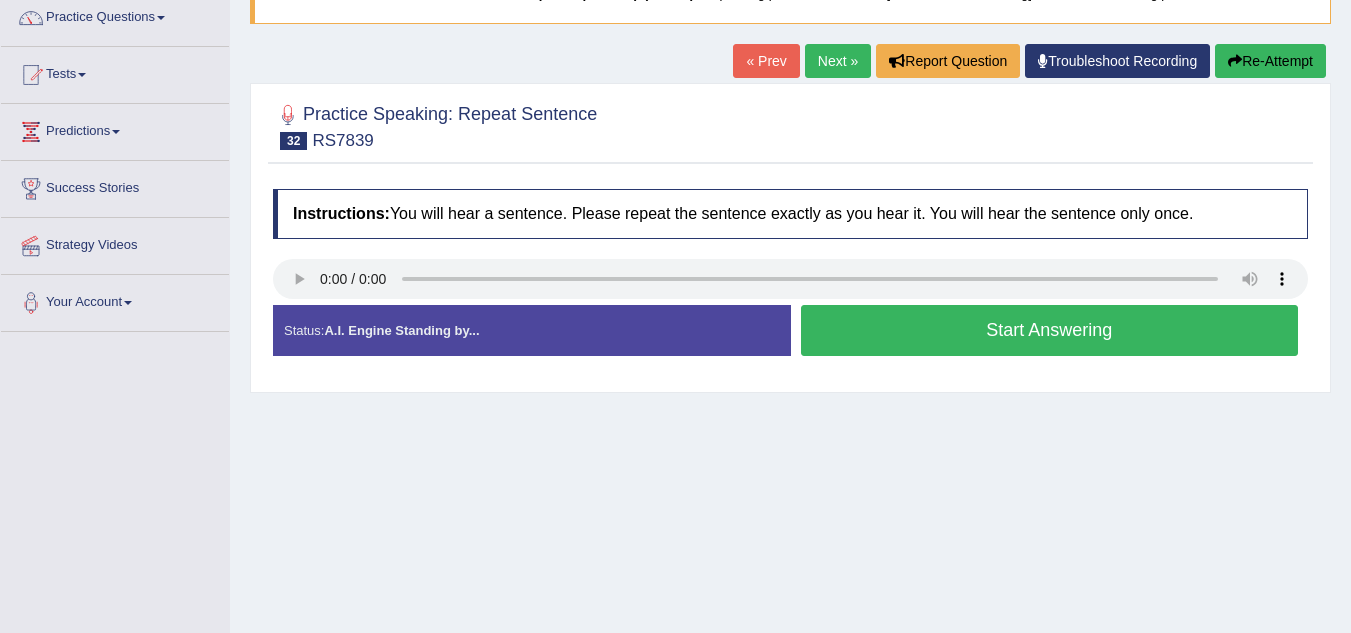 click on "Start Answering" at bounding box center (1050, 330) 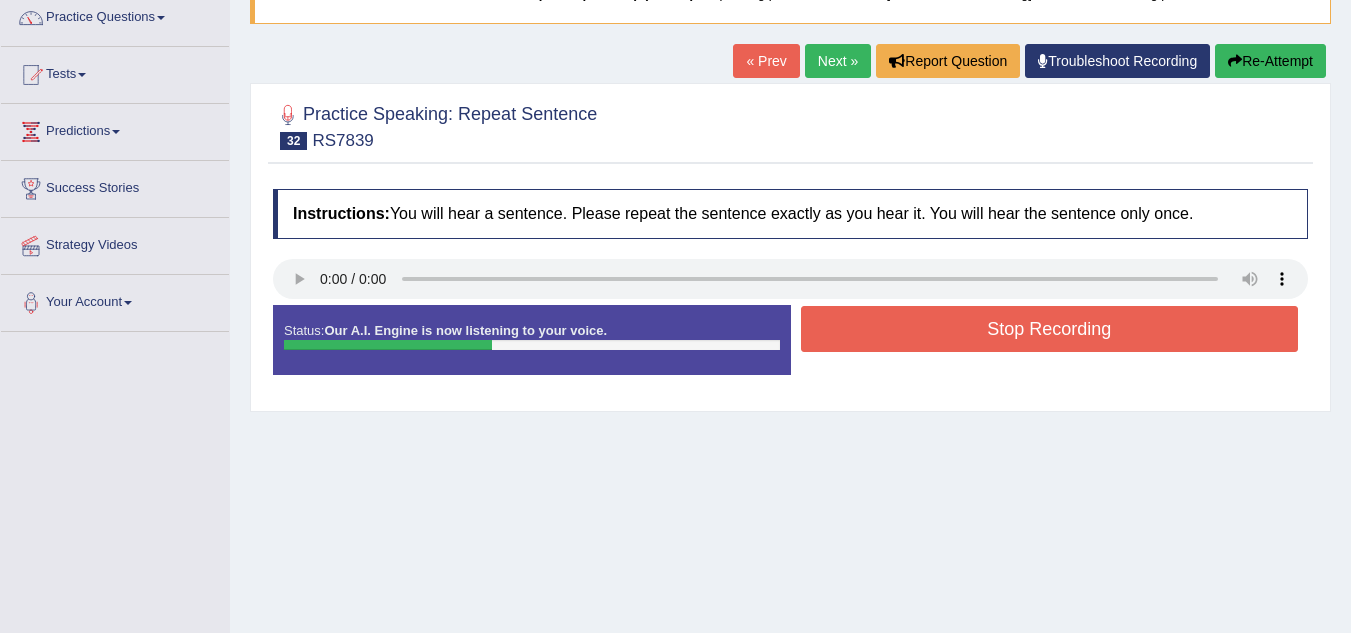 click on "Stop Recording" at bounding box center (1050, 329) 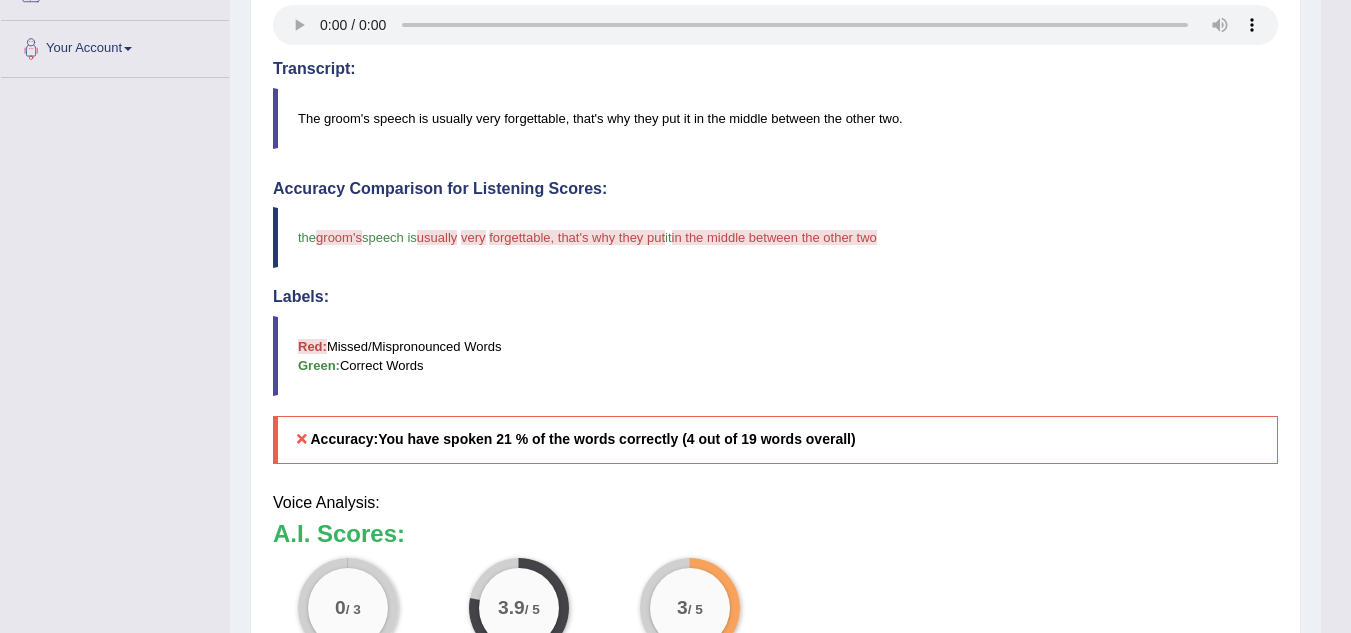 scroll, scrollTop: 443, scrollLeft: 0, axis: vertical 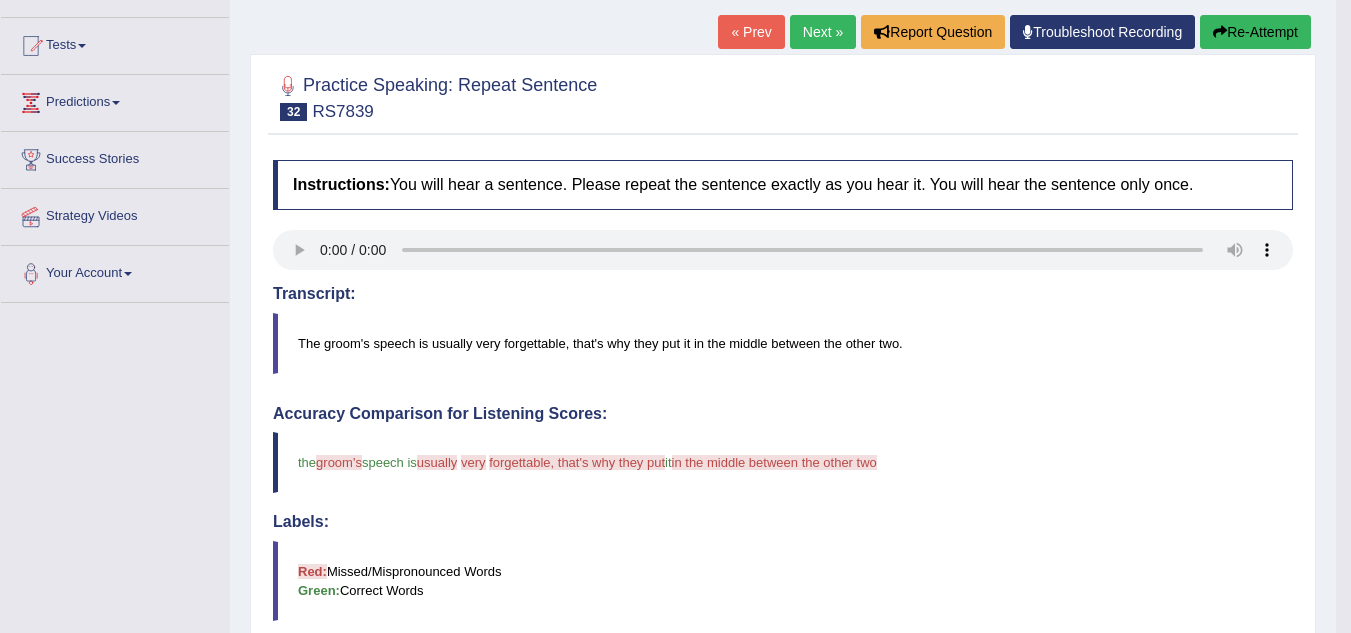click on "Re-Attempt" at bounding box center (1255, 32) 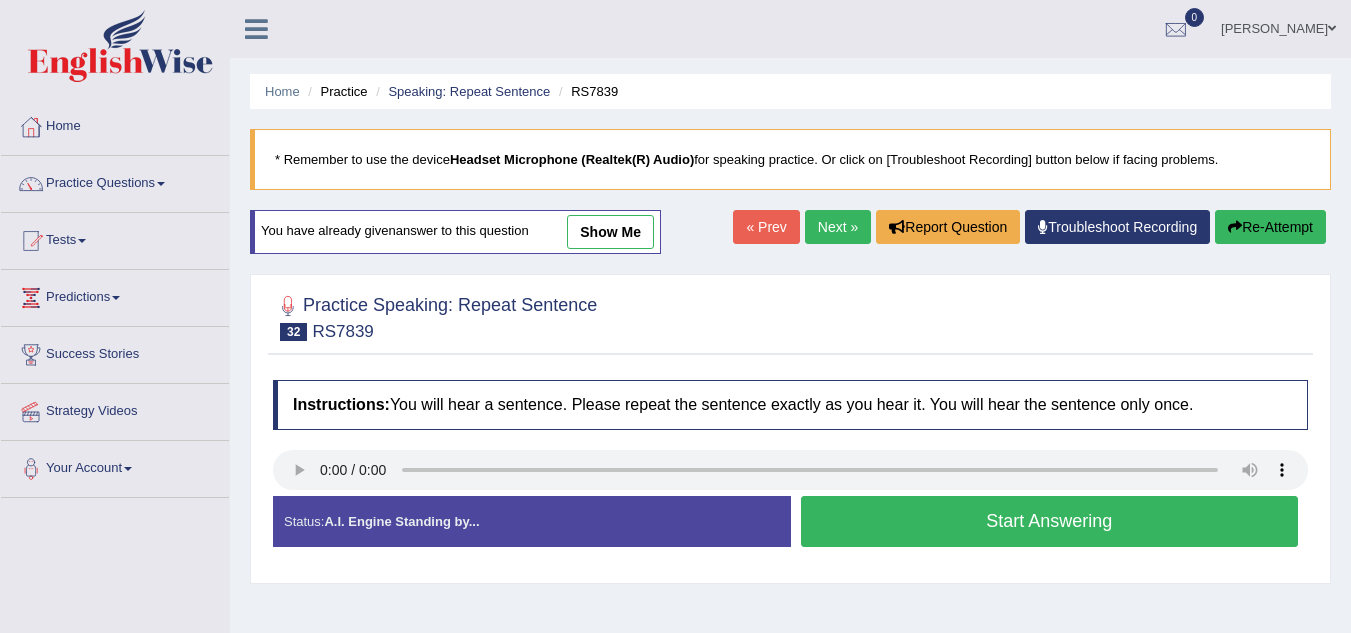 scroll, scrollTop: 195, scrollLeft: 0, axis: vertical 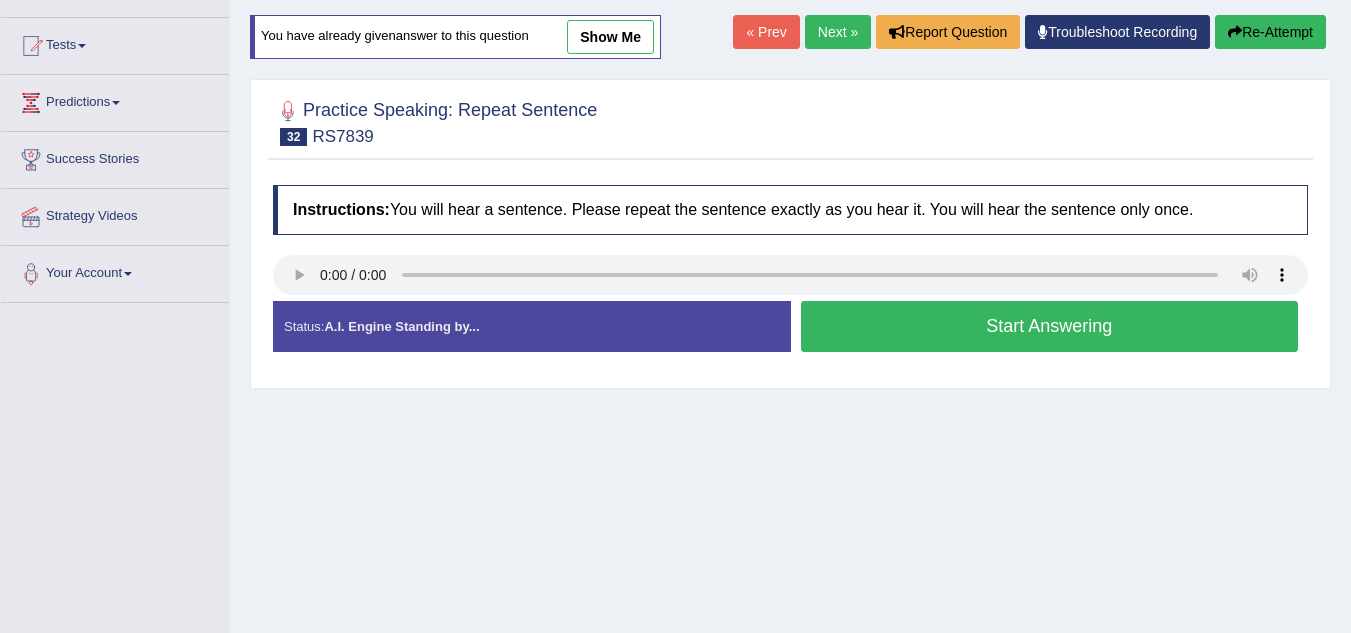 click on "Start Answering" at bounding box center (1050, 326) 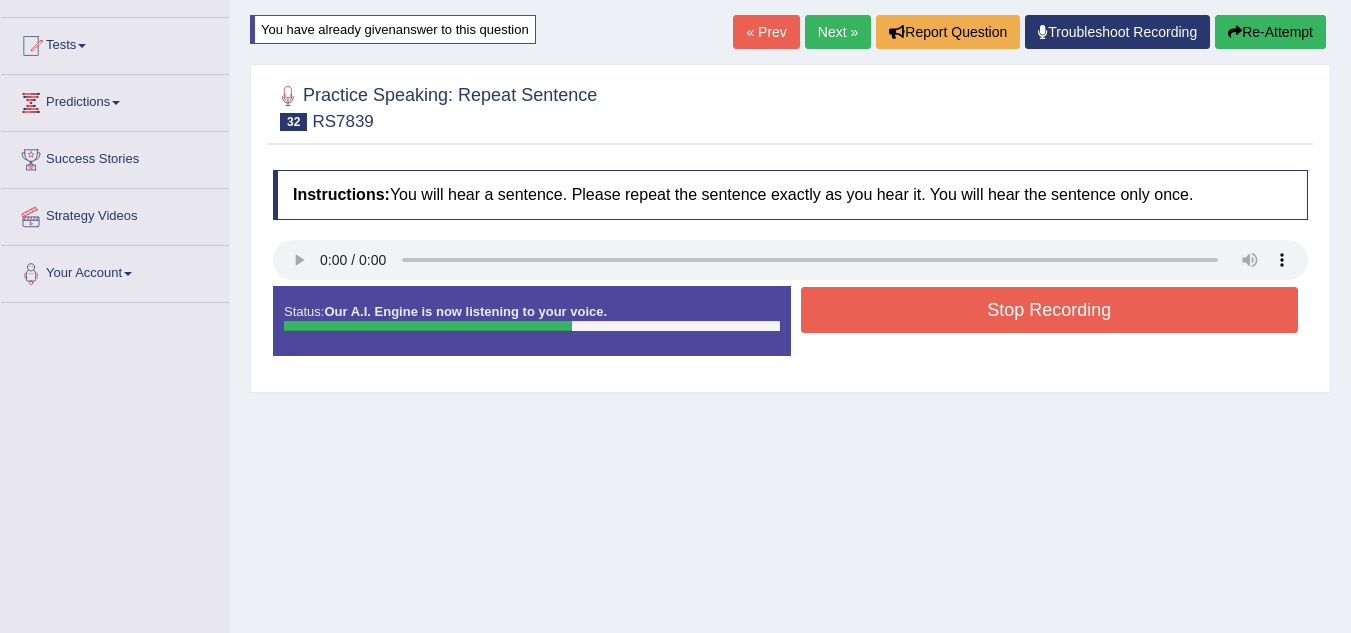 click on "Stop Recording" at bounding box center (1050, 310) 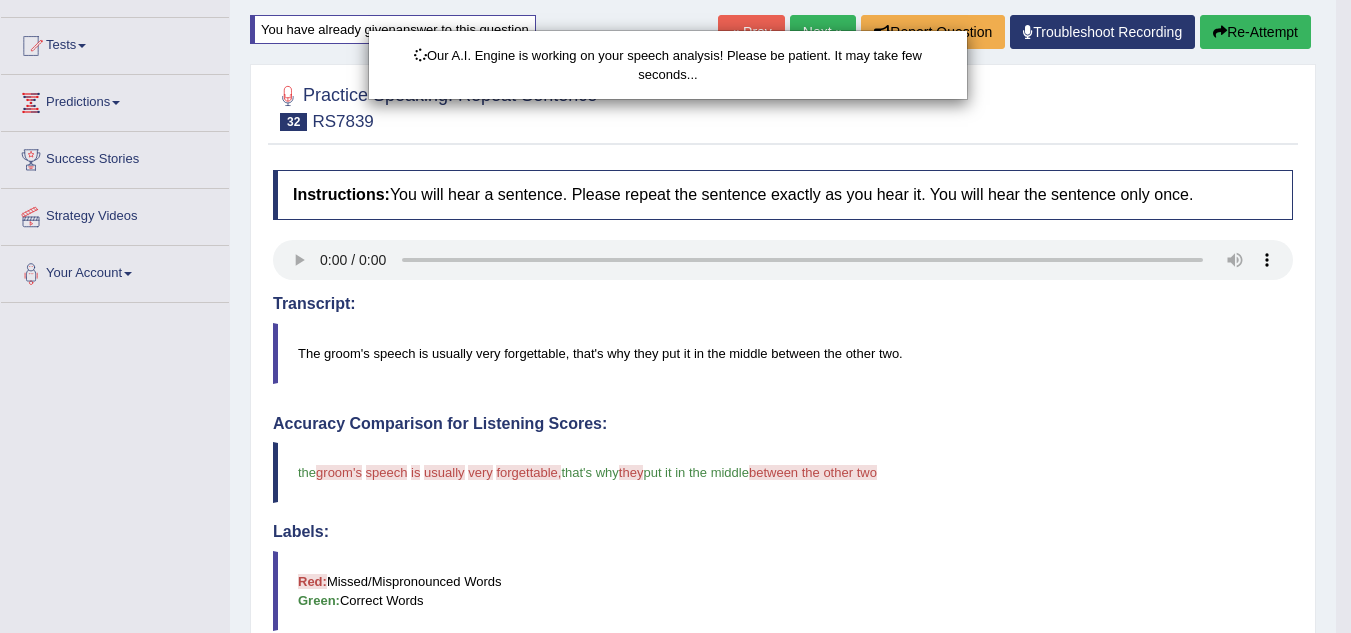 scroll, scrollTop: 370, scrollLeft: 0, axis: vertical 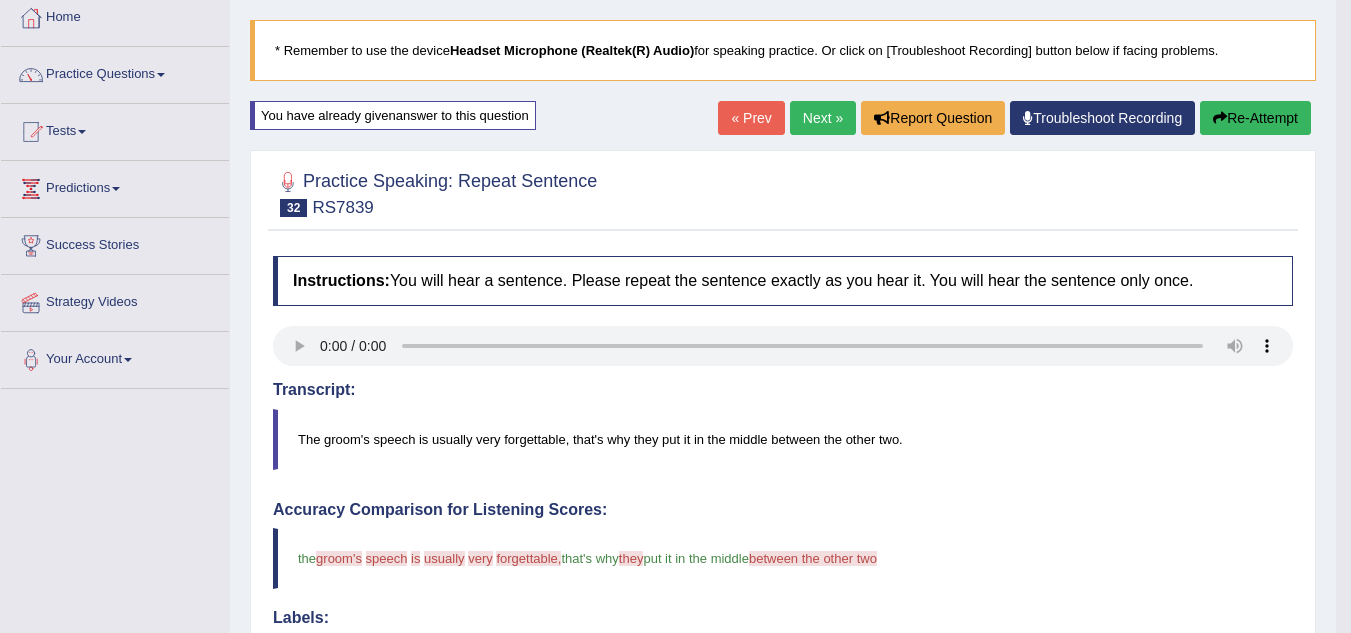 click on "Re-Attempt" at bounding box center (1255, 118) 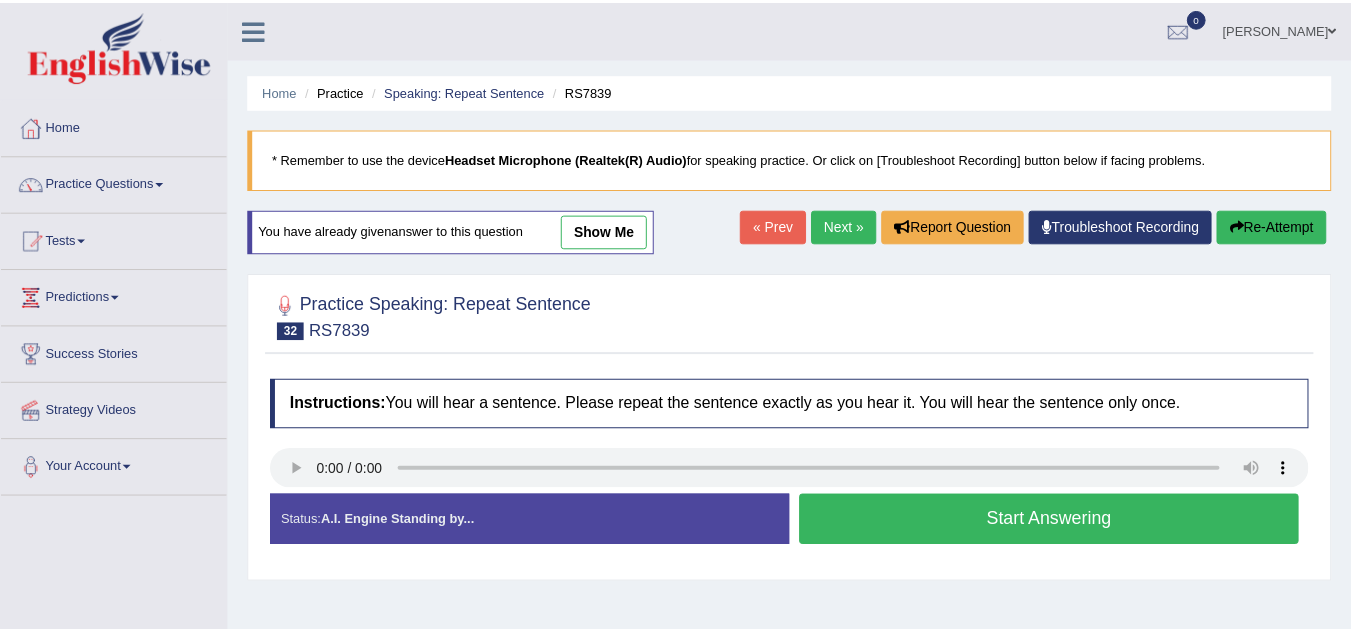 scroll, scrollTop: 216, scrollLeft: 0, axis: vertical 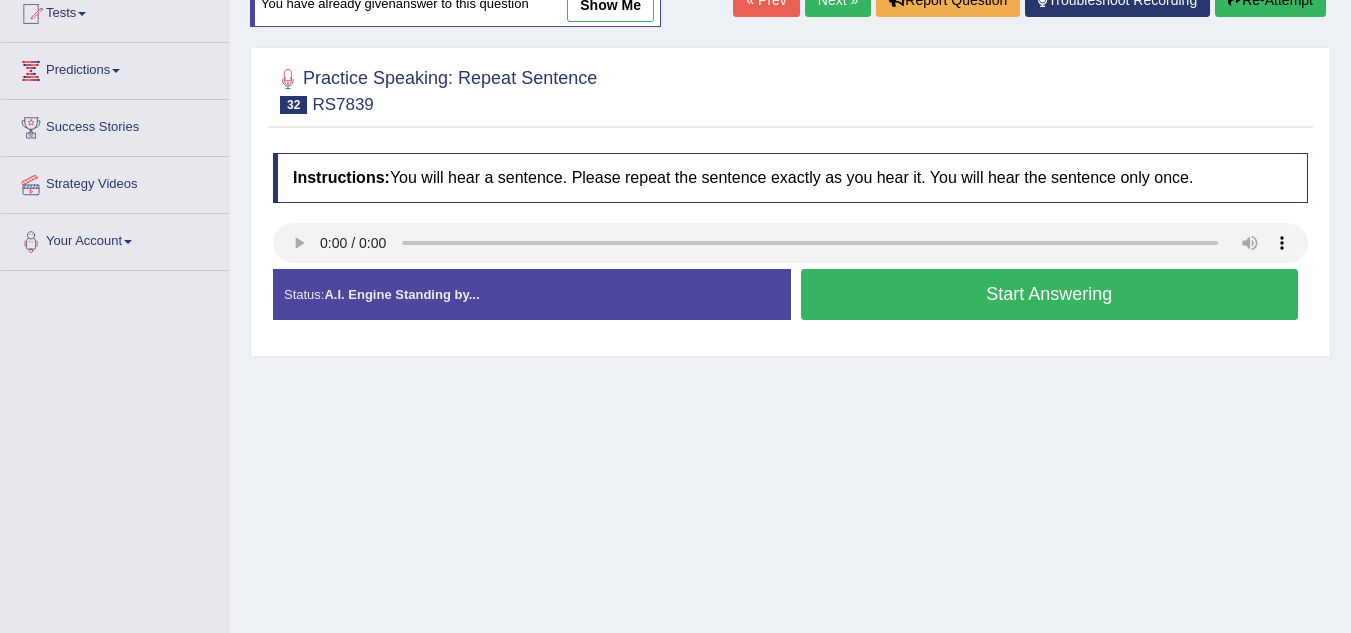 click on "Start Answering" at bounding box center (1050, 294) 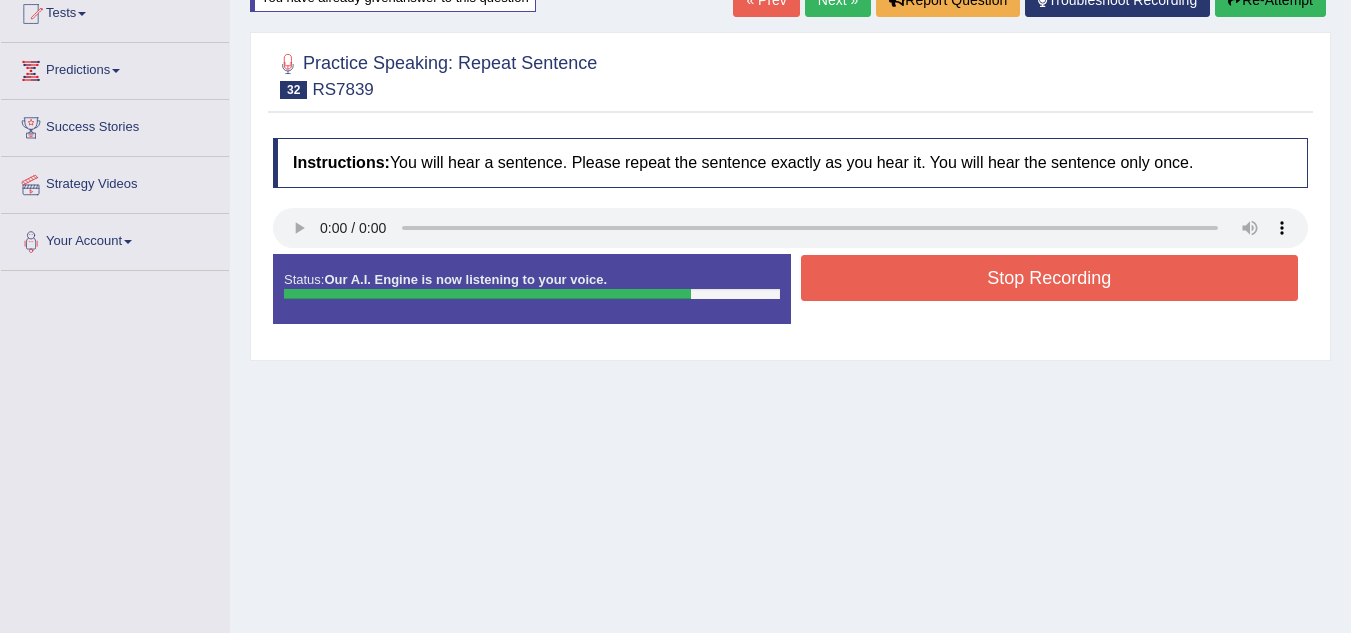 click on "Stop Recording" at bounding box center (1050, 278) 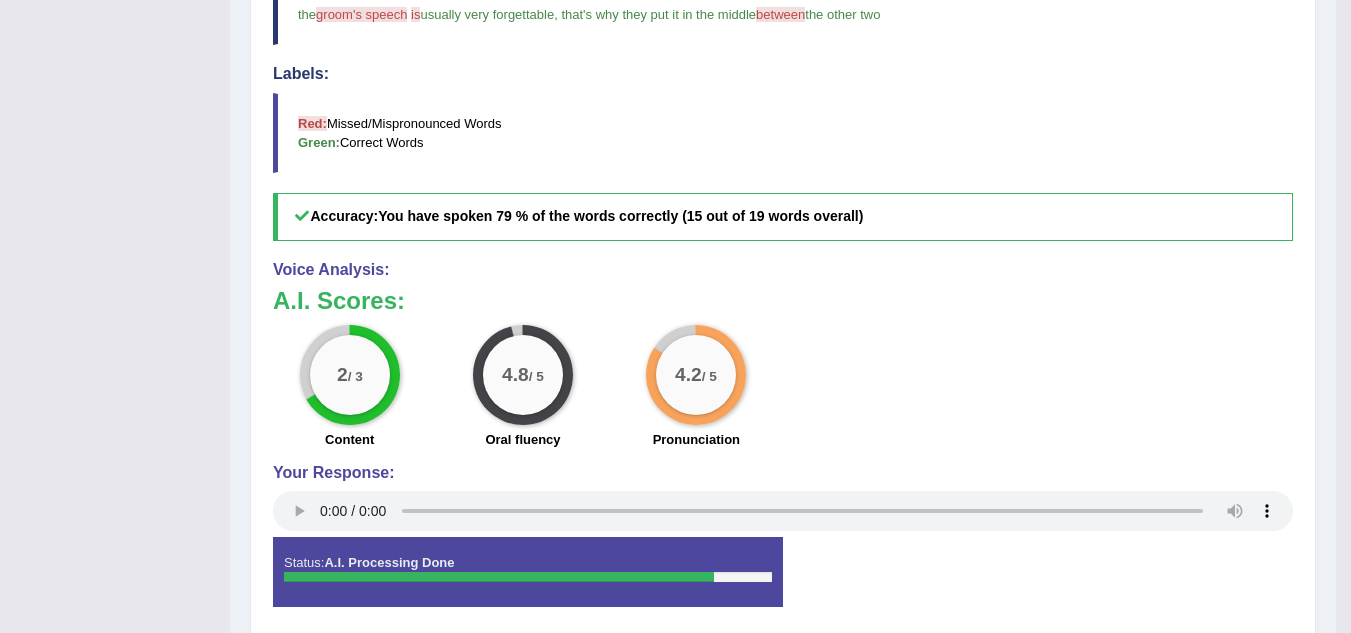 scroll, scrollTop: 654, scrollLeft: 0, axis: vertical 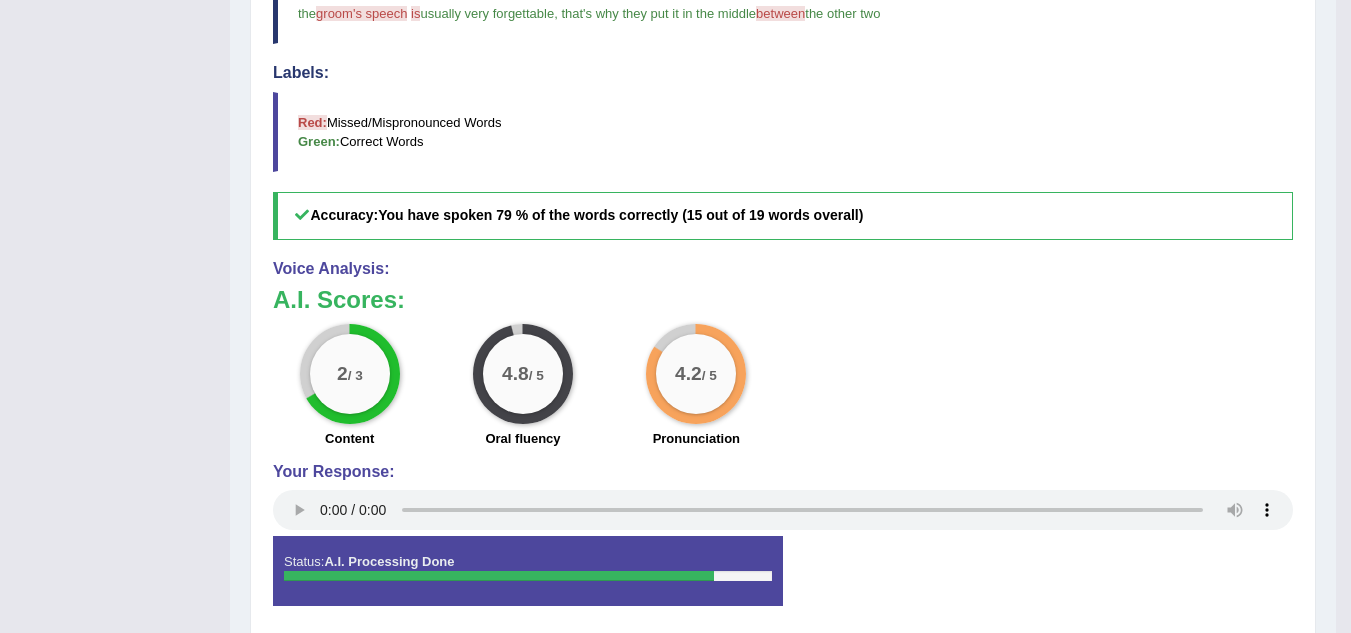 click on "4.2  / 5              Pronunciation" at bounding box center [696, 388] 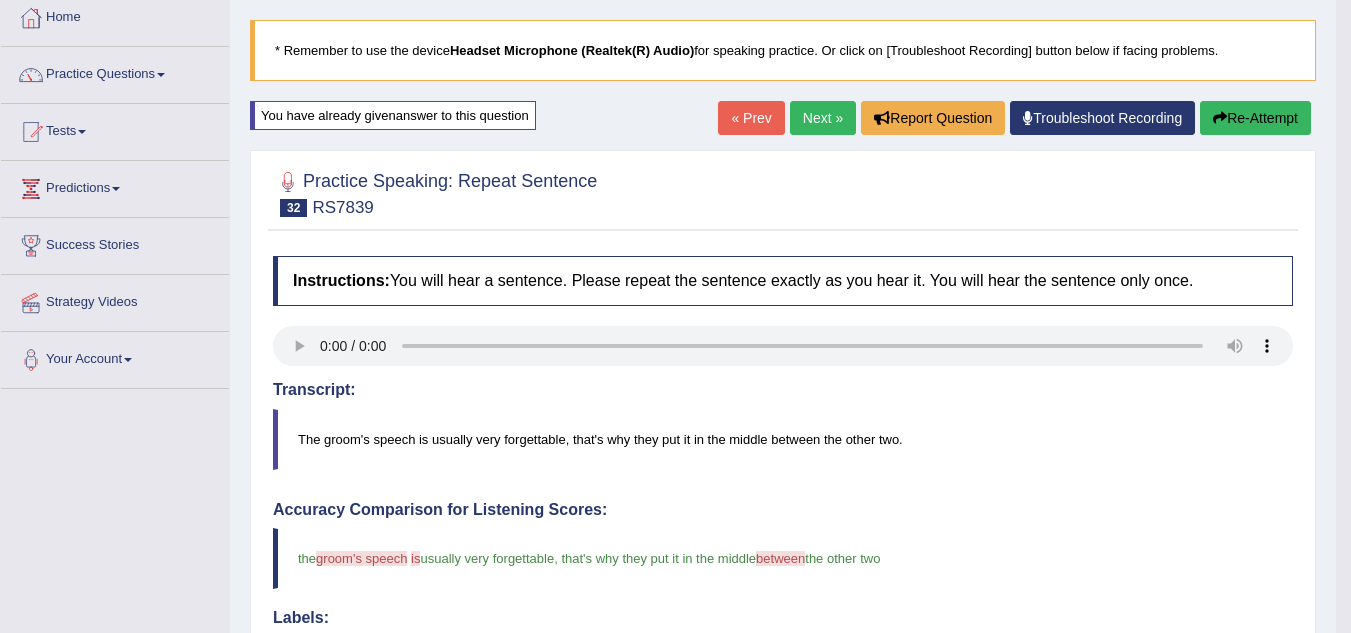scroll, scrollTop: 60, scrollLeft: 0, axis: vertical 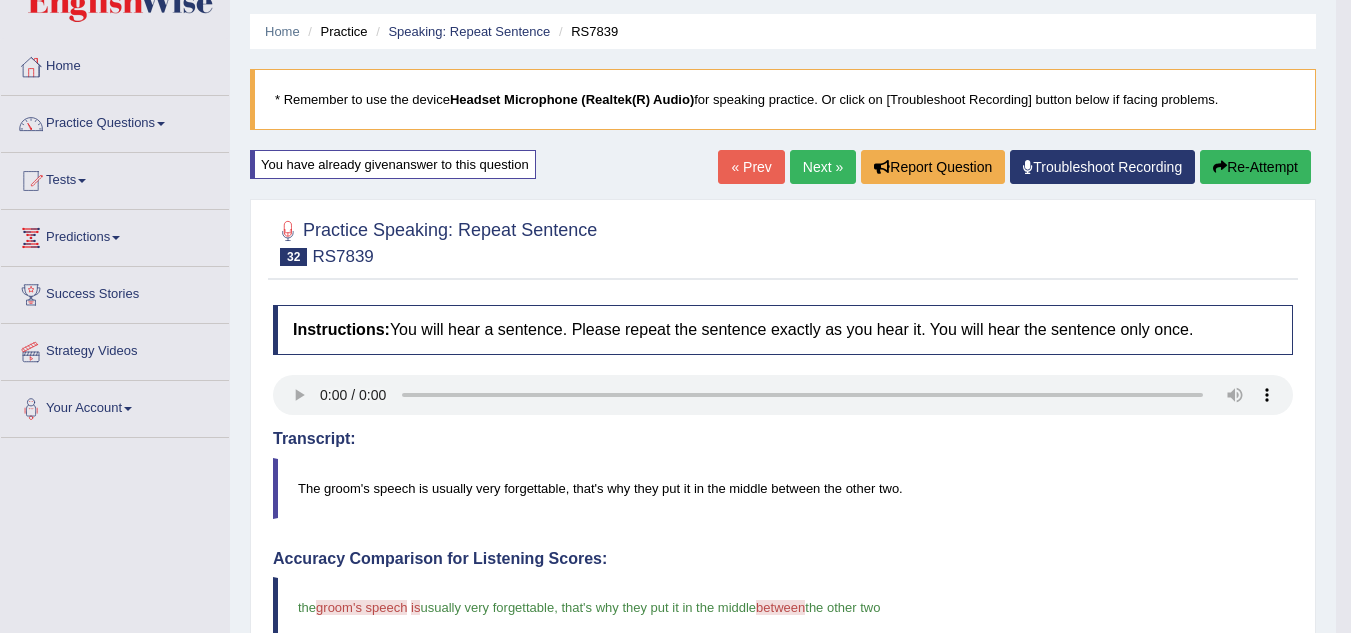 click on "Next »" at bounding box center [823, 167] 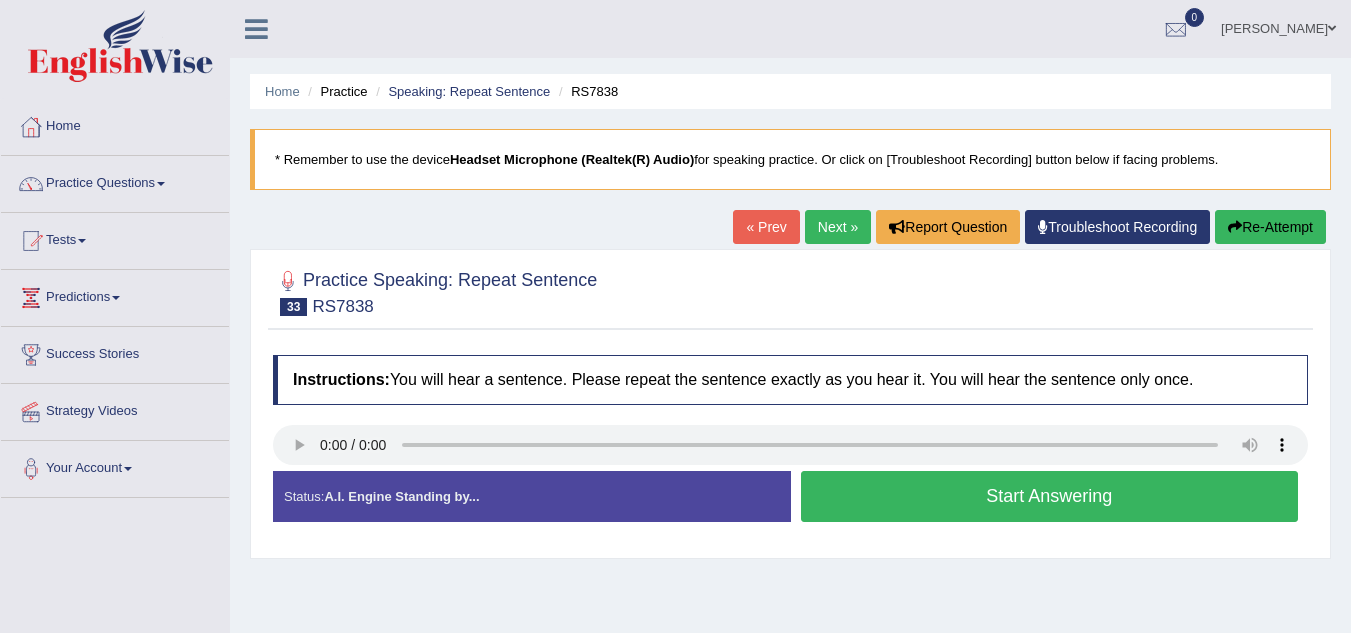 scroll, scrollTop: 134, scrollLeft: 0, axis: vertical 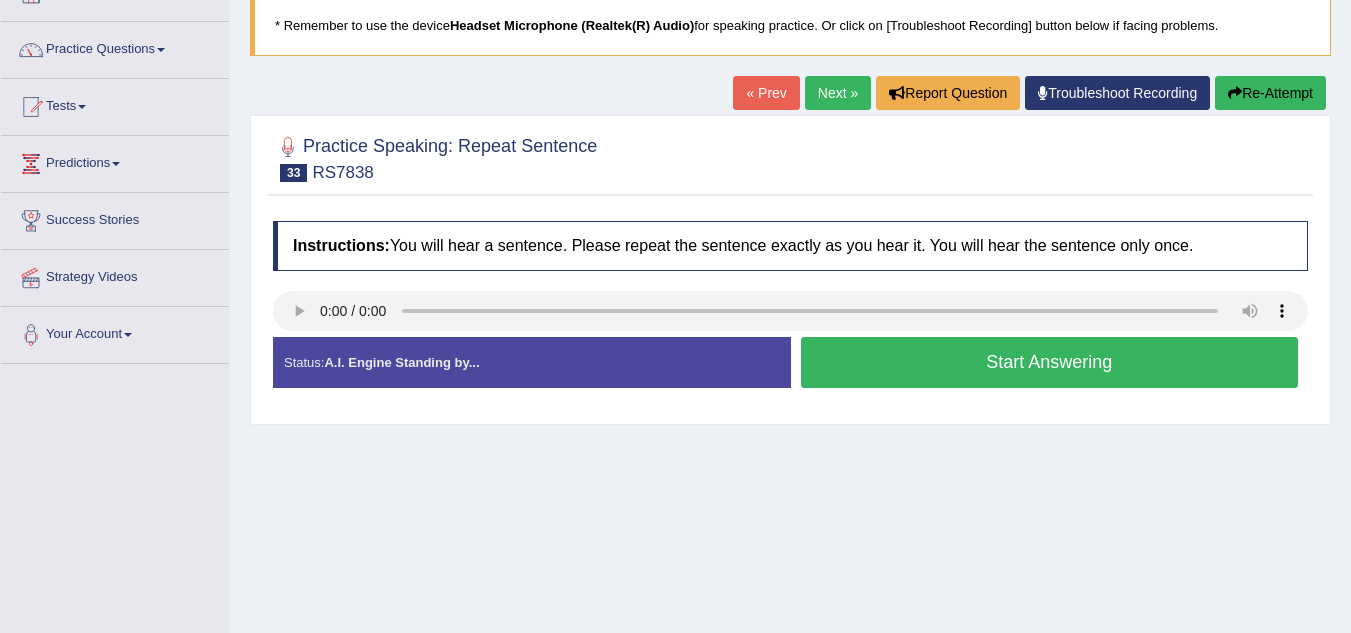 click on "Start Answering" at bounding box center (1050, 362) 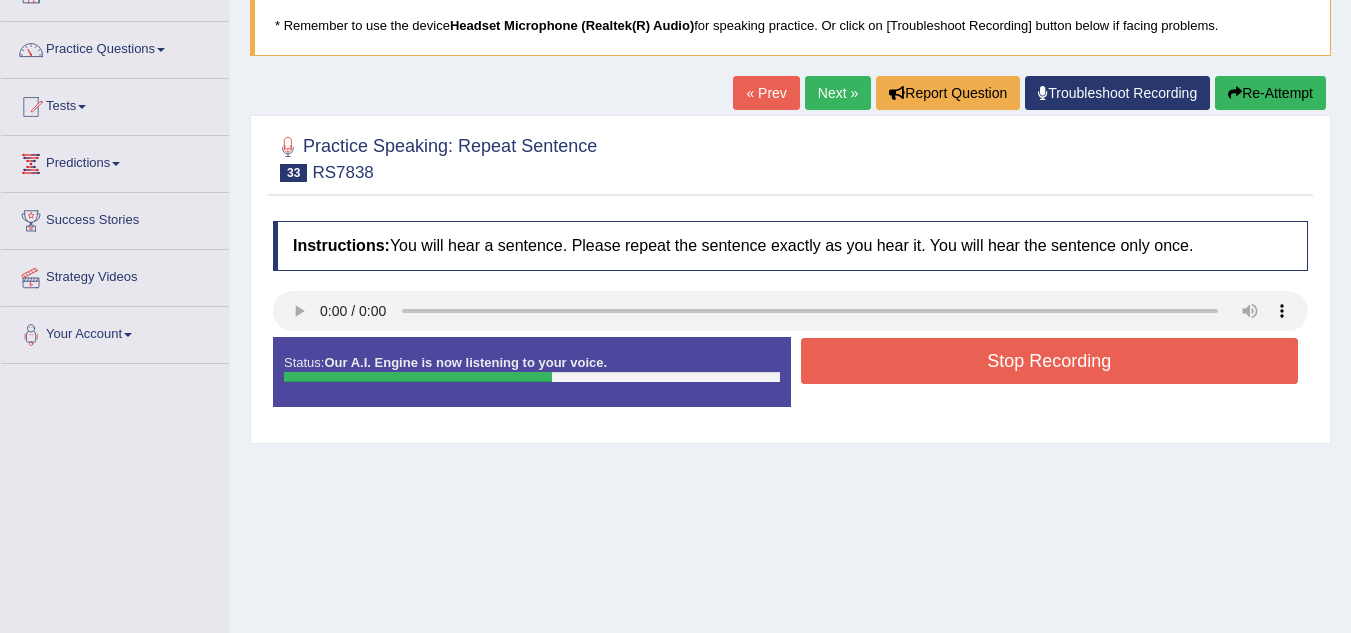 click on "Stop Recording" at bounding box center (1050, 361) 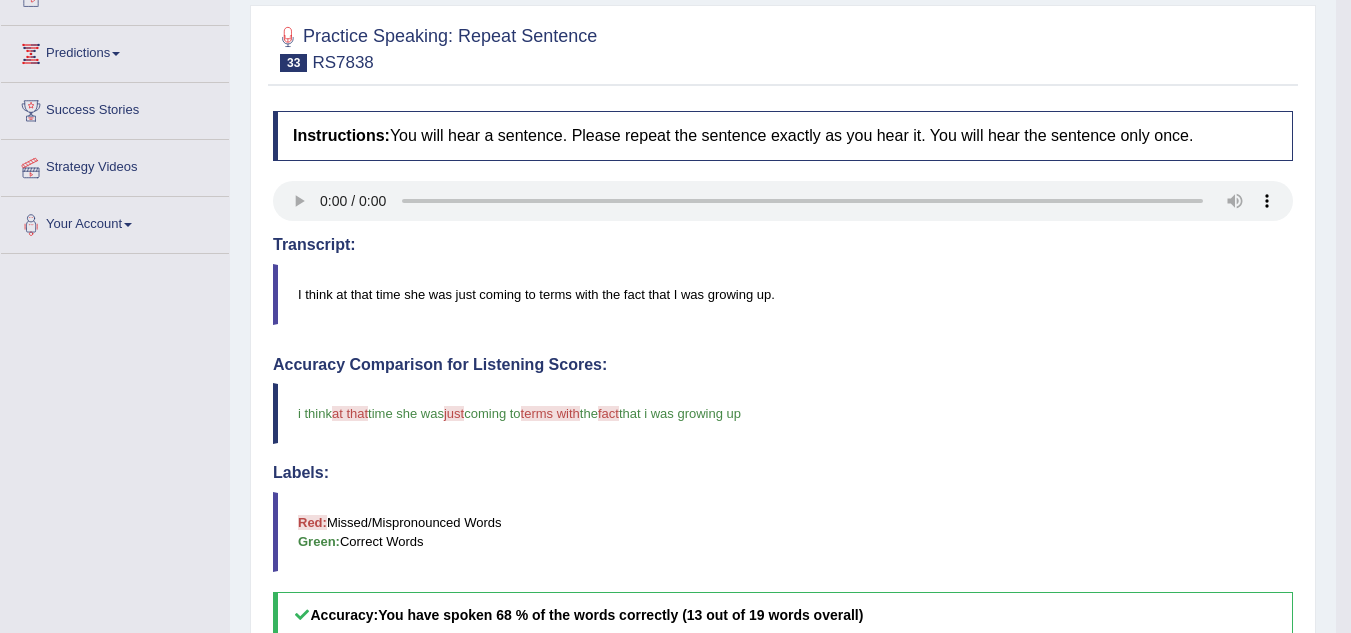 scroll, scrollTop: 243, scrollLeft: 0, axis: vertical 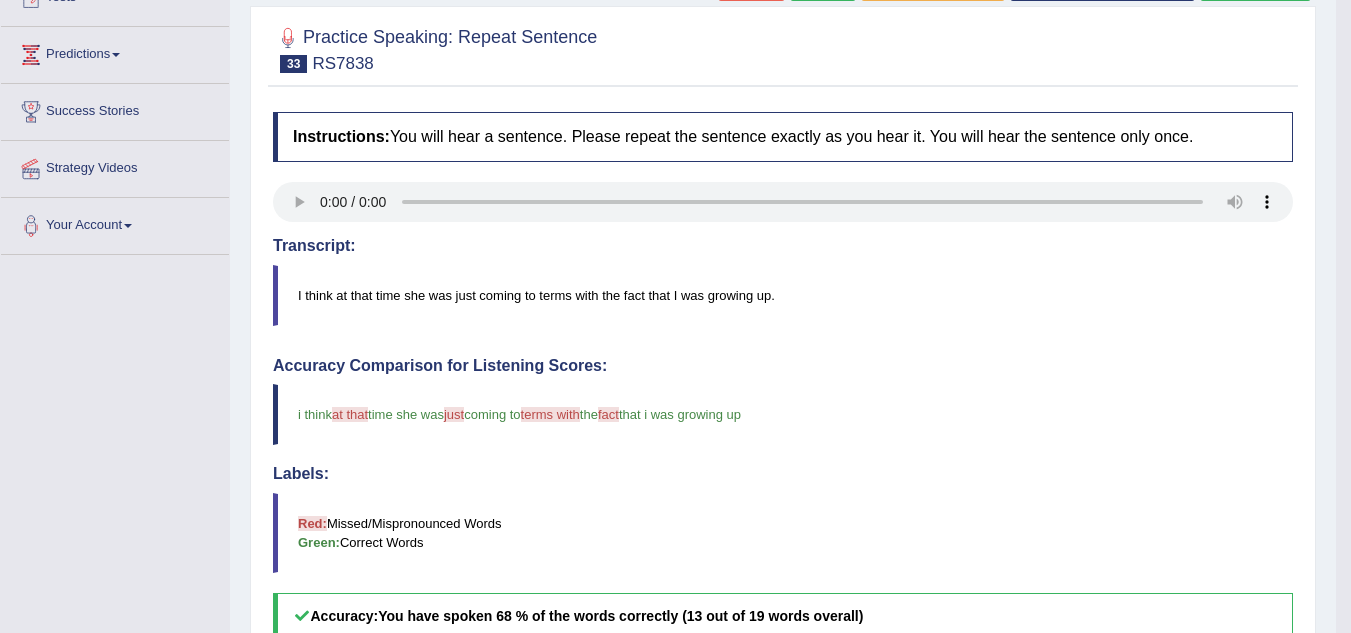 drag, startPoint x: 779, startPoint y: 303, endPoint x: 559, endPoint y: 293, distance: 220.22716 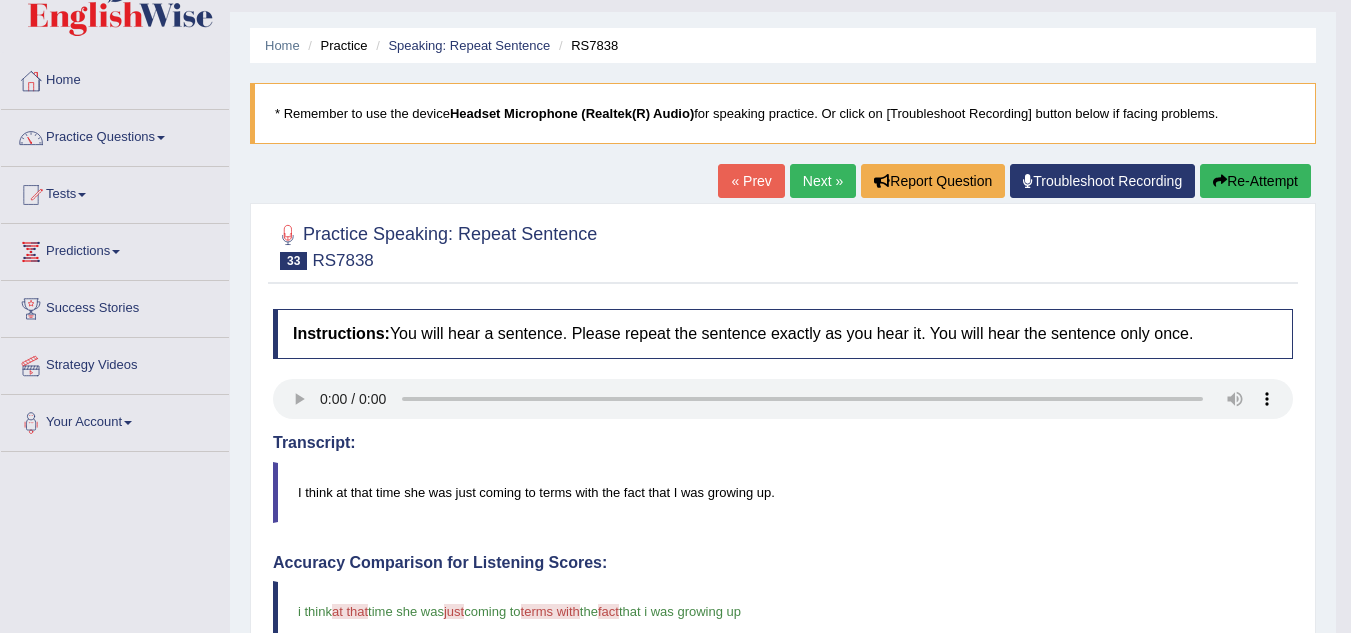 scroll, scrollTop: 0, scrollLeft: 0, axis: both 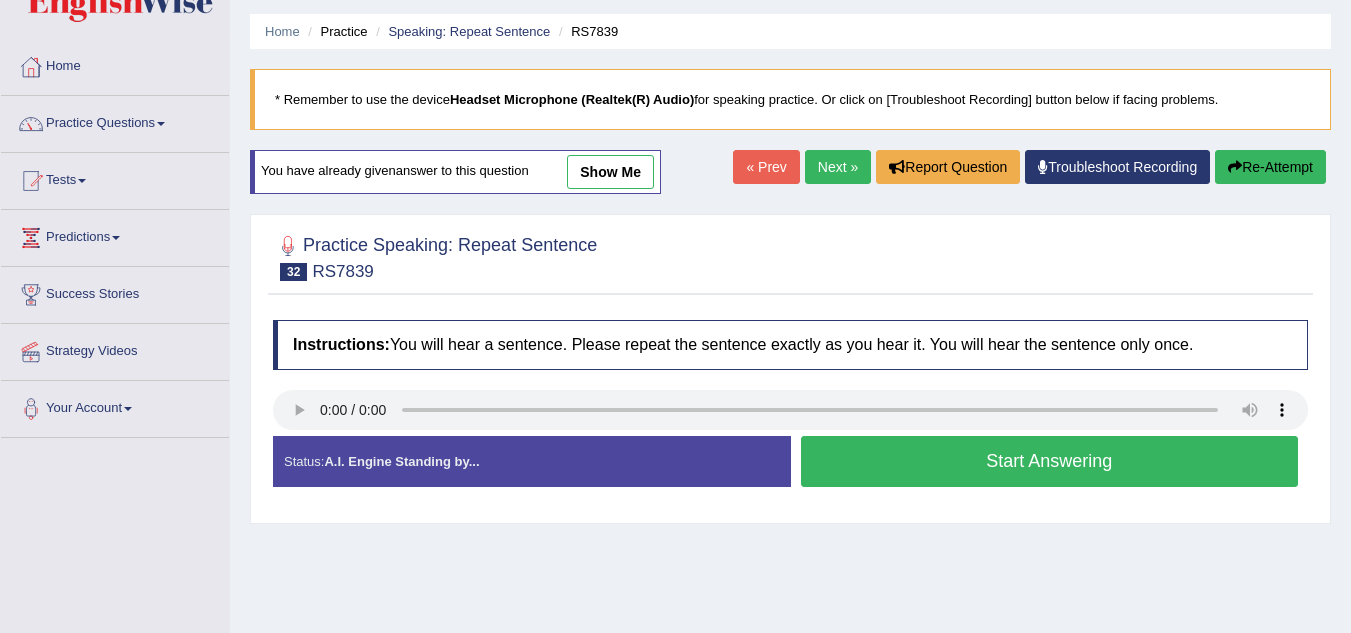 click on "Next »" at bounding box center (838, 167) 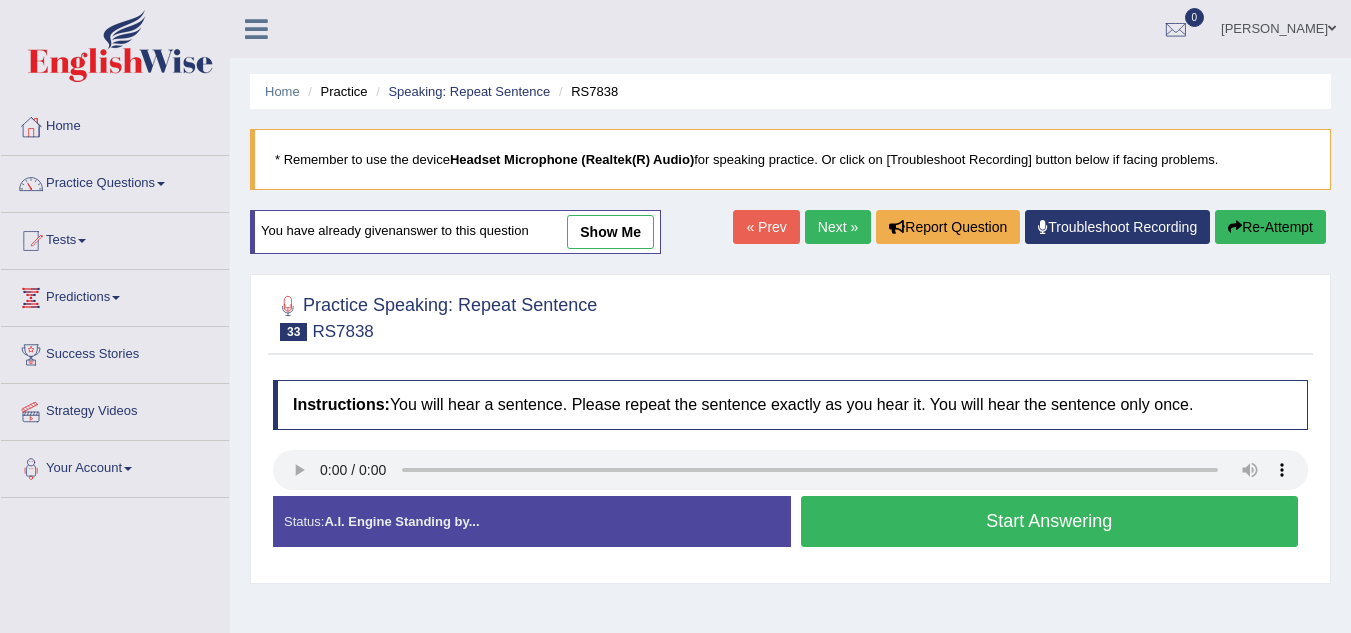 scroll, scrollTop: 0, scrollLeft: 0, axis: both 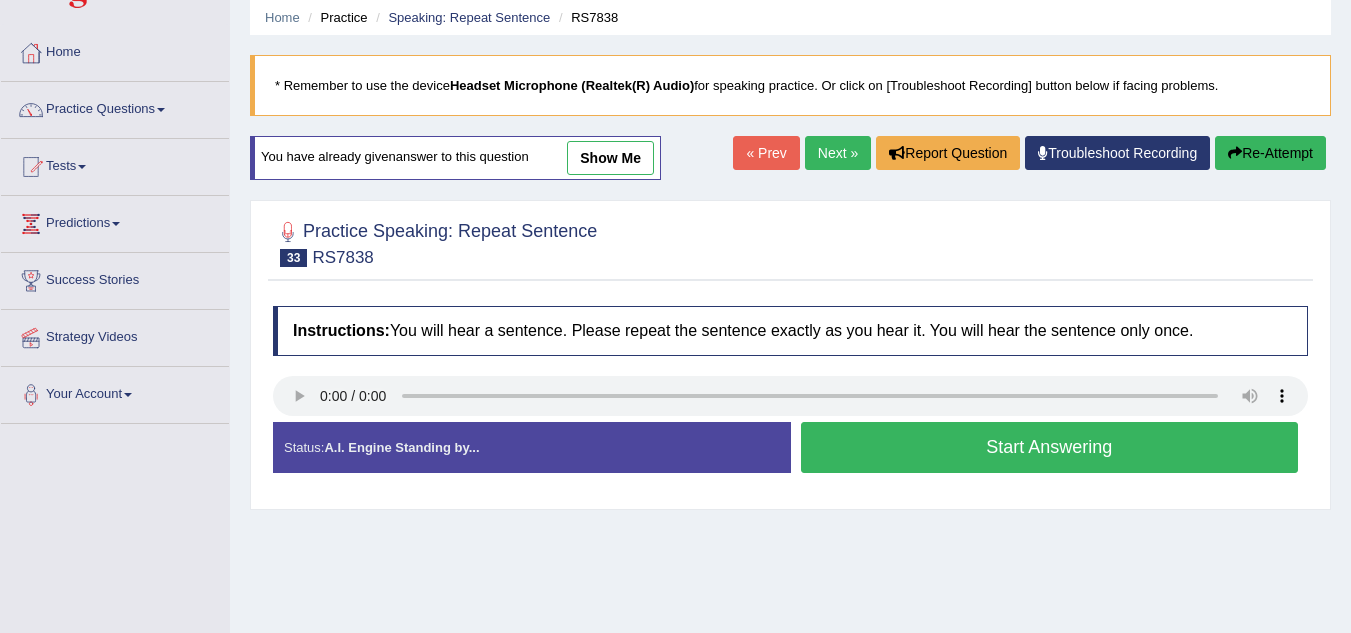 click on "Home
Practice
Speaking: Repeat Sentence
RS7838
* Remember to use the device  Headset Microphone (Realtek(R) Audio)  for speaking practice. Or click on [Troubleshoot Recording] button below if facing problems.
You have already given   answer to this question
show me
« Prev Next »  Report Question  Troubleshoot Recording  Re-Attempt
Practice Speaking: Repeat Sentence
33
RS7838
Instructions:  You will hear a sentence. Please repeat the sentence exactly as you hear it. You will hear the sentence only once.
Transcript: I think at that time she was just coming to terms with the fact that I was growing up. Created with Highcharts 7.1.2 Too low Too high Time Pitch meter: 0 2 4 6 8 10 Created with Highcharts 7.1.2 Great Too slow Too fast Time Speech pace meter: 0 10 20 30 40 Labels:
2" at bounding box center (790, 426) 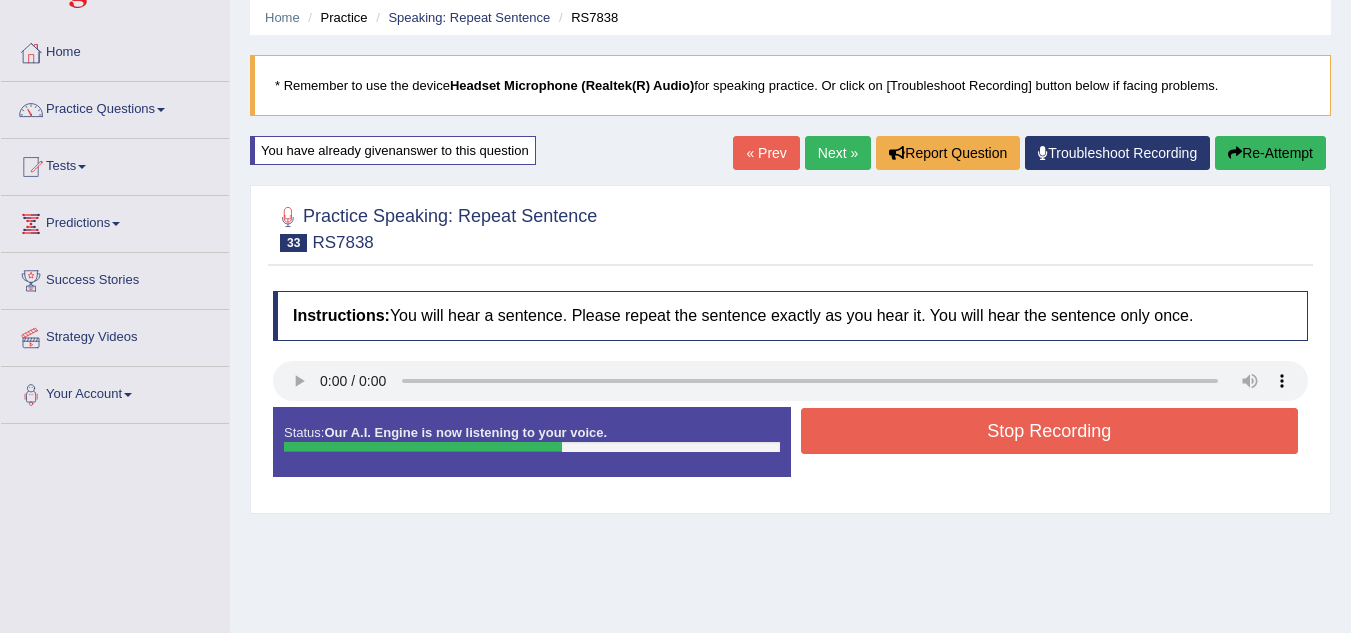 click on "Re-Attempt" at bounding box center (1270, 153) 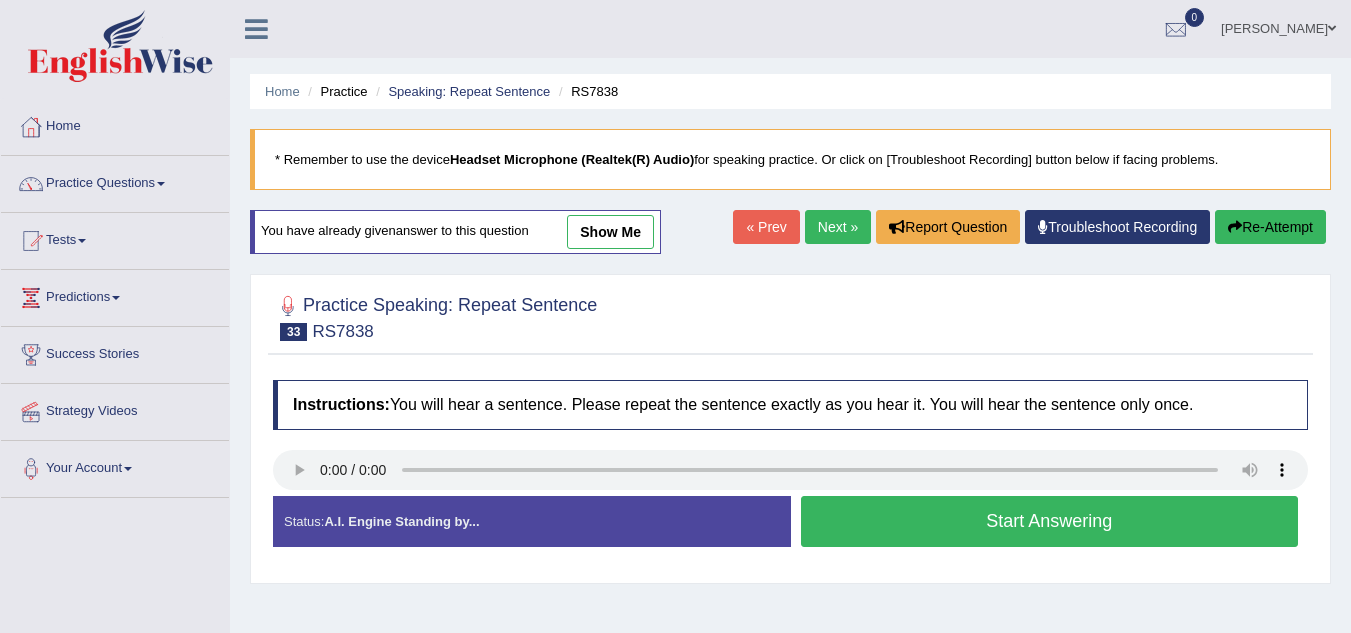 scroll, scrollTop: 74, scrollLeft: 0, axis: vertical 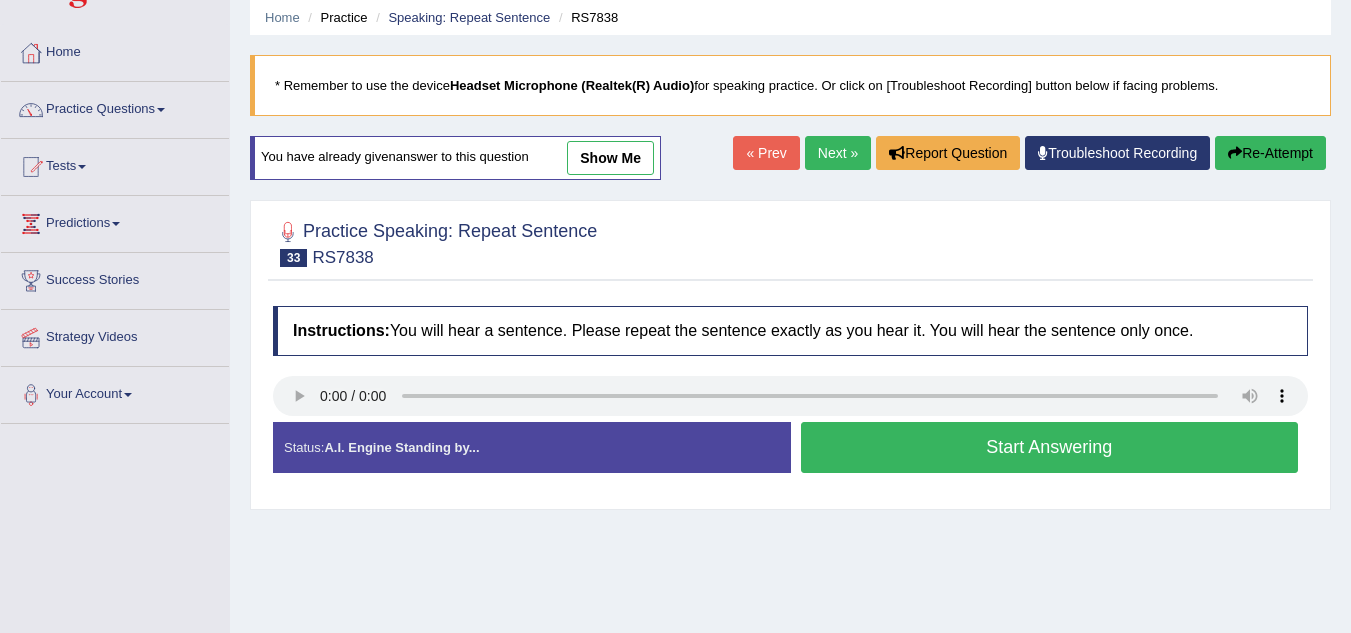 click on "Practice Speaking: Repeat Sentence
33
RS7838
Instructions:  You will hear a sentence. Please repeat the sentence exactly as you hear it. You will hear the sentence only once.
Transcript: I think at that time she was just coming to terms with the fact that I was growing up. Created with Highcharts 7.1.2 Too low Too high Time Pitch meter: 0 2 4 6 8 10 Created with Highcharts 7.1.2 Great Too slow Too fast Time Speech pace meter: 0 10 20 30 40 Accuracy Comparison for Listening Scores: Labels:
Red:  Missed/Mispronounced Words
Green:  Correct Words
Accuracy:  Voice Analysis: A.I. Scores:
2  / 3              Content
5  / 5              Oral fluency
4.3  / 5              Pronunciation
Your Response: Status:  A.I. Engine Standing by... Start Answering Stop Recording" at bounding box center (790, 355) 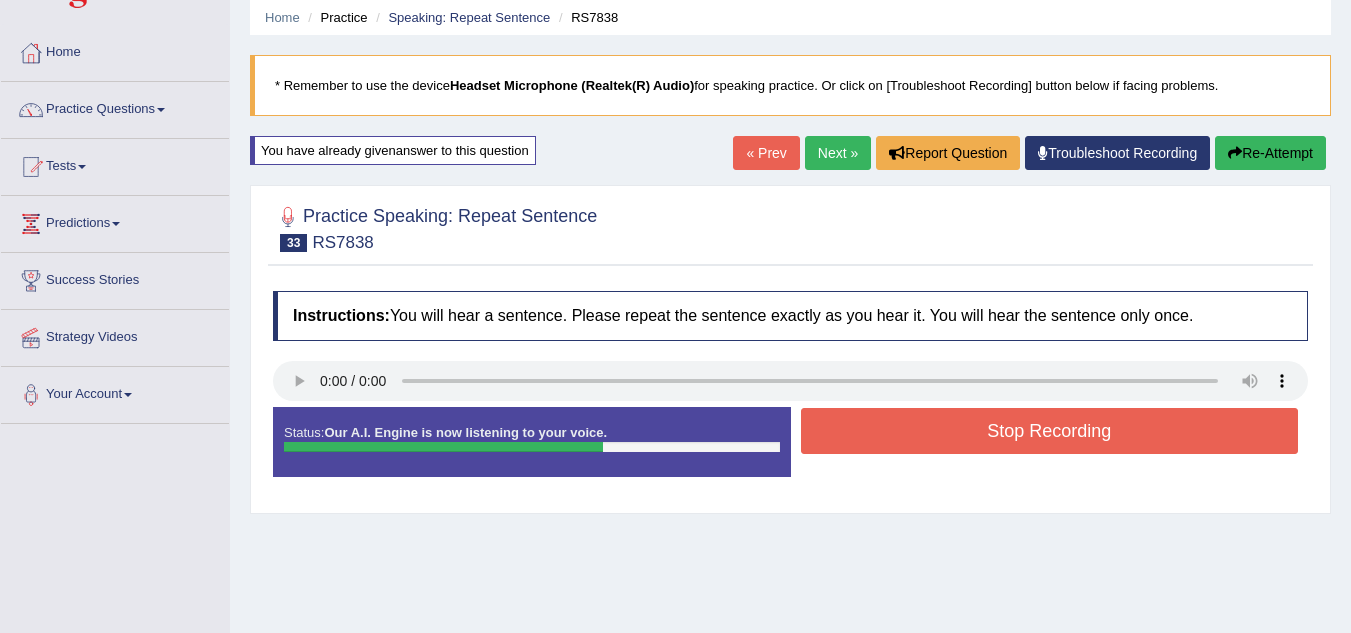 click on "Stop Recording" at bounding box center [1050, 431] 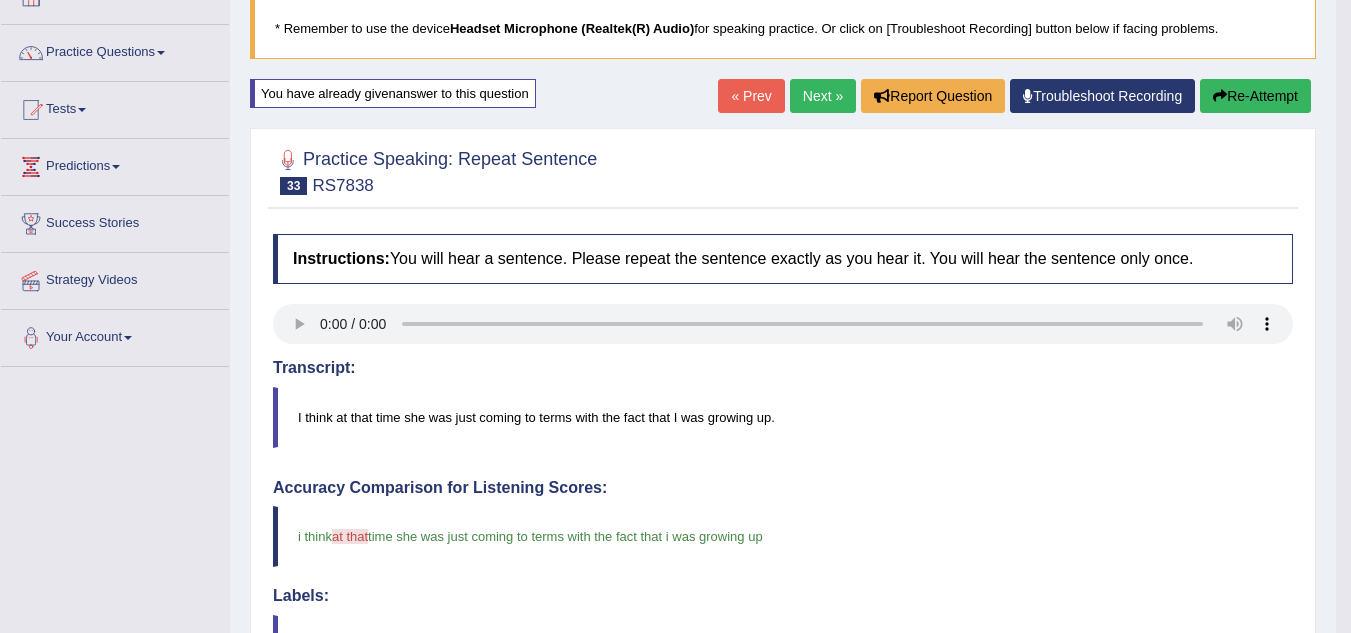 scroll, scrollTop: 140, scrollLeft: 0, axis: vertical 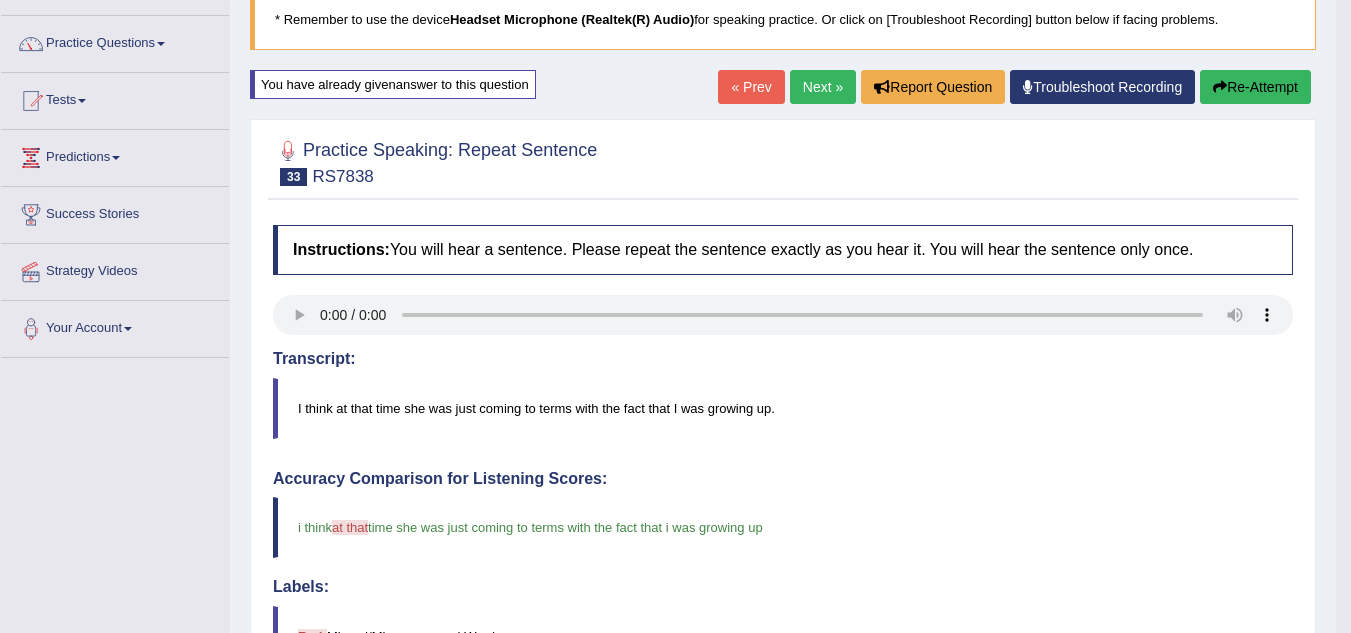 click on "Next »" at bounding box center (823, 87) 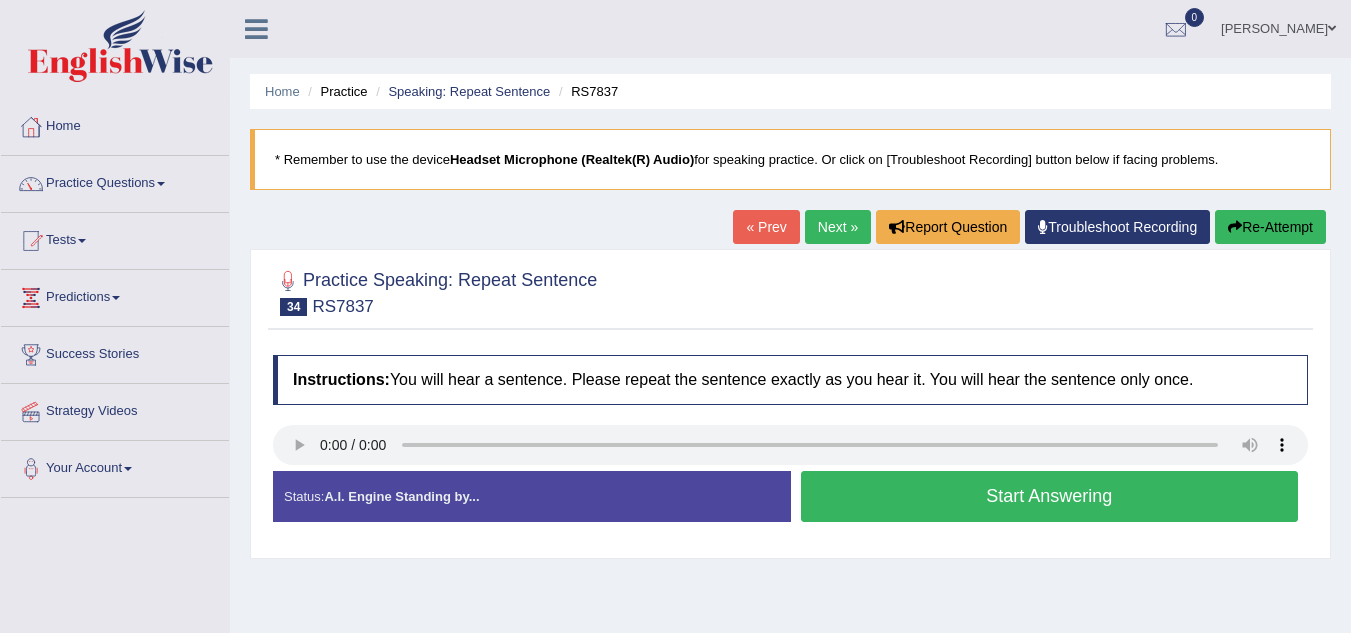 scroll, scrollTop: 0, scrollLeft: 0, axis: both 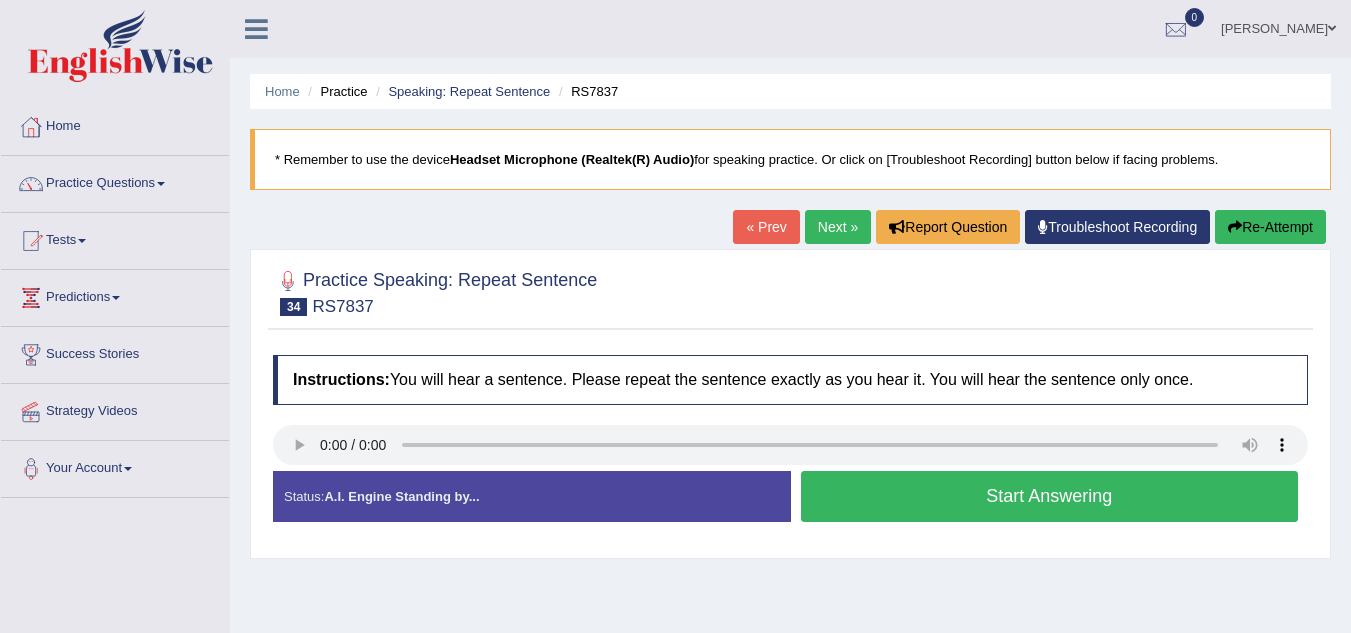 click on "Practice Speaking: Repeat Sentence
34
RS7837
Instructions:  You will hear a sentence. Please repeat the sentence exactly as you hear it. You will hear the sentence only once.
Transcript: In the end, we lost touch with each other completely. Created with Highcharts 7.1.2 Too low Too high Time Pitch meter: 0 2 4 6 8 10 Created with Highcharts 7.1.2 Great Too slow Too fast Time Speech pace meter: 0 10 20 30 40 Accuracy Comparison for Listening Scores: Labels:
Red:  Missed/Mispronounced Words
Green:  Correct Words
Accuracy:  Voice Analysis: Your Response: Status:  A.I. Engine Standing by... Start Answering Stop Recording" at bounding box center [790, 404] 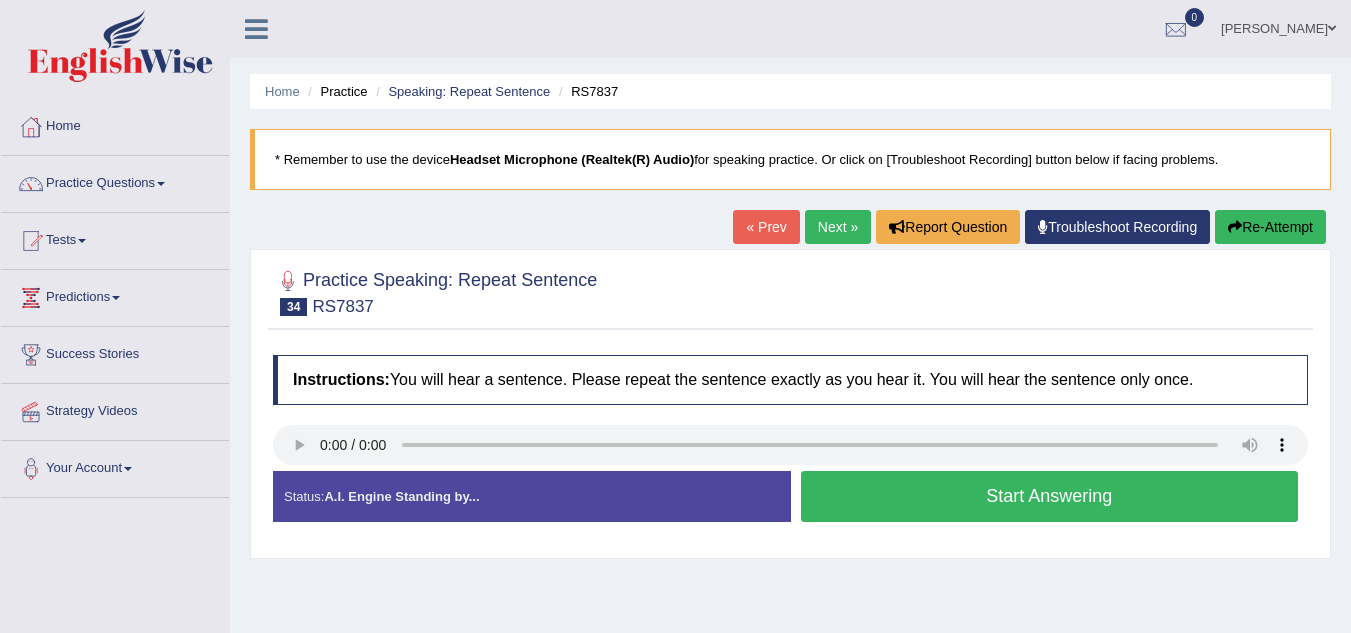 click on "Start Answering" at bounding box center [1050, 496] 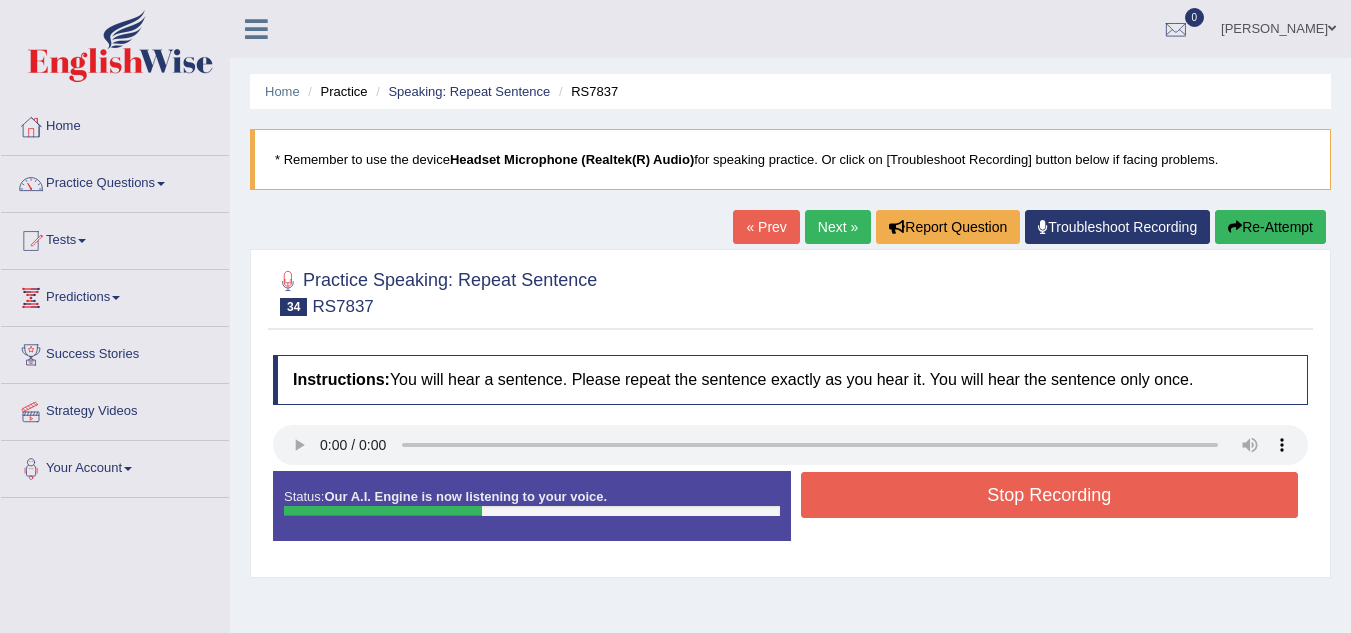 click on "Stop Recording" at bounding box center (1050, 495) 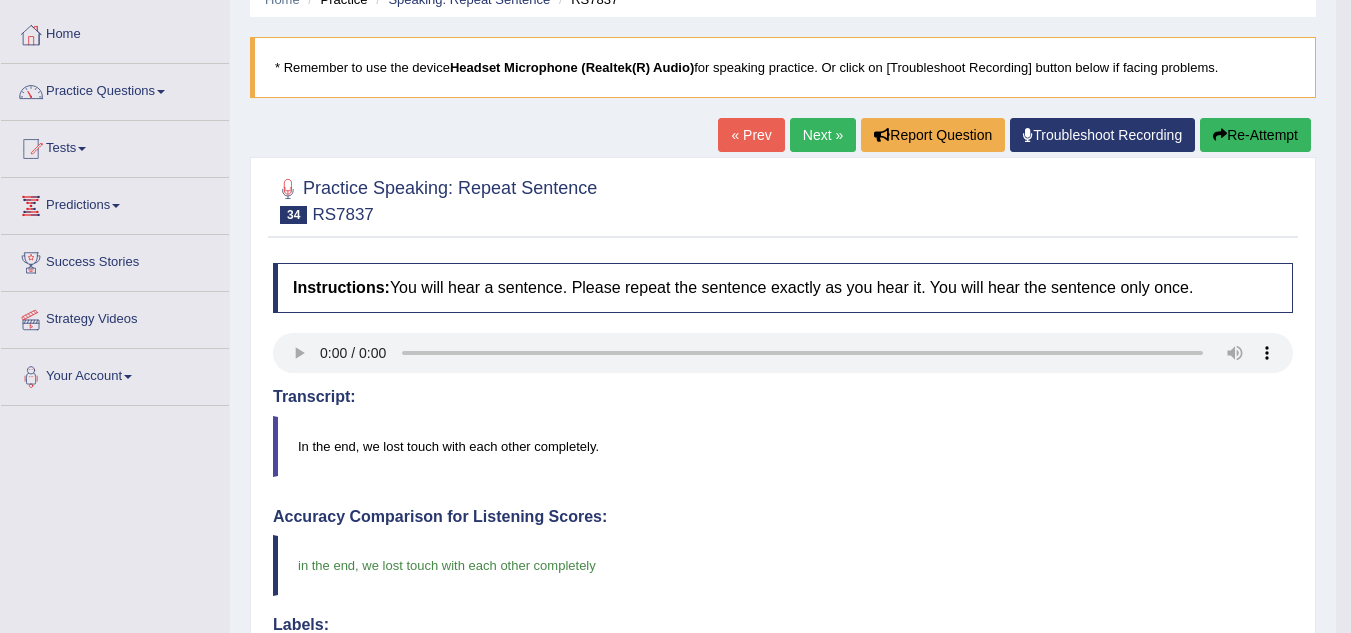 scroll, scrollTop: 29, scrollLeft: 0, axis: vertical 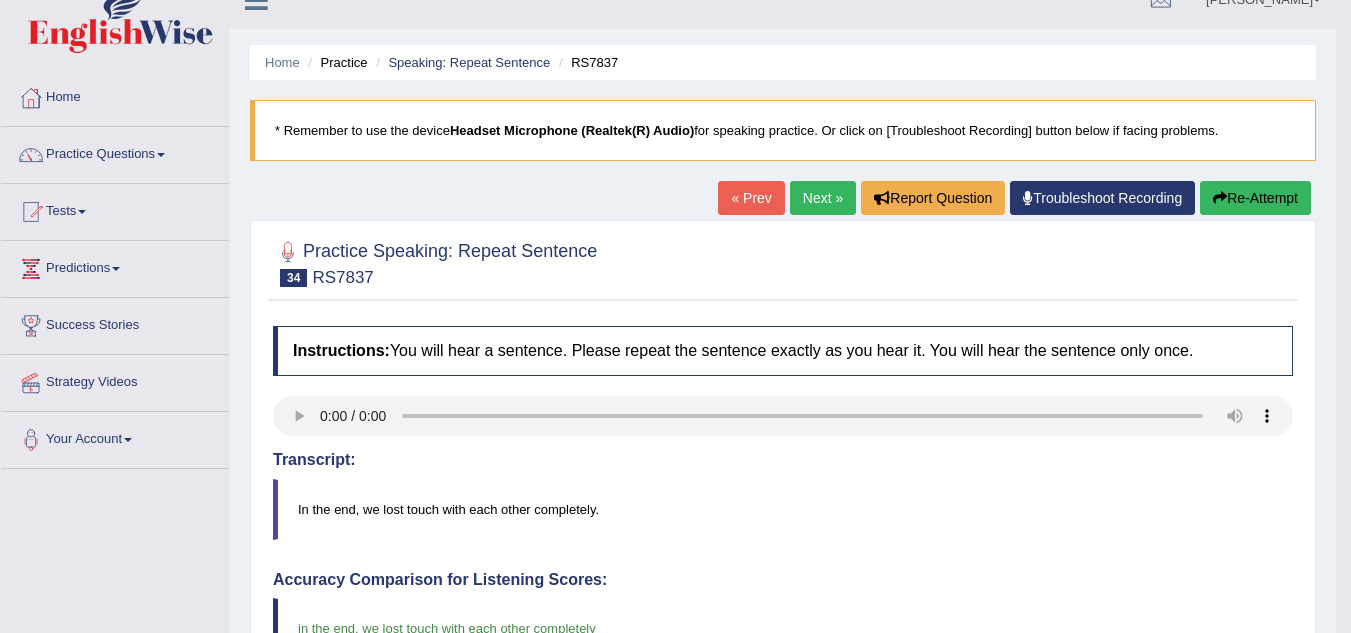 click on "Next »" at bounding box center (823, 198) 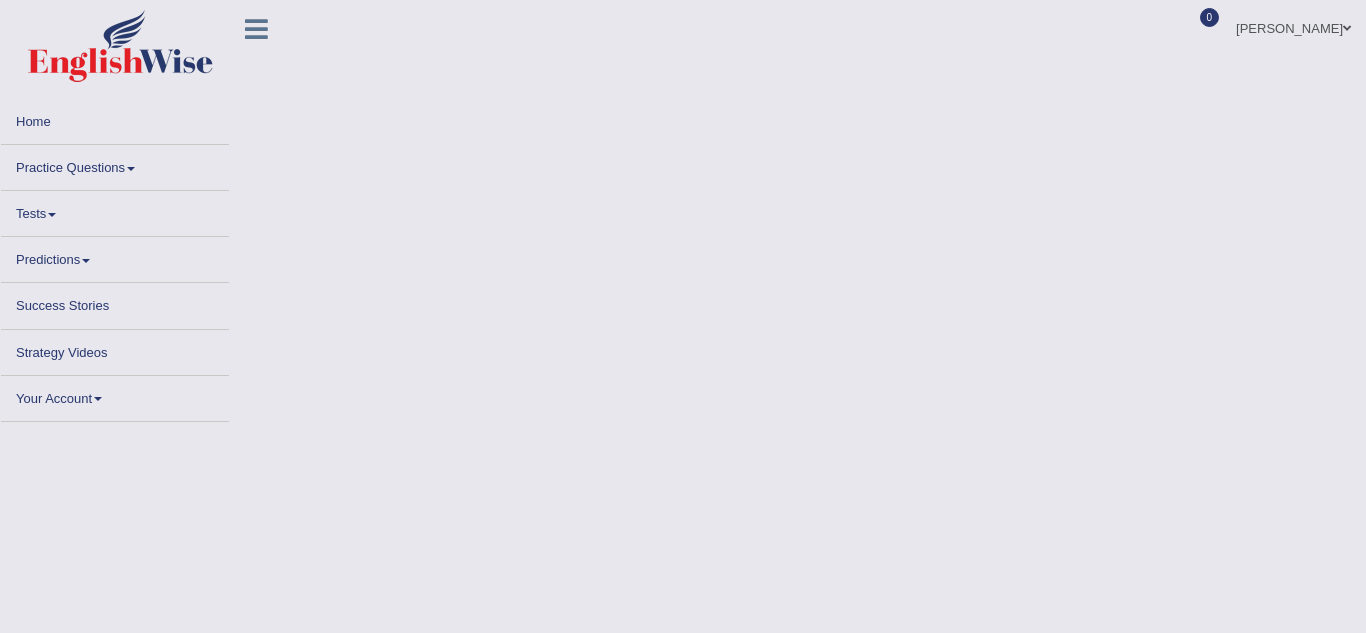 scroll, scrollTop: 0, scrollLeft: 0, axis: both 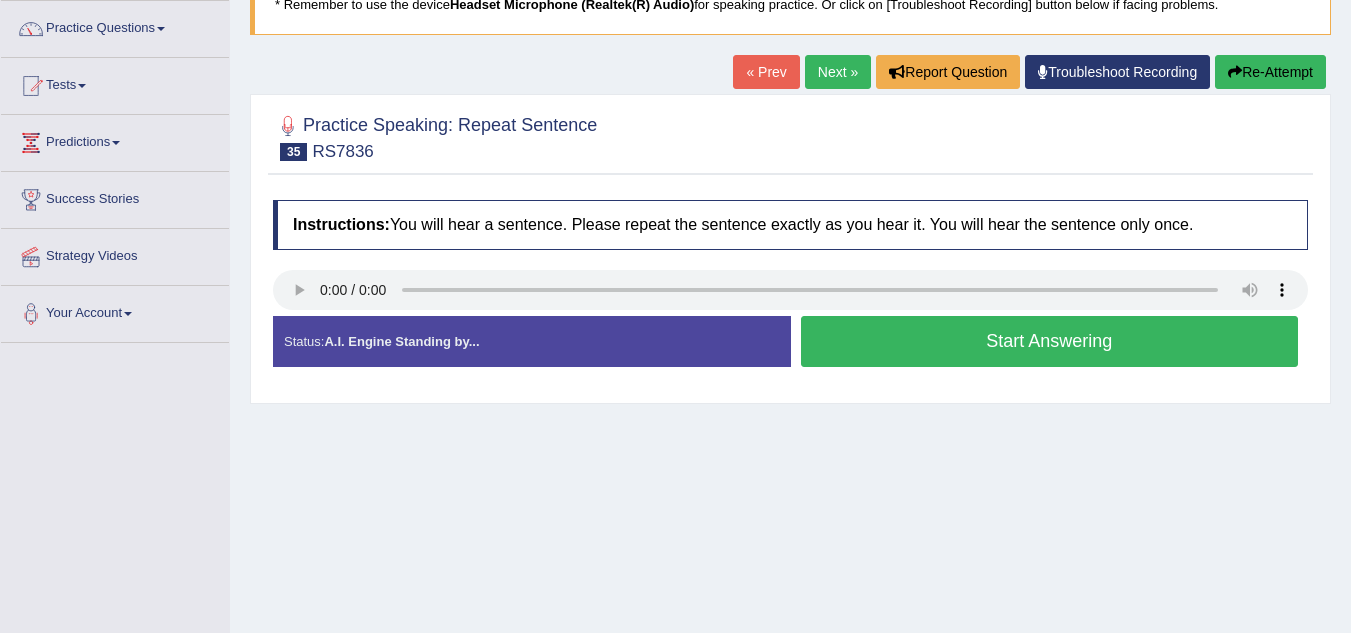 click on "Start Answering" at bounding box center (1050, 341) 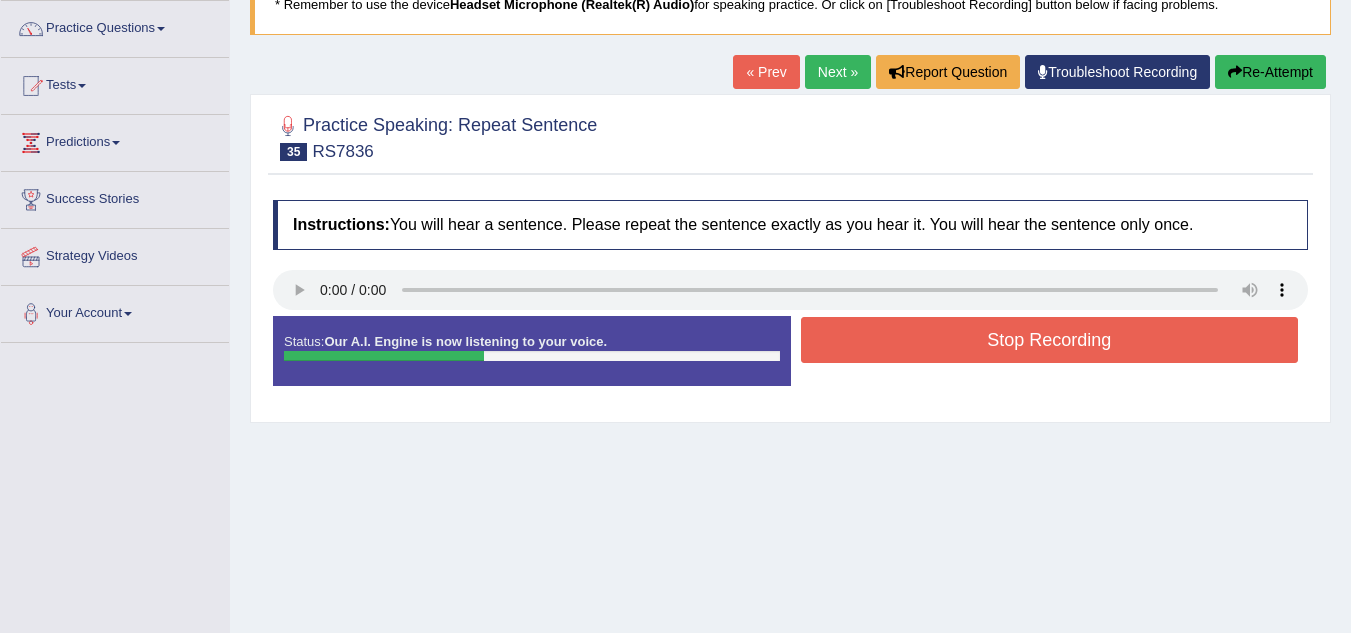 click on "Stop Recording" at bounding box center [1050, 340] 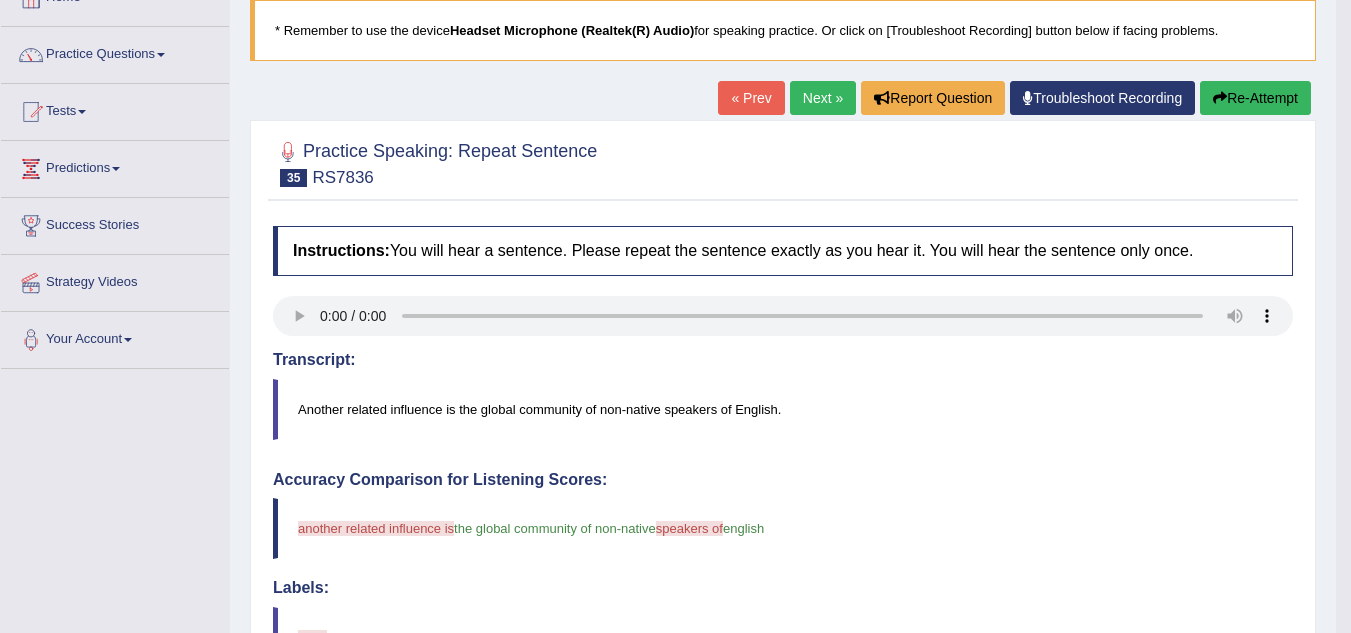 scroll, scrollTop: 128, scrollLeft: 0, axis: vertical 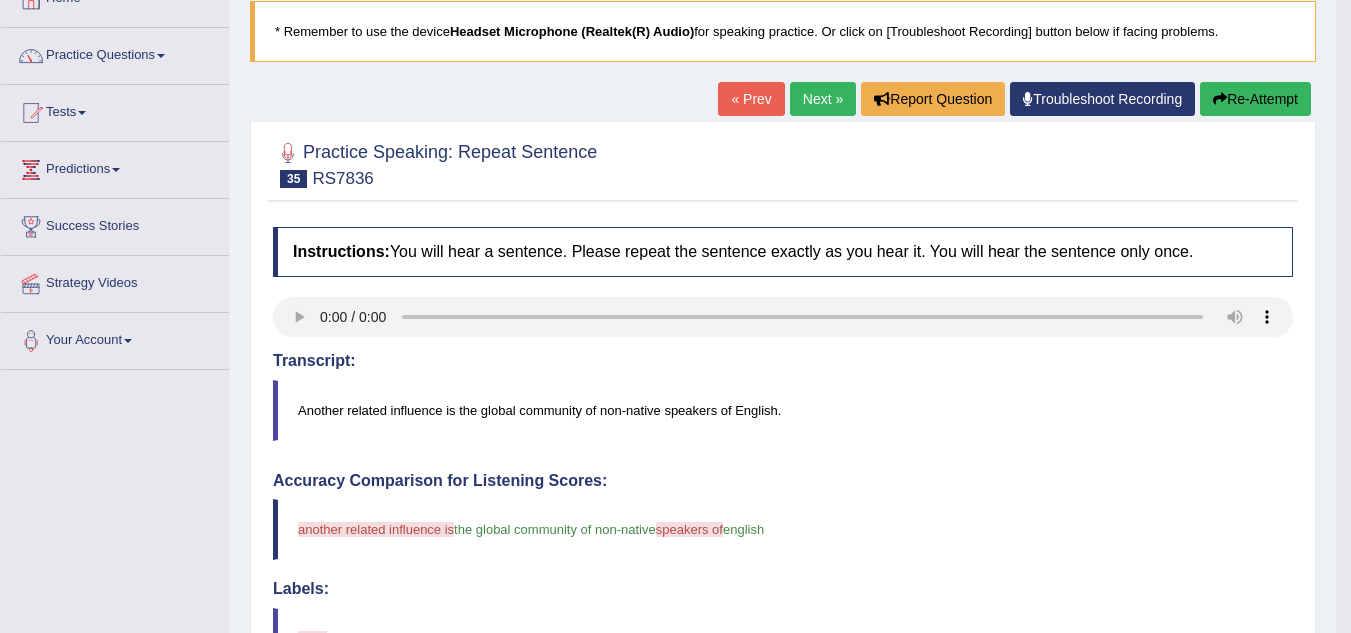 click on "Re-Attempt" at bounding box center (1255, 99) 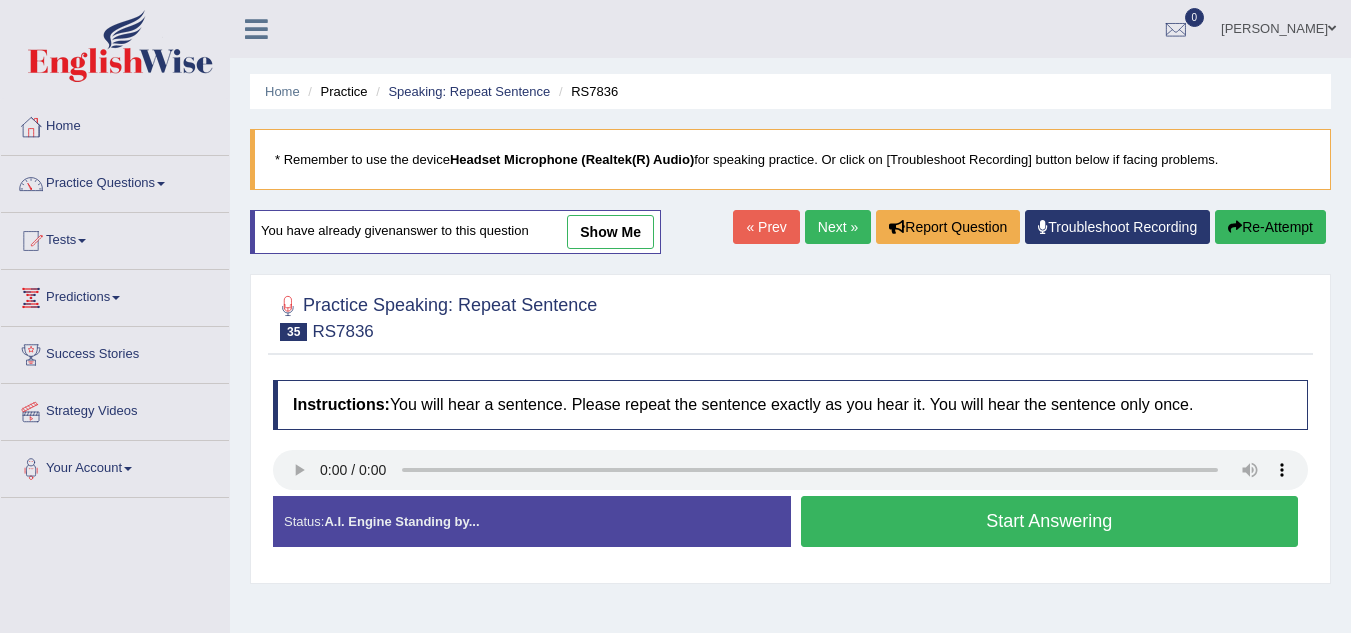 scroll, scrollTop: 128, scrollLeft: 0, axis: vertical 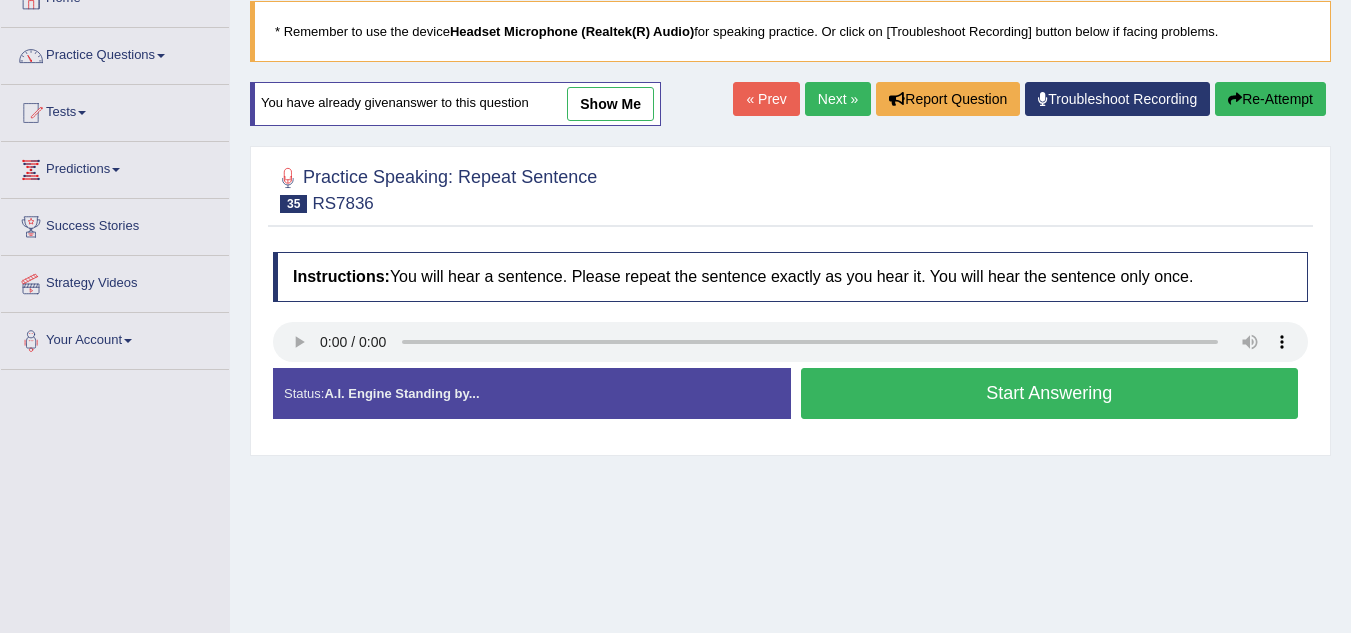 type 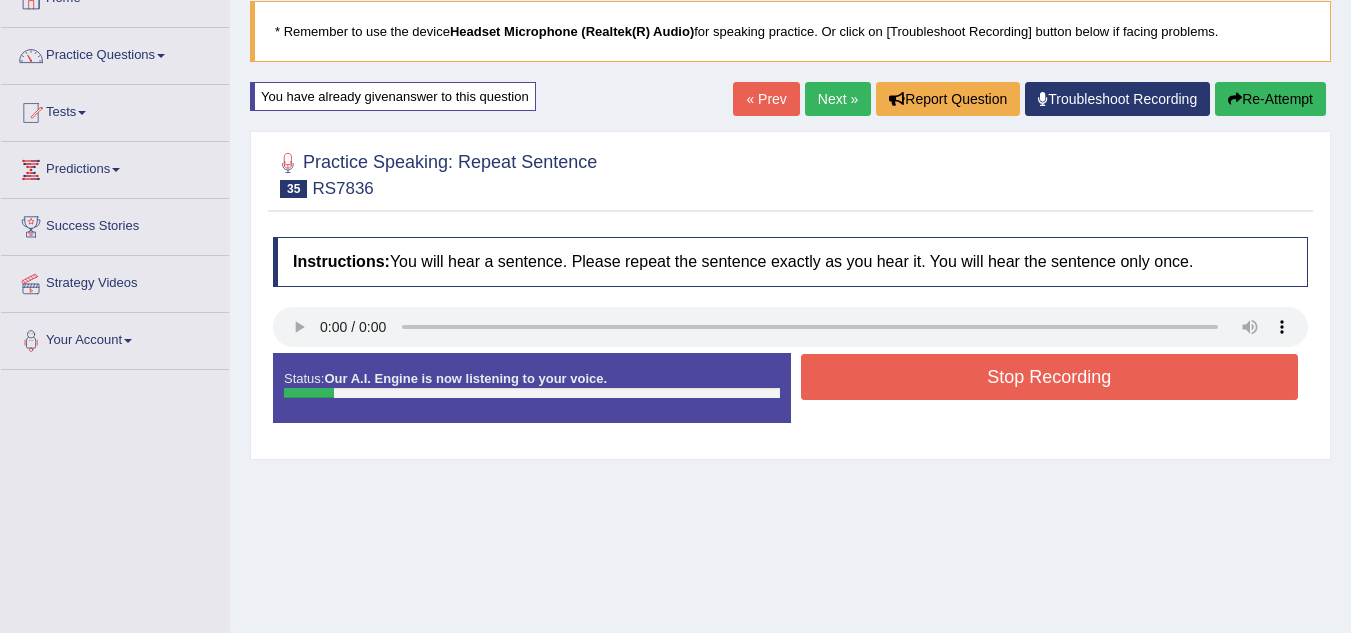 click on "Stop Recording" at bounding box center (1050, 377) 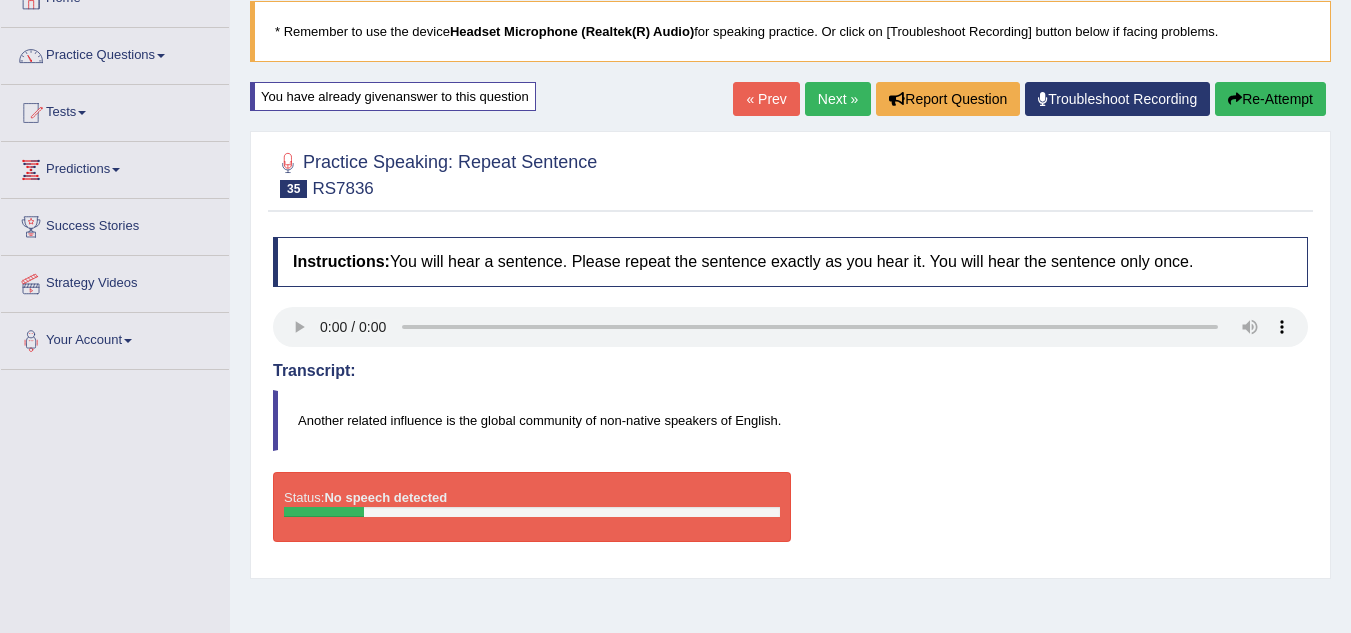 click on "Instructions:  You will hear a sentence. Please repeat the sentence exactly as you hear it. You will hear the sentence only once.
Transcript: Another related influence is the global community of non-native speakers of English. Created with Highcharts 7.1.2 Too low Too high Time Pitch meter: 0 2 4 6 8 10 Created with Highcharts 7.1.2 Great Too slow Too fast Time Speech pace meter: 0 10 20 30 40 Accuracy Comparison for Listening Scores: Labels:
Red:  Missed/Mispronounced Words
Green:  Correct Words
Accuracy:  Voice Analysis: A.I. Scores:
2  / 3              Content
2.5  / 5              Oral fluency
1.8  / 5              Pronunciation
Your Response: Status:  No speech detected Start Answering Stop Recording" at bounding box center (790, 397) 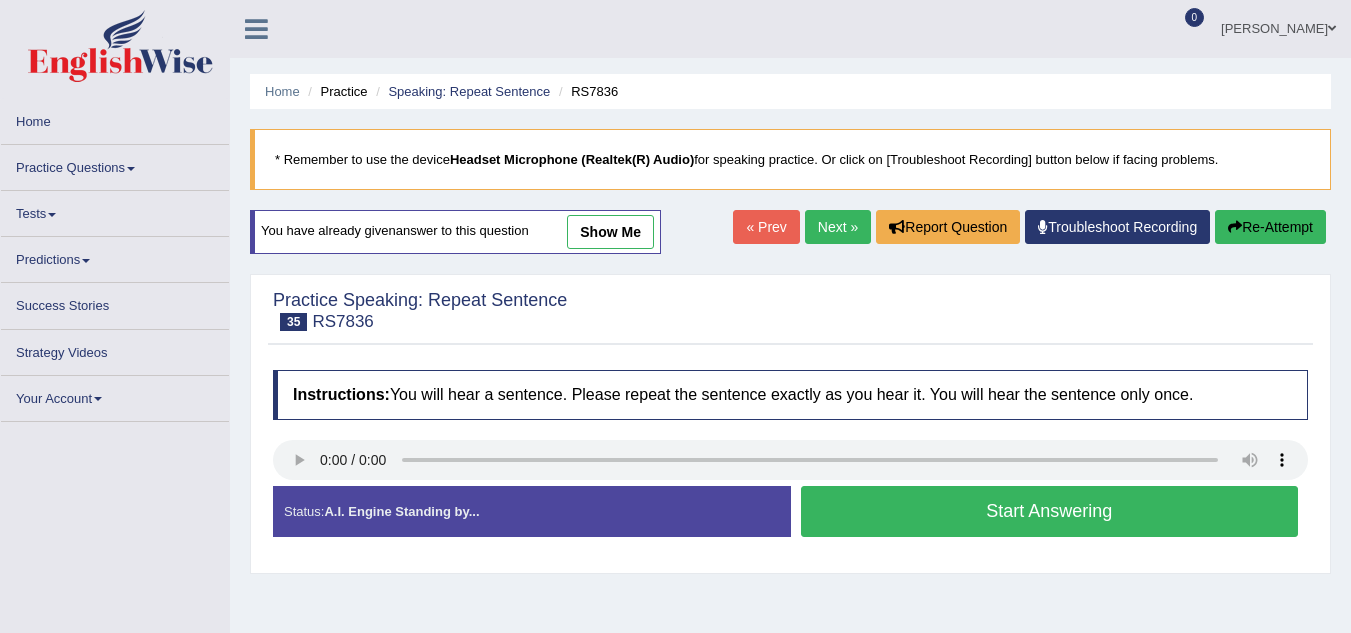 scroll, scrollTop: 128, scrollLeft: 0, axis: vertical 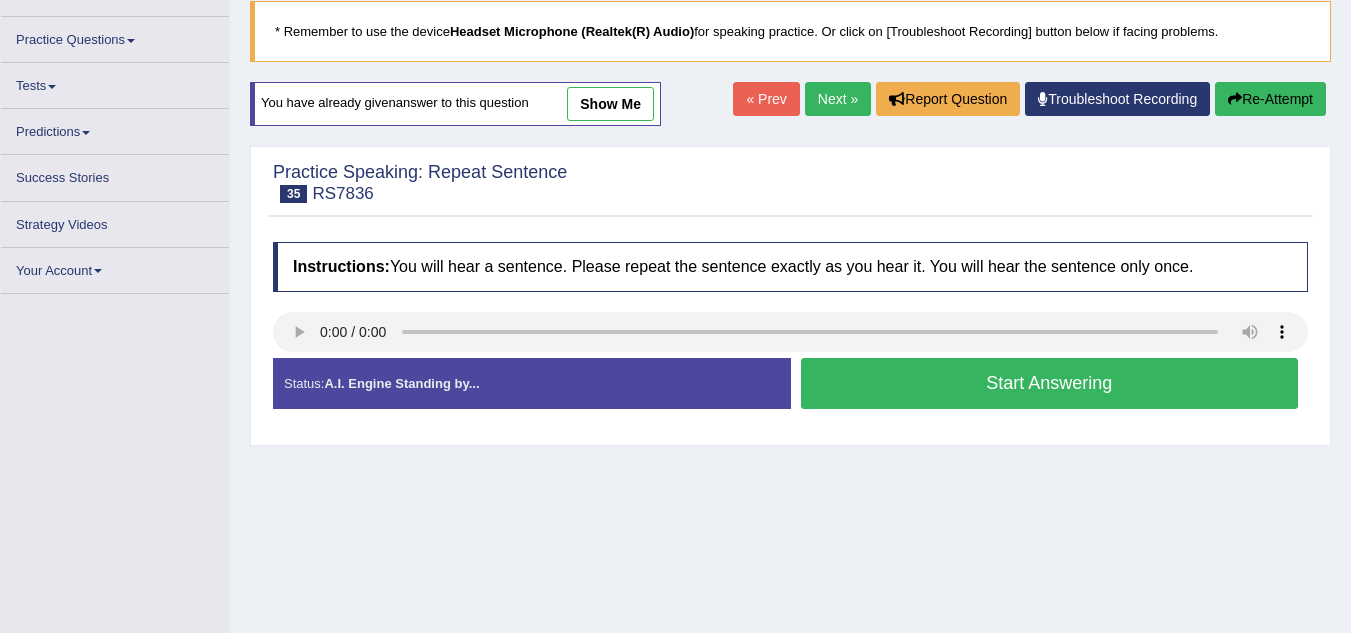 click on "Start Answering" at bounding box center [1050, 383] 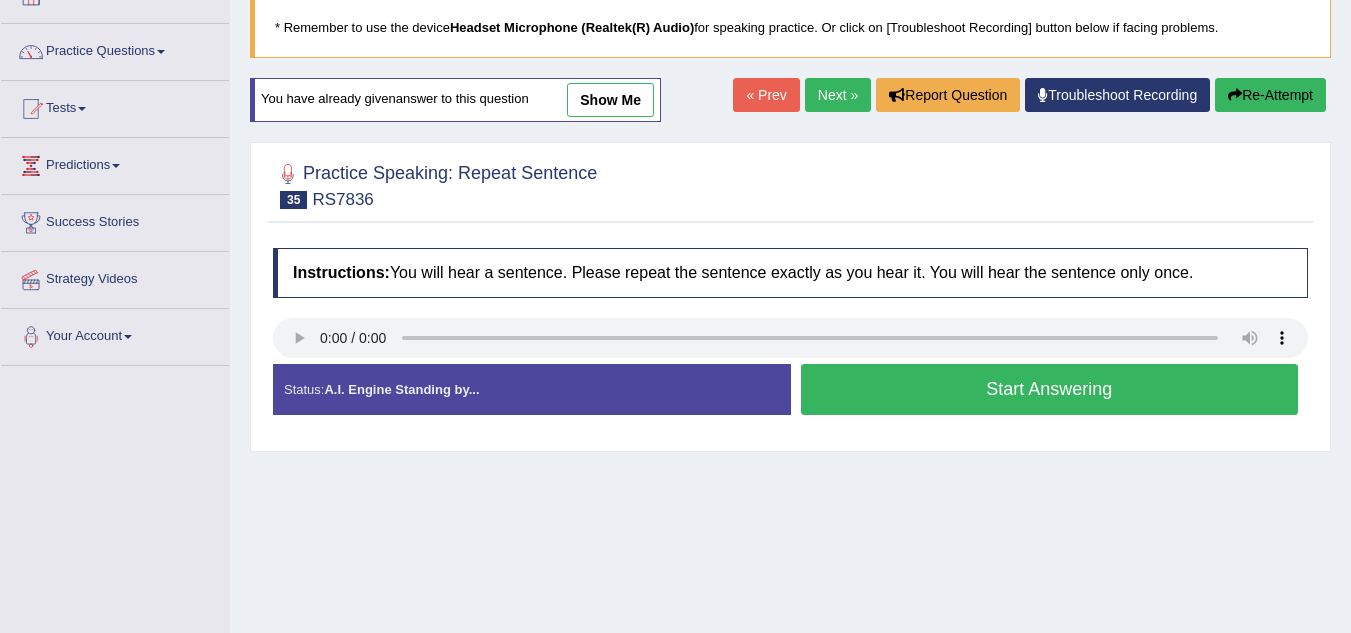 scroll, scrollTop: 128, scrollLeft: 0, axis: vertical 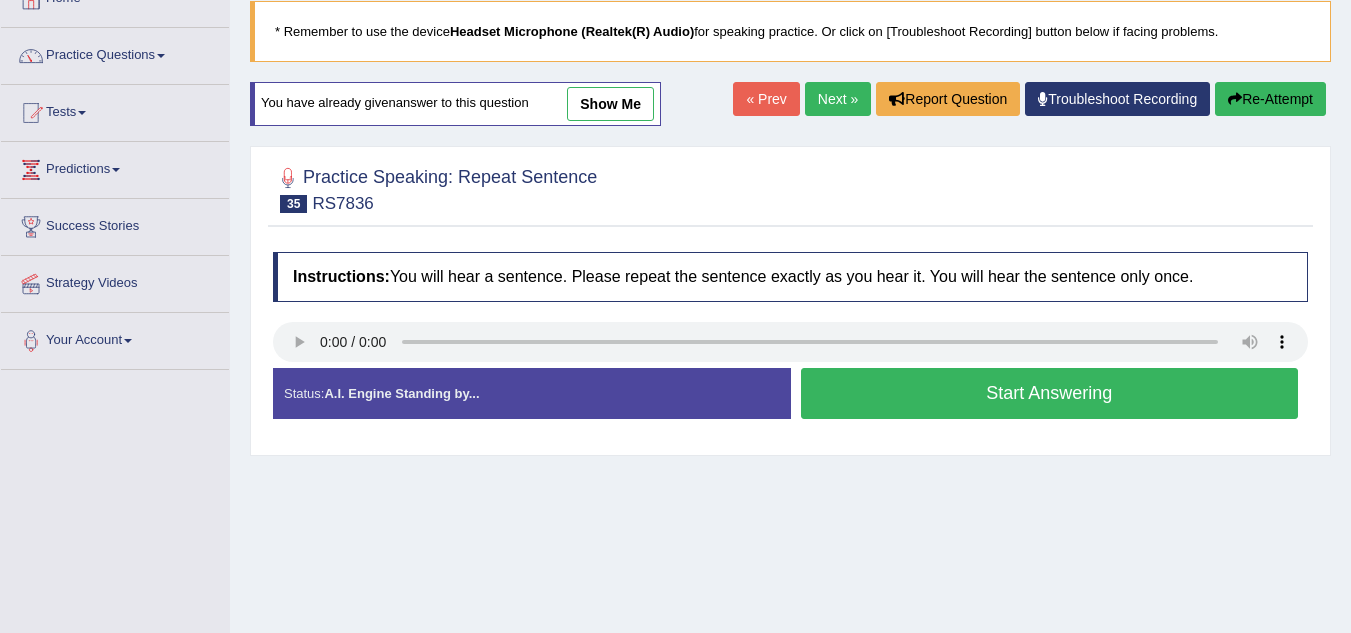 click on "Start Answering" at bounding box center (1050, 393) 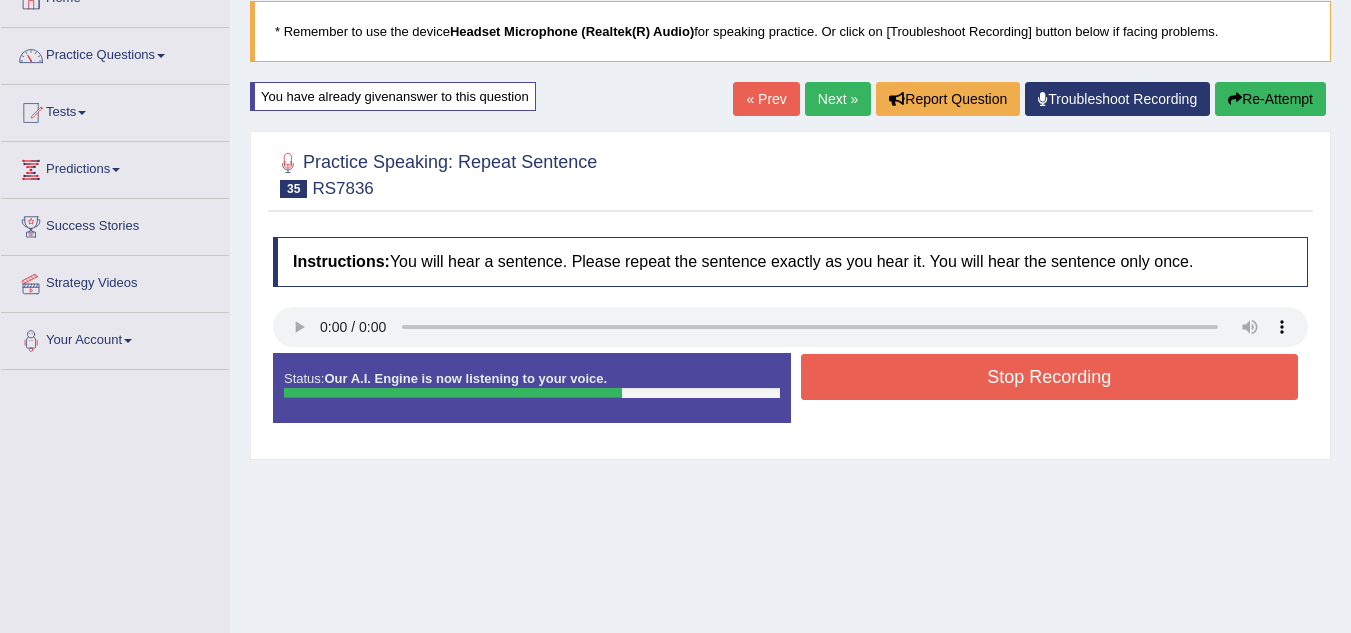 click on "Stop Recording" at bounding box center (1050, 377) 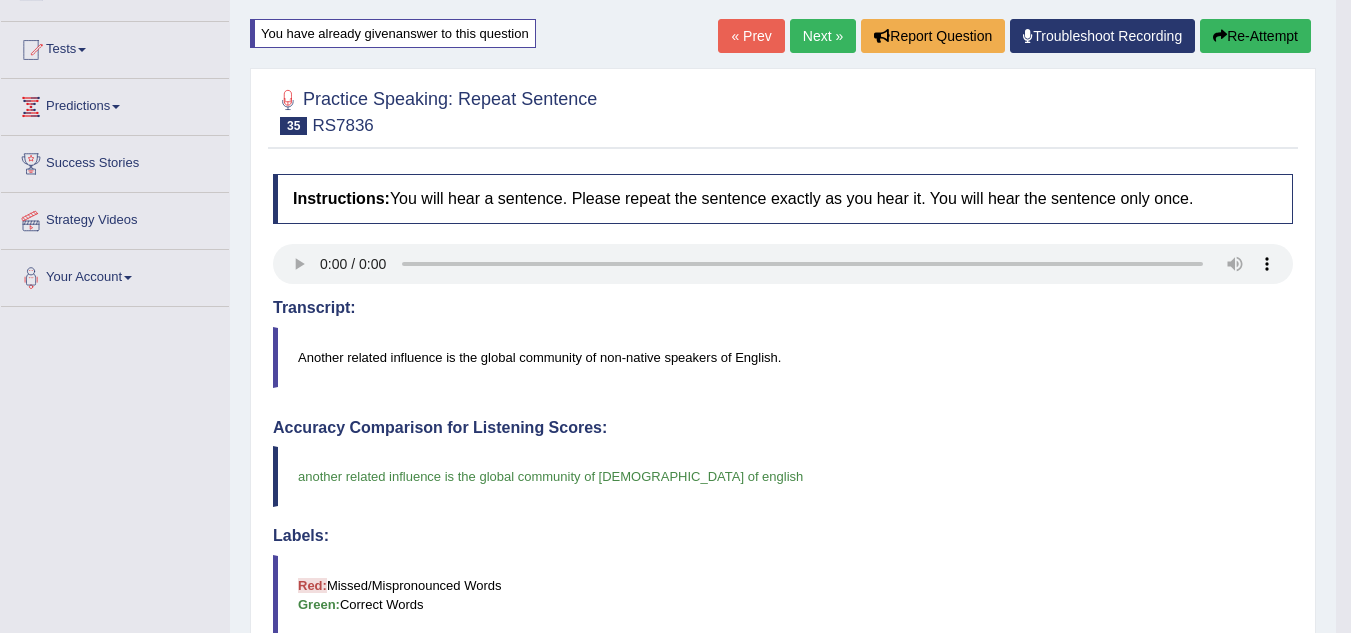 scroll, scrollTop: 167, scrollLeft: 0, axis: vertical 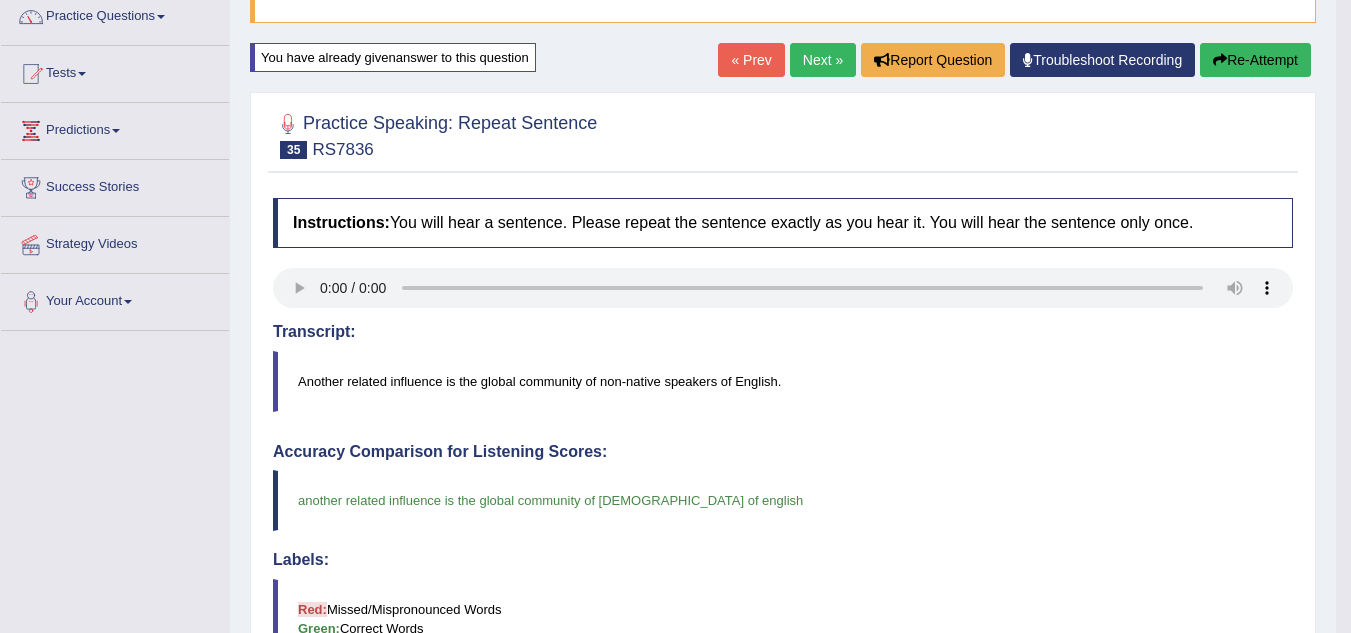 click on "Re-Attempt" at bounding box center [1255, 60] 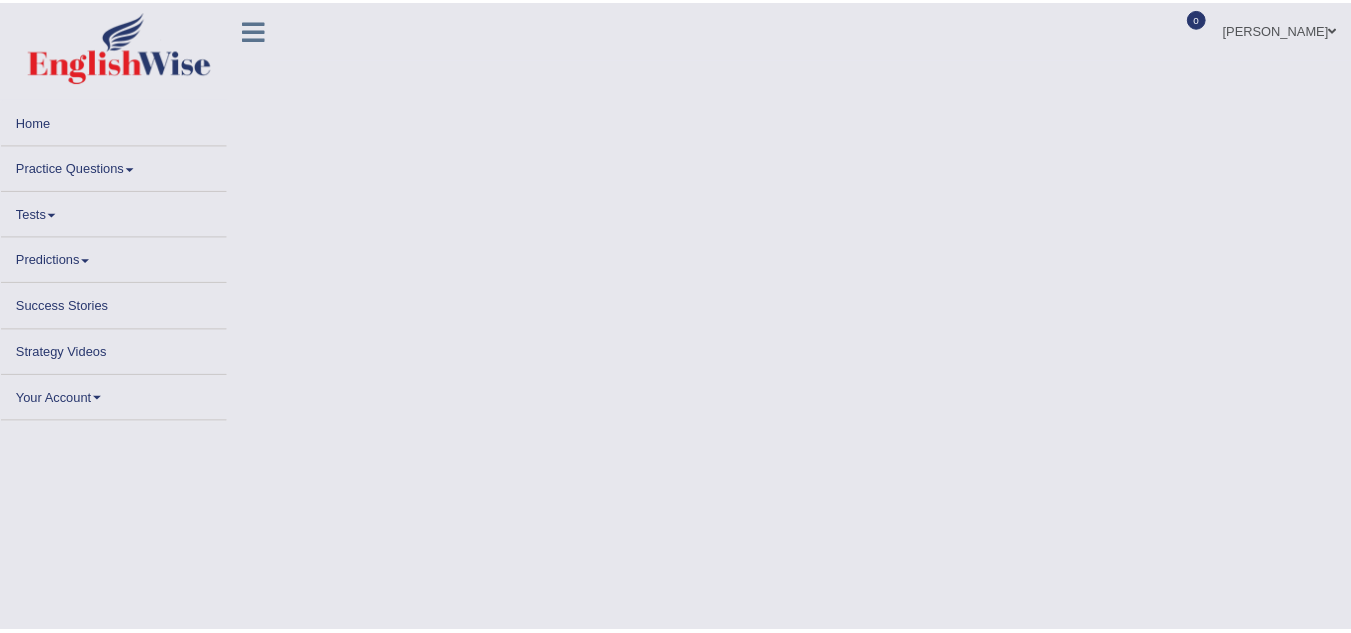 scroll, scrollTop: 158, scrollLeft: 0, axis: vertical 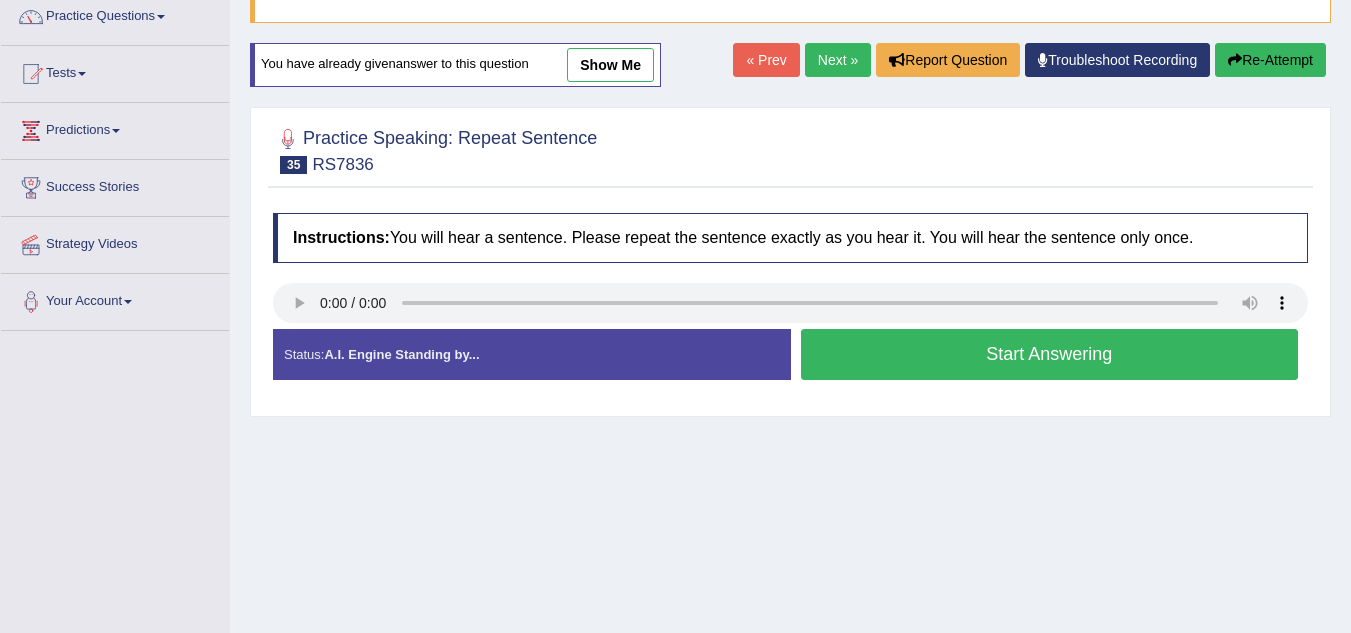 click on "Start Answering" at bounding box center [1050, 354] 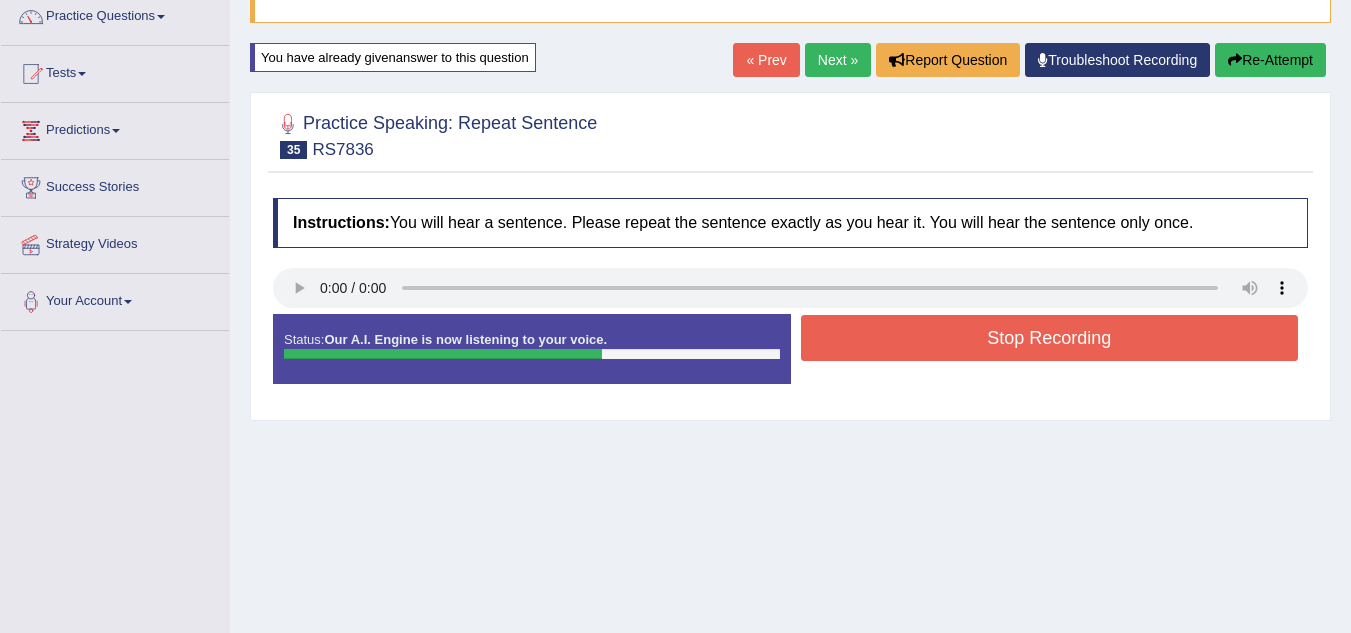 click on "Stop Recording" at bounding box center (1050, 338) 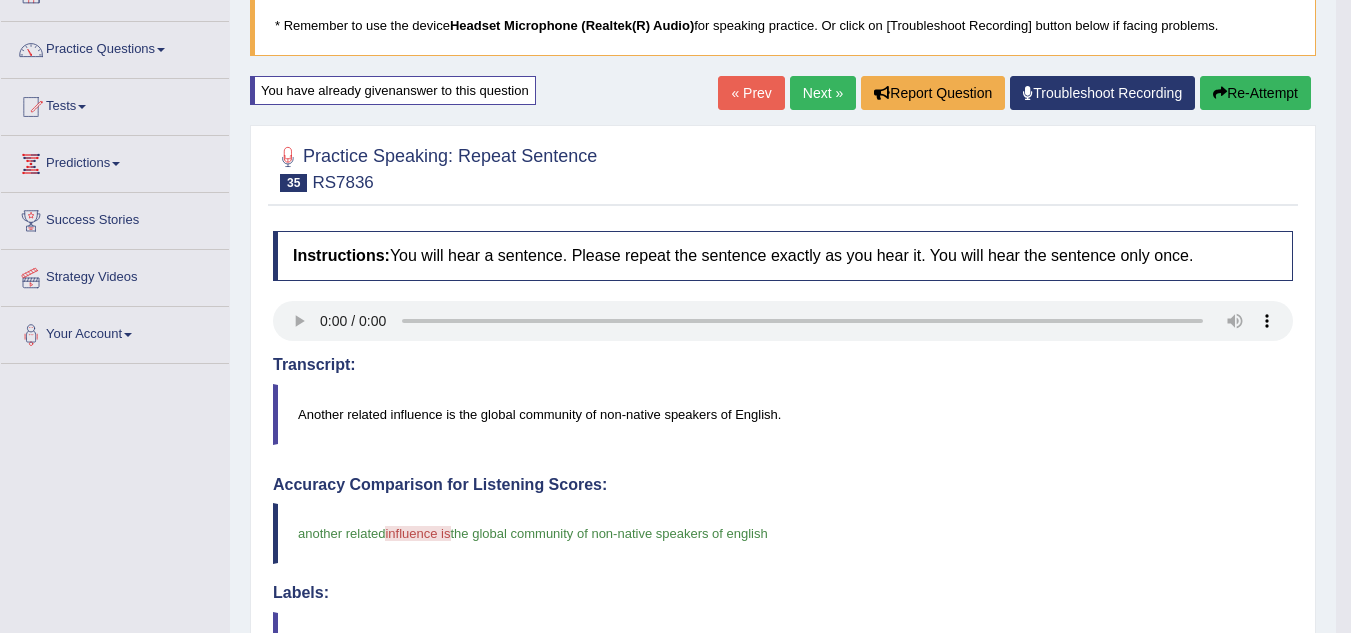 scroll, scrollTop: 133, scrollLeft: 0, axis: vertical 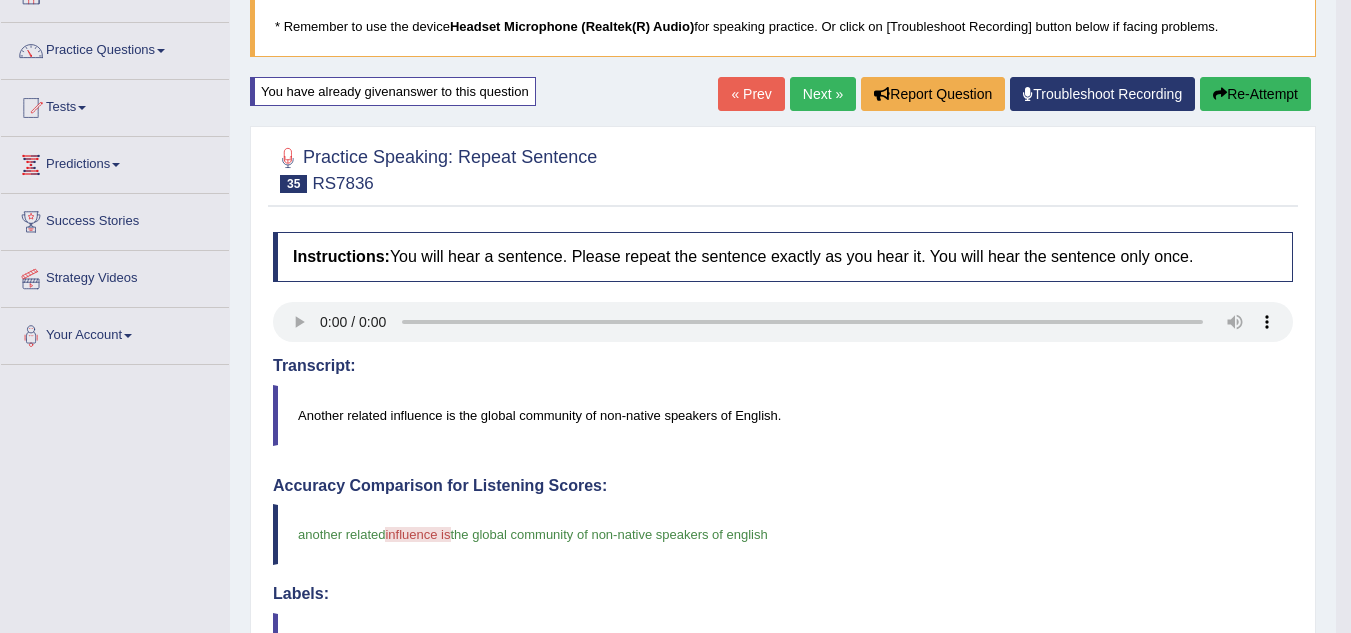 click on "Re-Attempt" at bounding box center (1255, 94) 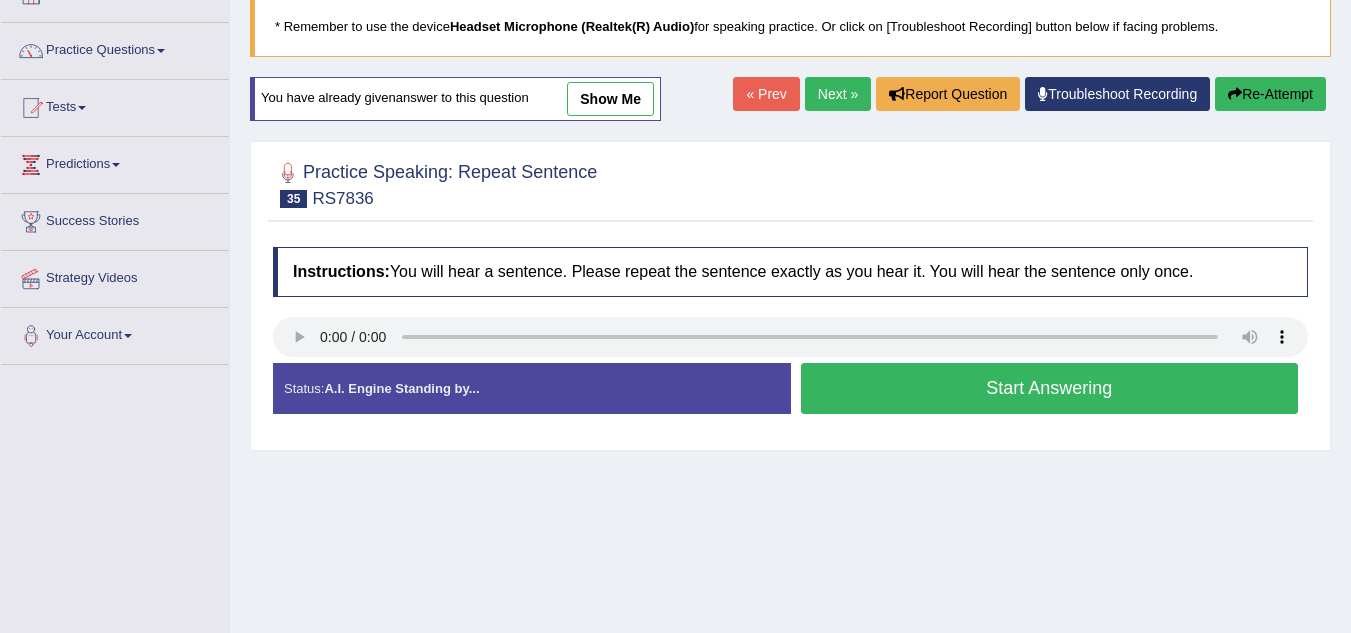 scroll, scrollTop: 0, scrollLeft: 0, axis: both 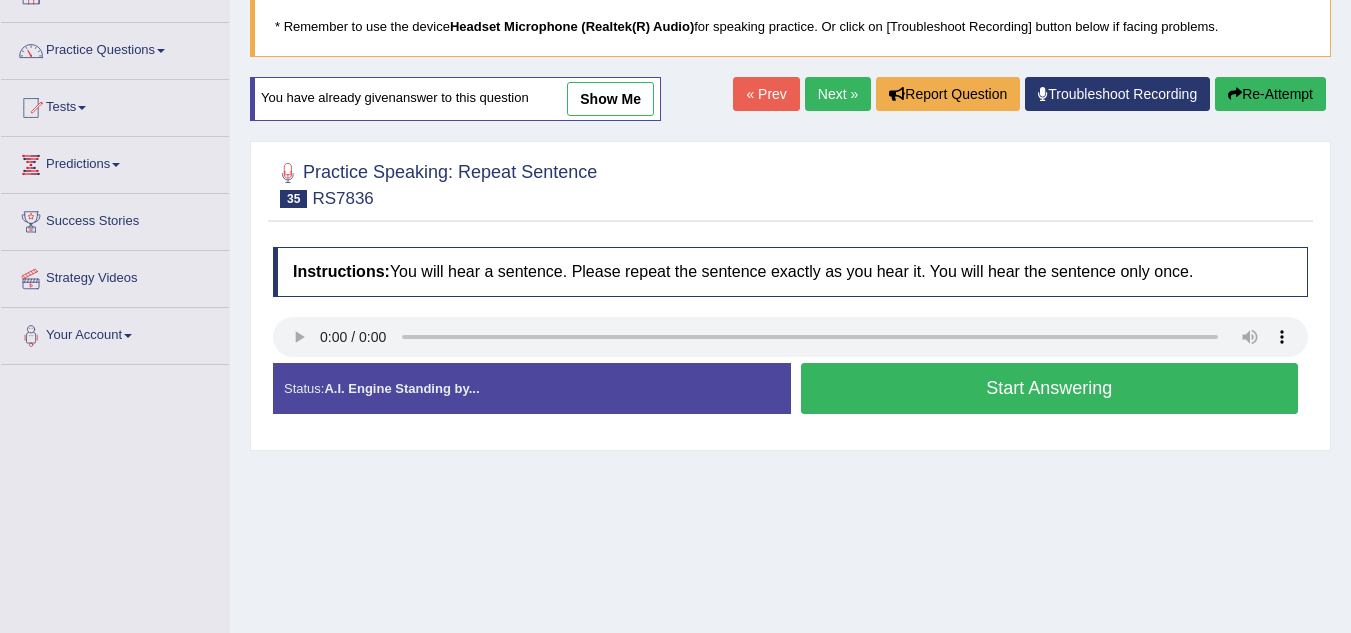 click on "Start Answering" at bounding box center [1050, 388] 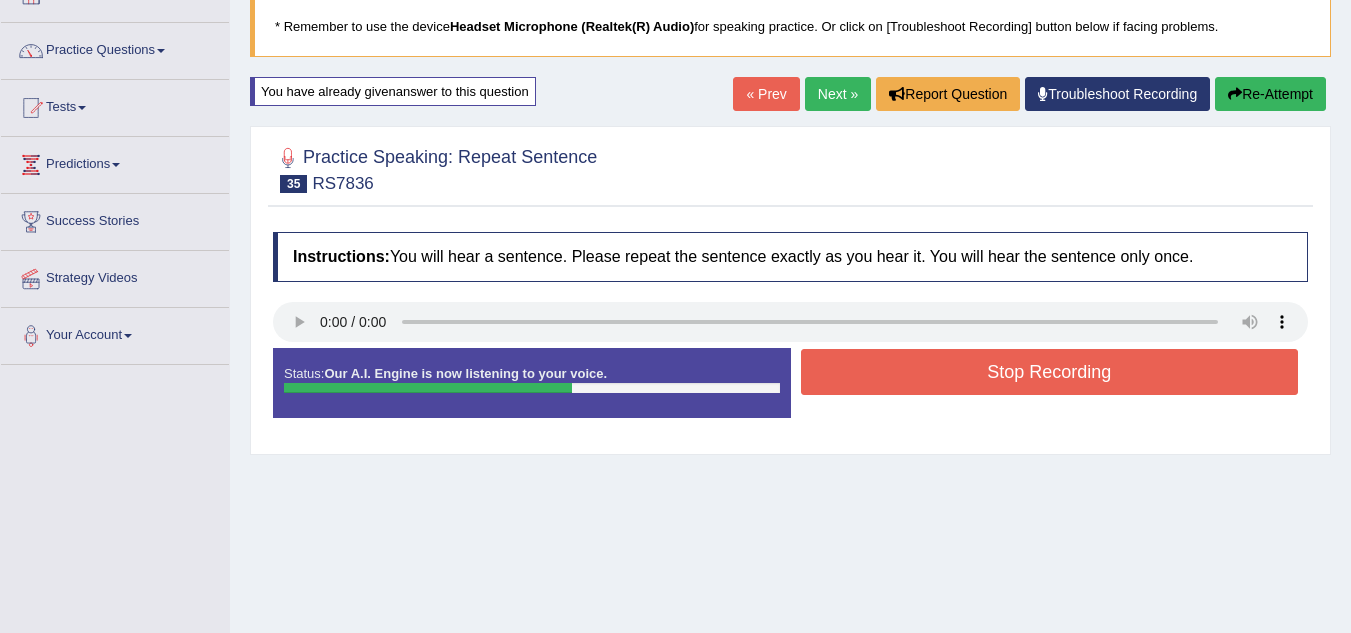 click on "Stop Recording" at bounding box center [1050, 372] 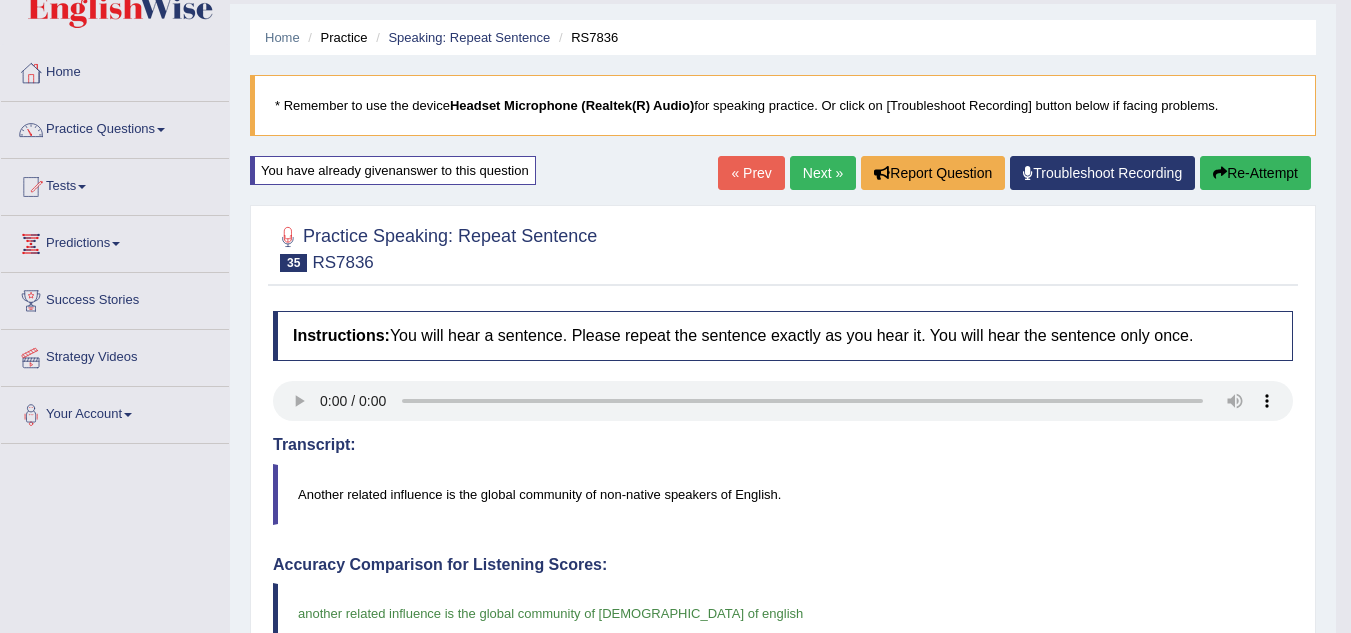 scroll, scrollTop: 0, scrollLeft: 0, axis: both 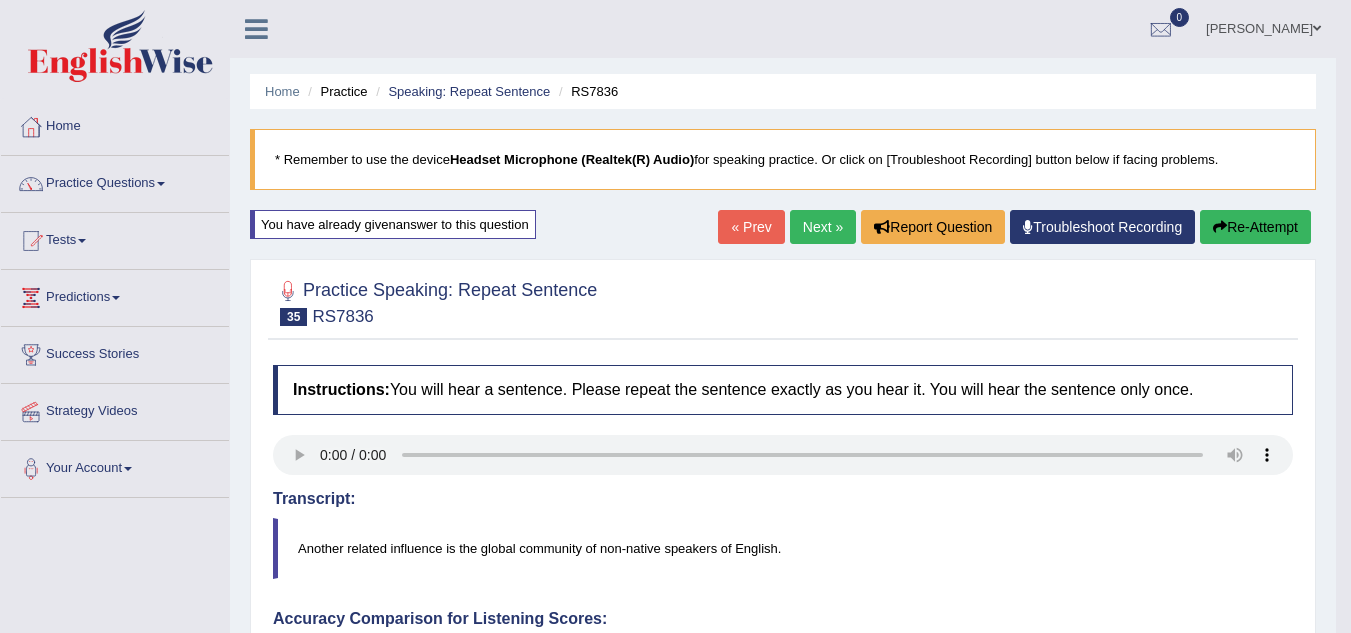 click on "Next »" at bounding box center (823, 227) 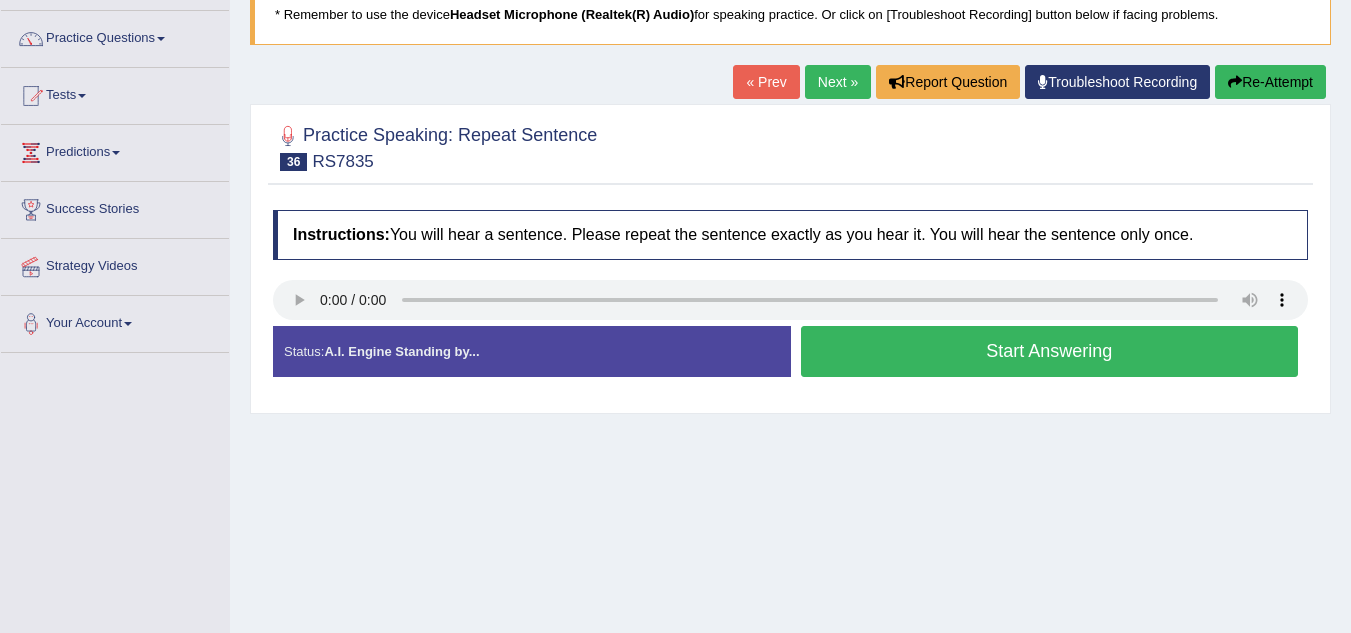 scroll, scrollTop: 0, scrollLeft: 0, axis: both 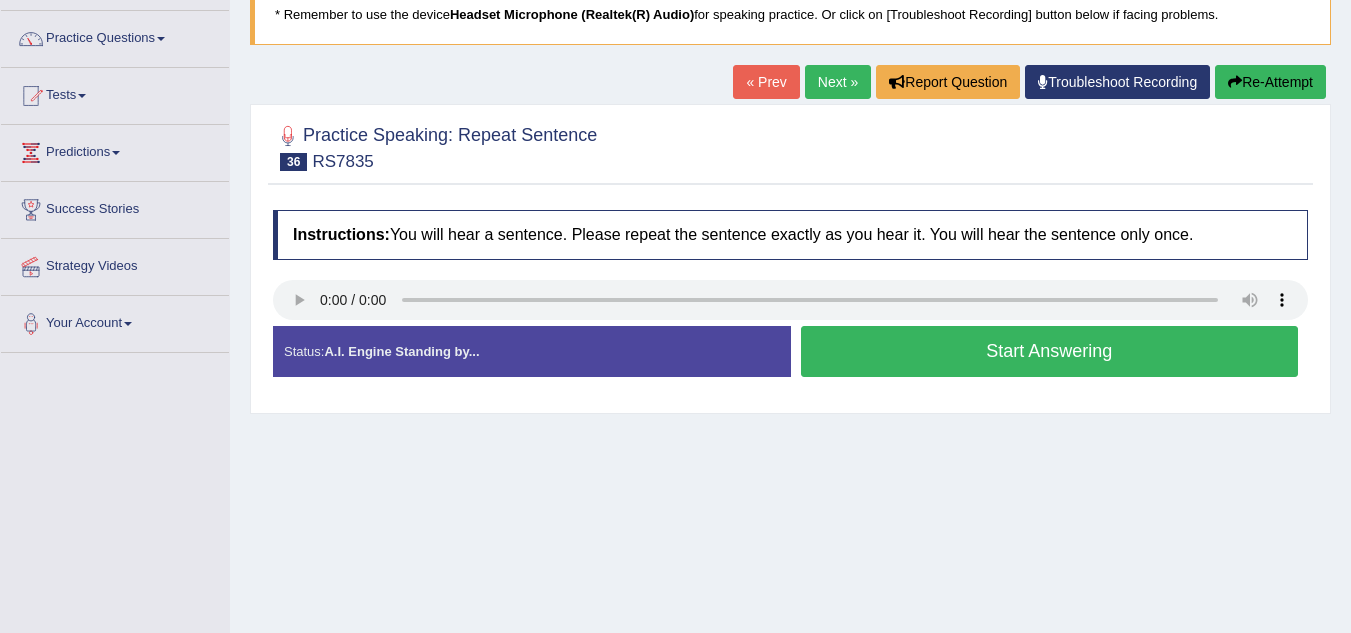 click on "Start Answering" at bounding box center (1050, 351) 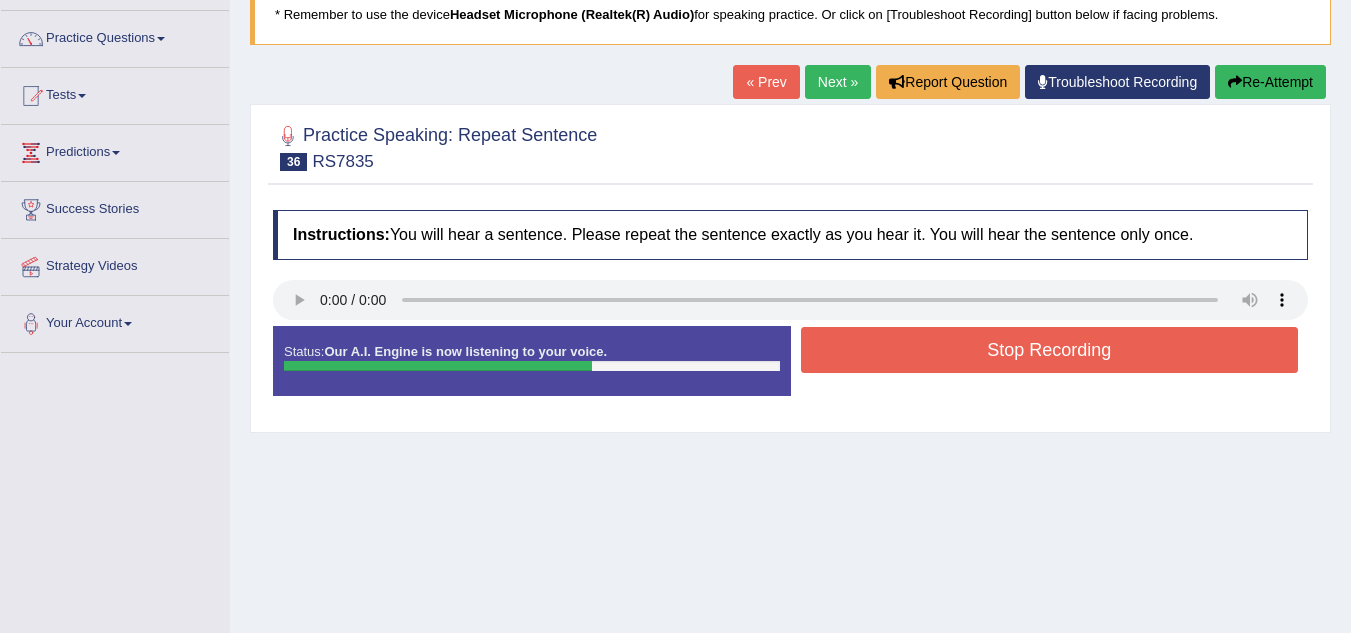 click on "Home
Practice
Speaking: Repeat Sentence
RS7835
* Remember to use the device  Headset Microphone (Realtek(R) Audio)  for speaking practice. Or click on [Troubleshoot Recording] button below if facing problems.
« Prev Next »  Report Question  Troubleshoot Recording  Re-Attempt
Practice Speaking: Repeat Sentence
36
RS7835
Instructions:  You will hear a sentence. Please repeat the sentence exactly as you hear it. You will hear the sentence only once.
Transcript: Holidays accompanist Bobby Tucker recalled that Holiday would break down in tears every time she finished singing it. Created with Highcharts 7.1.2 Too low Too high Time Pitch meter: 0 2 4 6 8 10 Created with Highcharts 7.1.2 Great Too slow Too fast Time Speech pace meter: 0 10 20 30 40 Accuracy Comparison for Listening Scores: Labels:
Red: Green:" at bounding box center (790, 355) 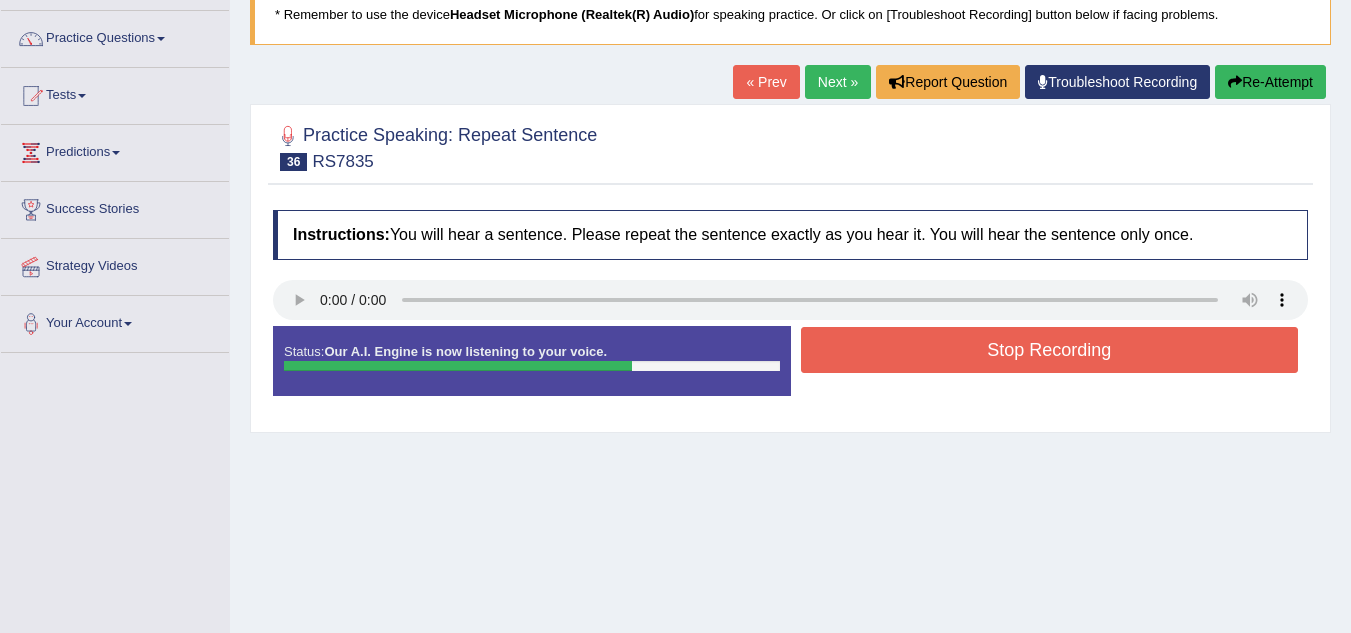 click on "Re-Attempt" at bounding box center [1270, 82] 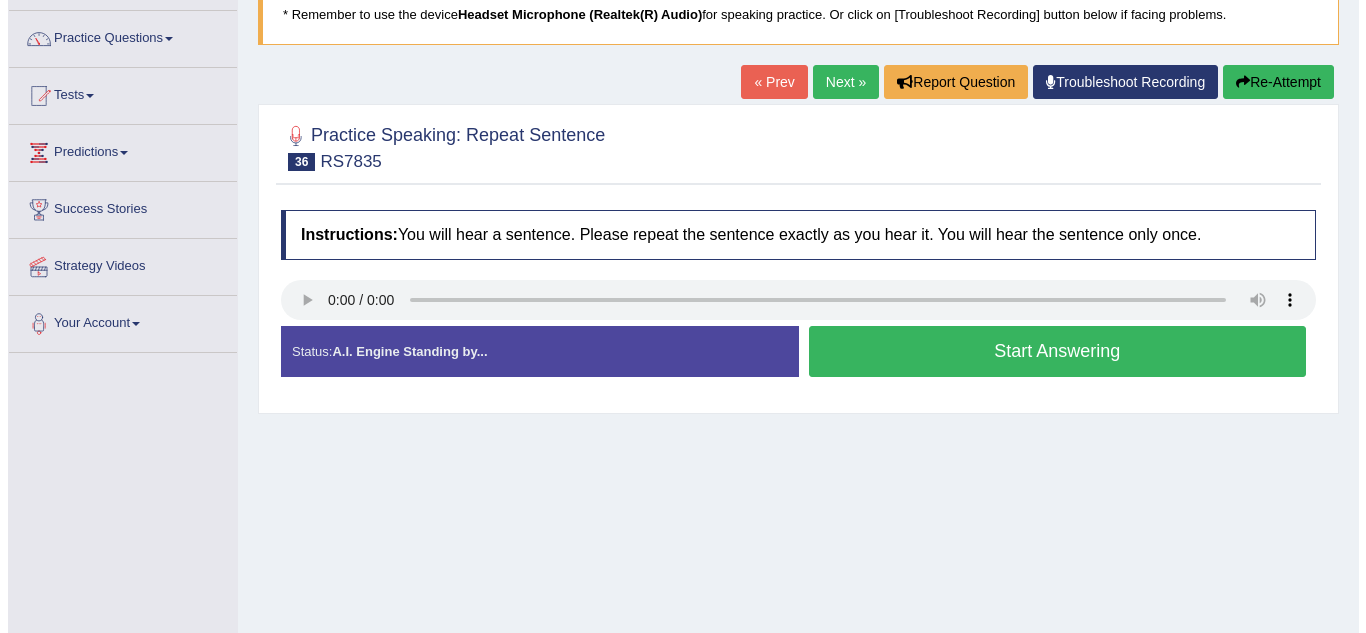 scroll, scrollTop: 0, scrollLeft: 0, axis: both 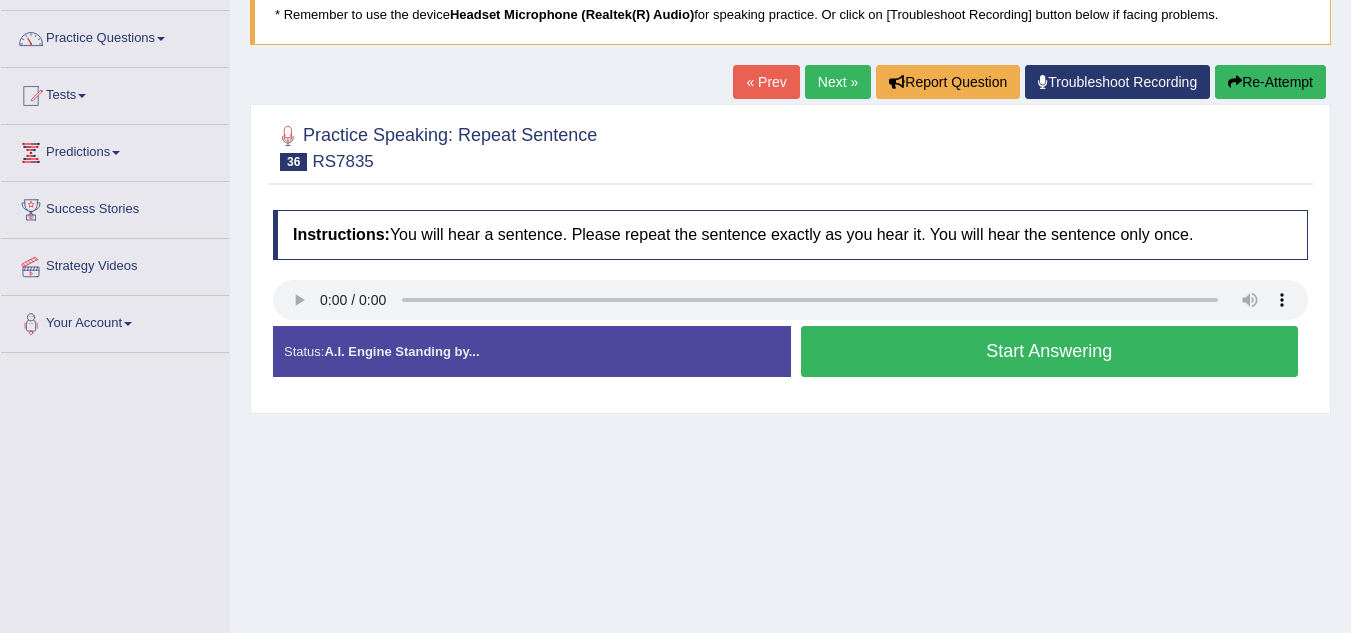 click on "Start Answering" at bounding box center [1050, 351] 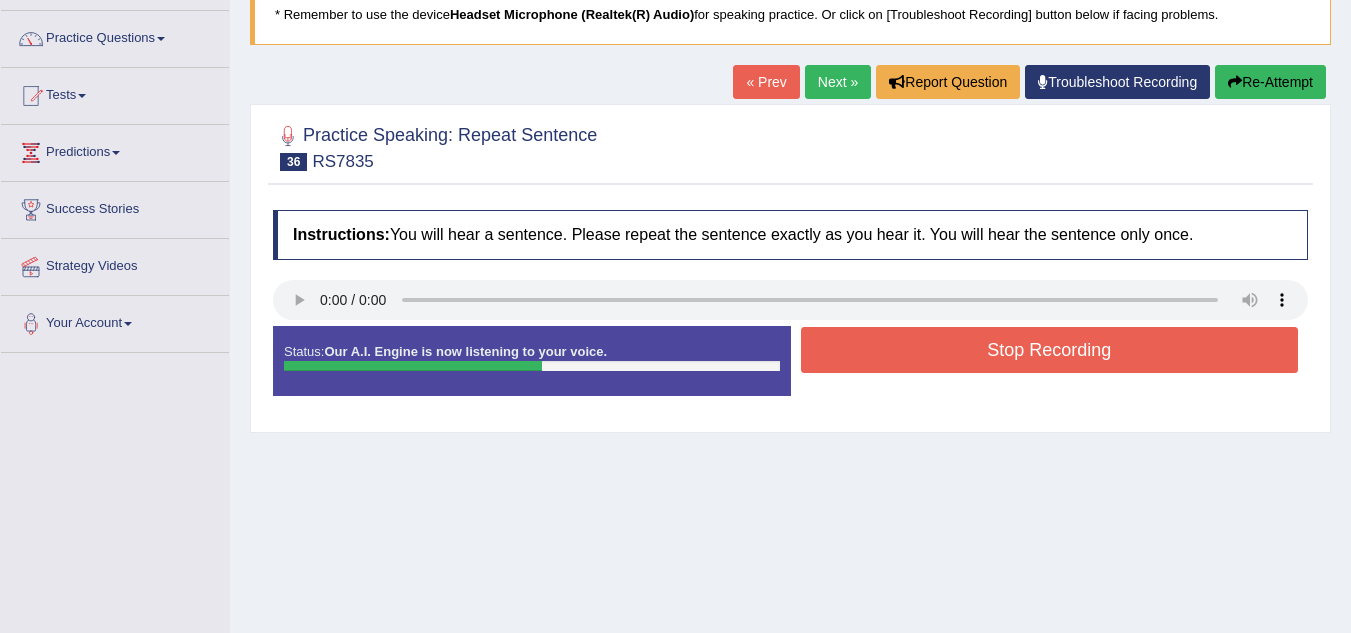 click on "Stop Recording" at bounding box center (1050, 350) 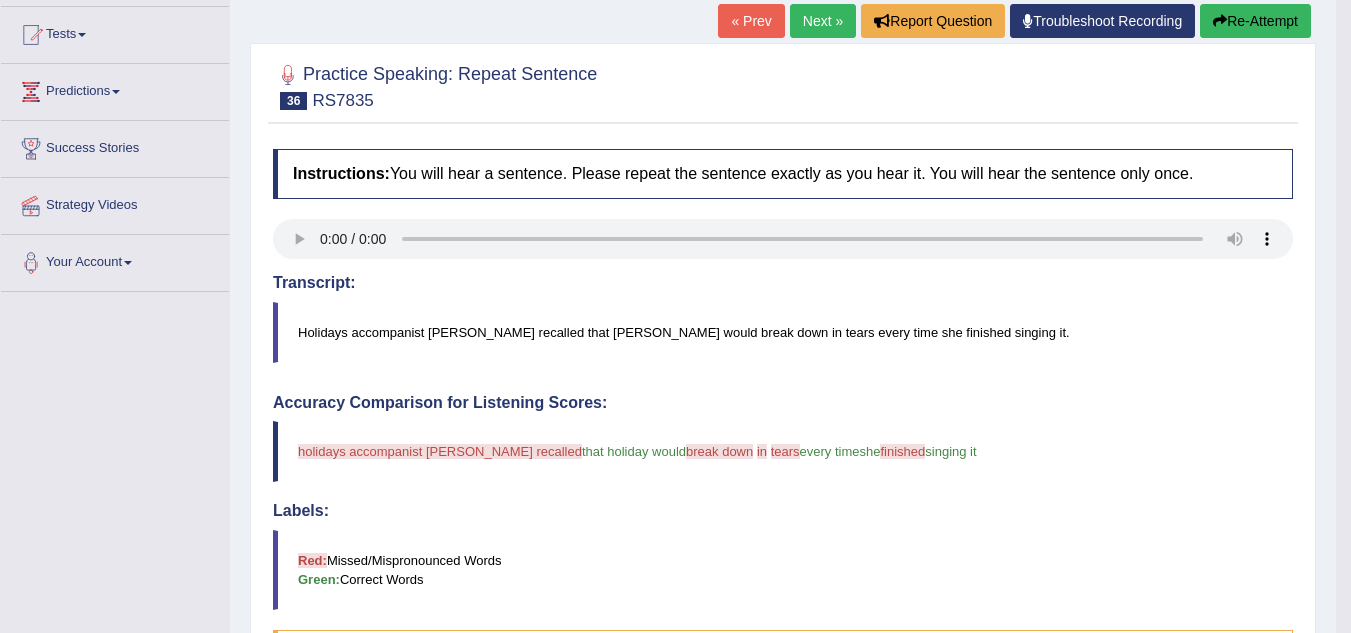 scroll, scrollTop: 205, scrollLeft: 0, axis: vertical 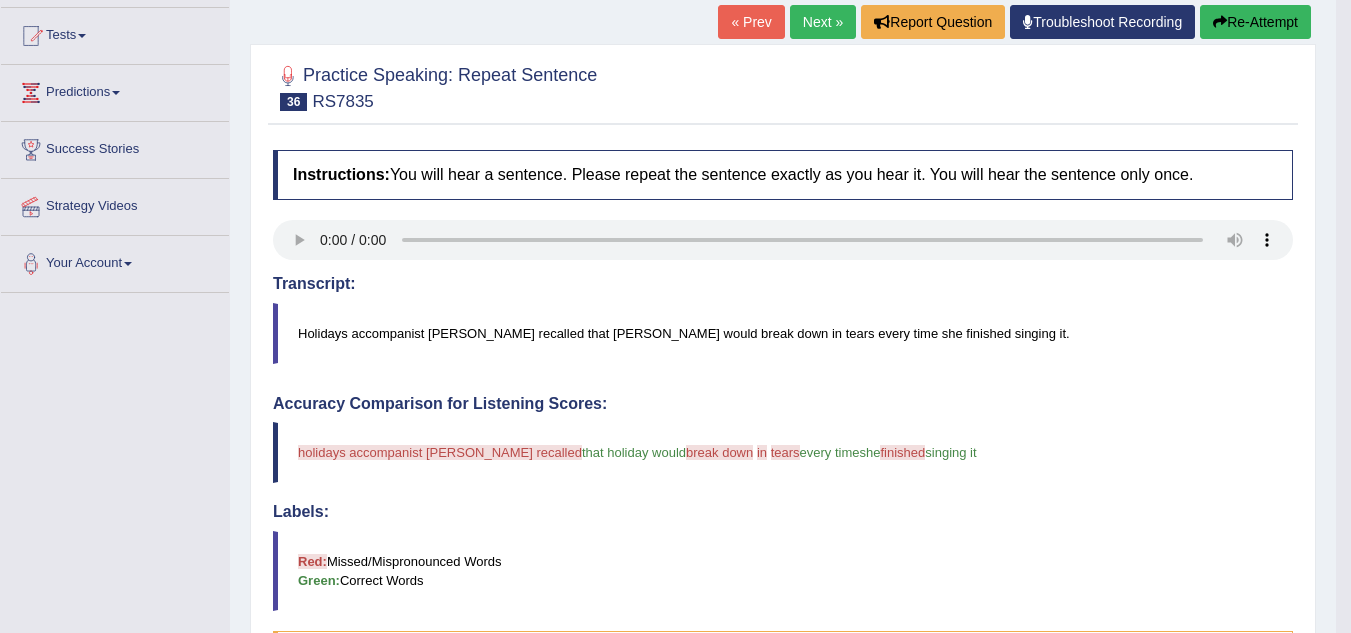 click on "Instructions:  You will hear a sentence. Please repeat the sentence exactly as you hear it. You will hear the sentence only once.
Transcript: Holidays accompanist [PERSON_NAME] recalled that [PERSON_NAME] would break down in tears every time she finished singing it. Created with Highcharts 7.1.2 Too low Too high Time Pitch meter: 0 2 4 6 8 10 Created with Highcharts 7.1.2 Great Too slow Too fast Time Speech pace meter: 0 10 20 30 40 Accuracy Comparison for Listening Scores: holidays accompanist [PERSON_NAME] recalled record  that holiday would  break down be   in breaking   tears down  every time  after  she  finished finish a  singing it Labels:
Red:  Missed/Mispronounced Words
Green:  Correct Words
Accuracy:  You have spoken 44 % of the words correctly (8 out of 18 words overall) Voice Analysis: A.I. Scores:
1  / 3              Content
5  / 5              Oral fluency
4.3" at bounding box center (783, 605) 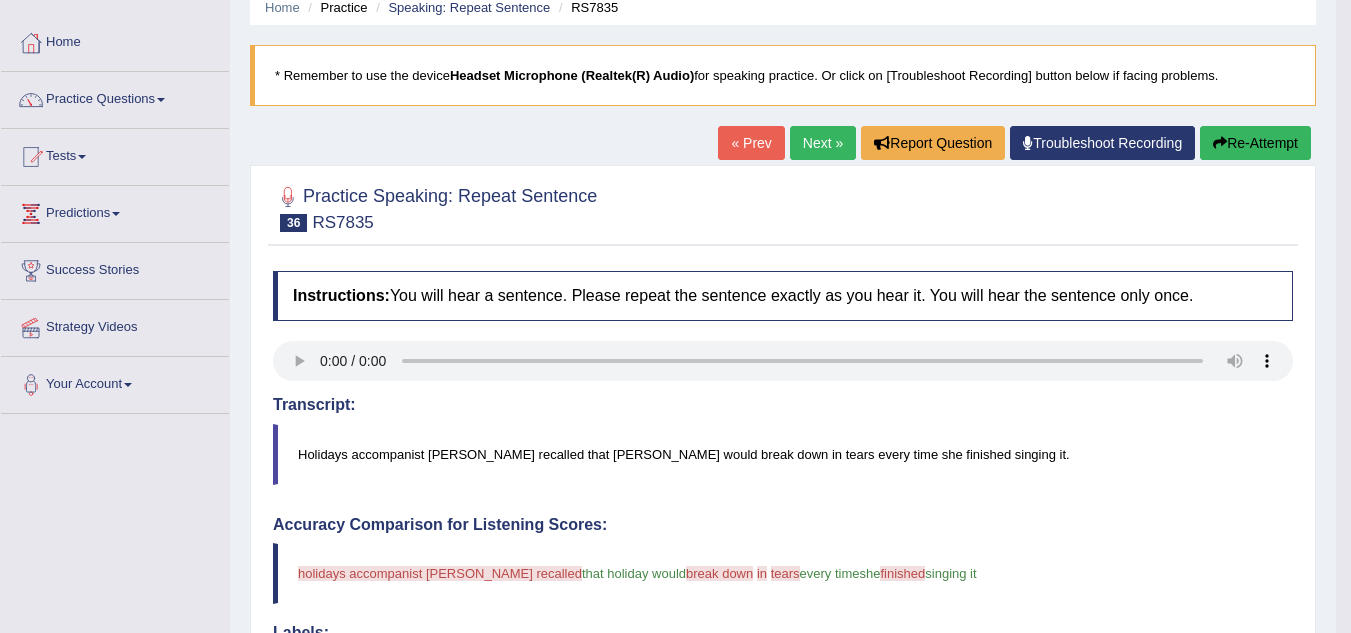scroll, scrollTop: 35, scrollLeft: 0, axis: vertical 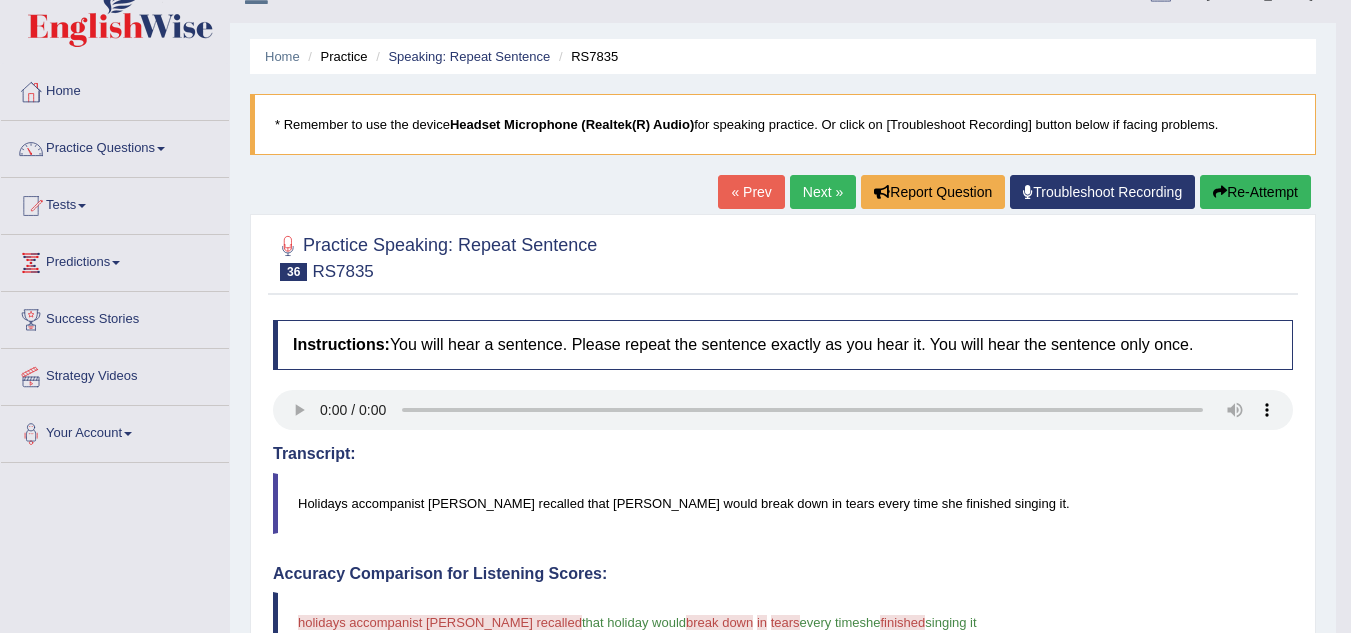 click on "Next »" at bounding box center (823, 192) 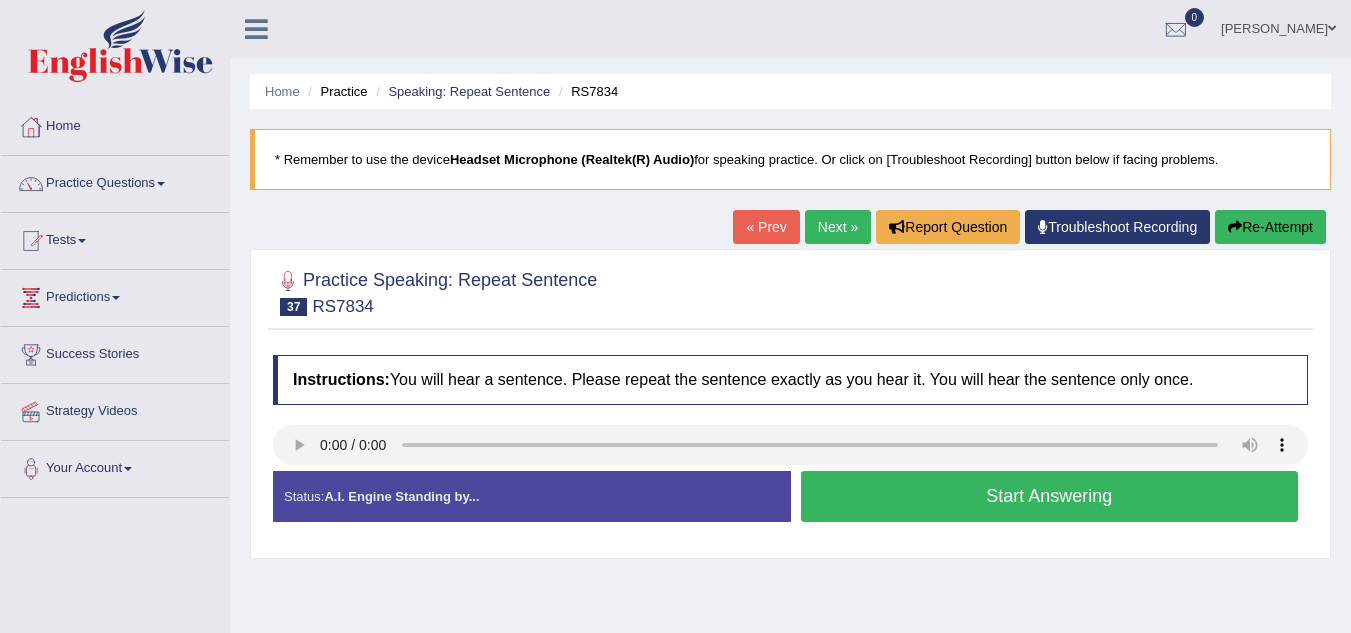scroll, scrollTop: 0, scrollLeft: 0, axis: both 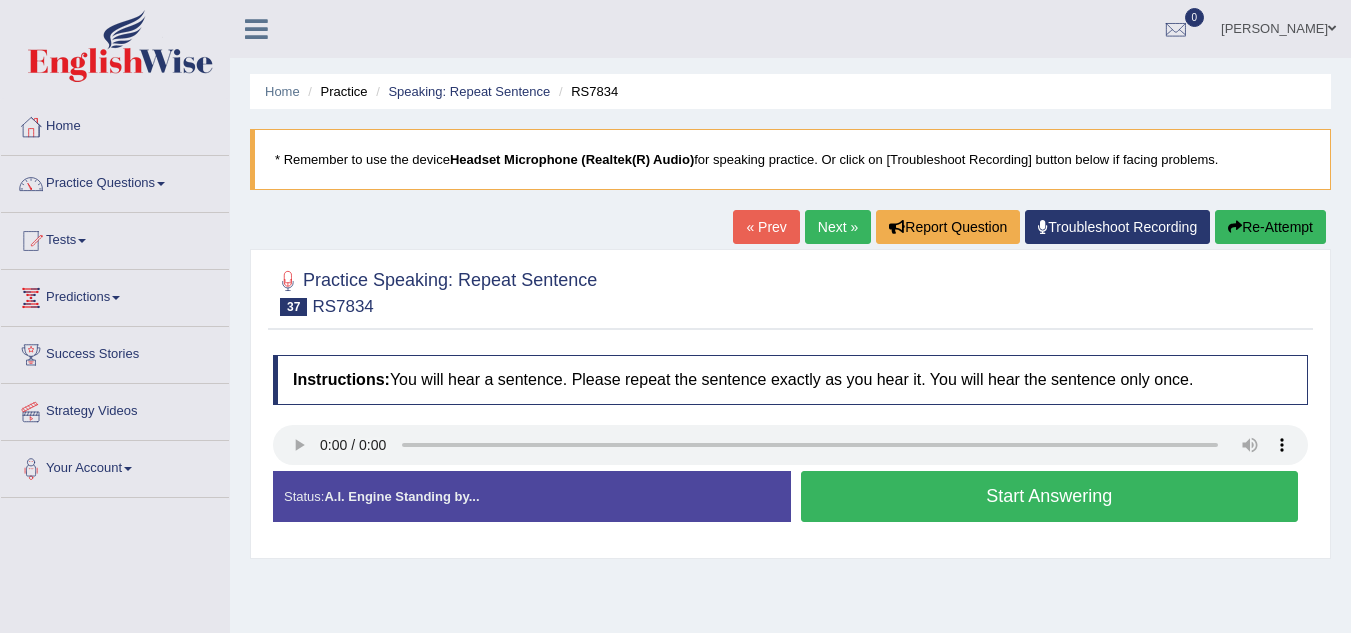 click on "Start Answering" at bounding box center (1050, 496) 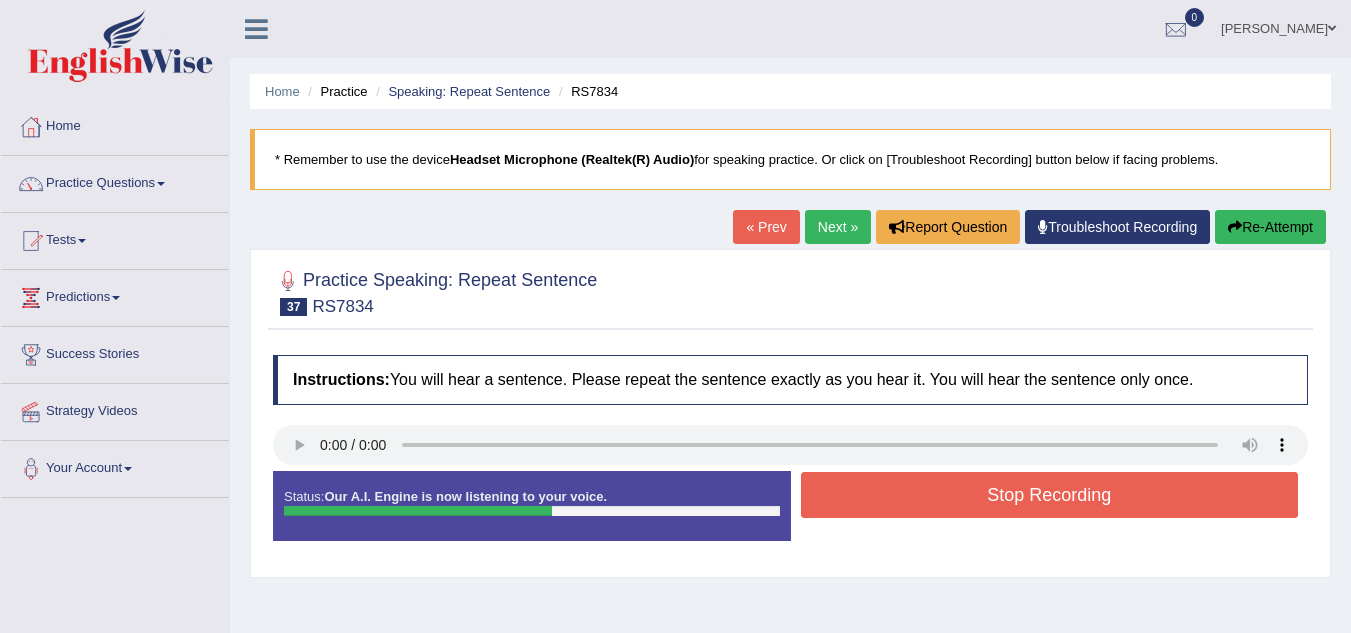 click on "Stop Recording" at bounding box center [1050, 495] 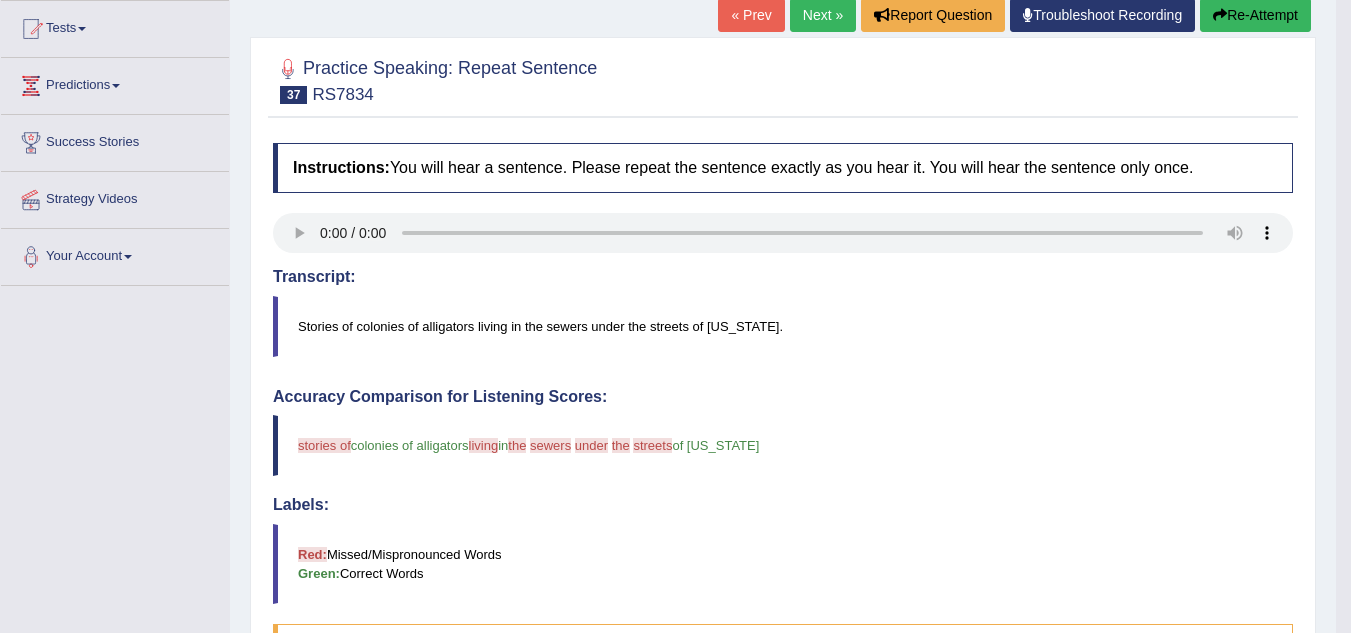 scroll, scrollTop: 213, scrollLeft: 0, axis: vertical 